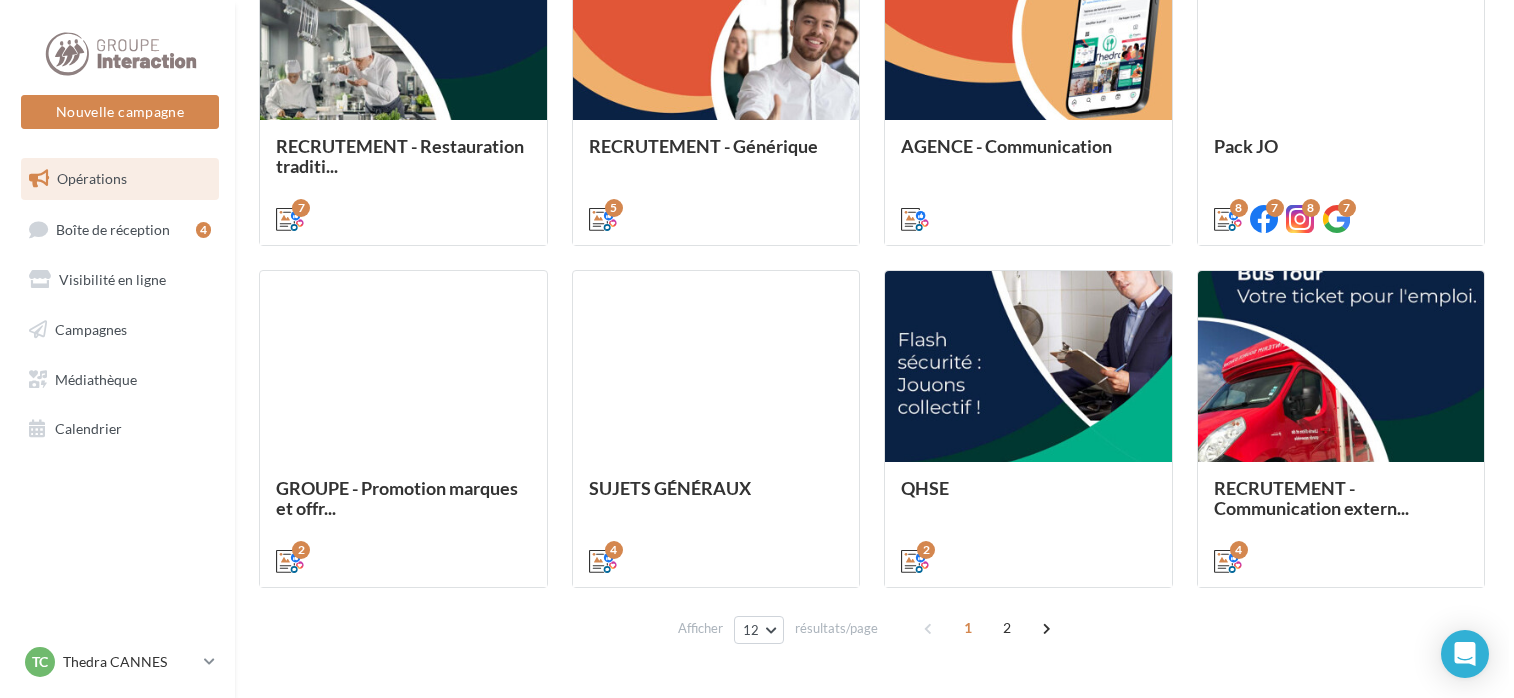 scroll, scrollTop: 628, scrollLeft: 0, axis: vertical 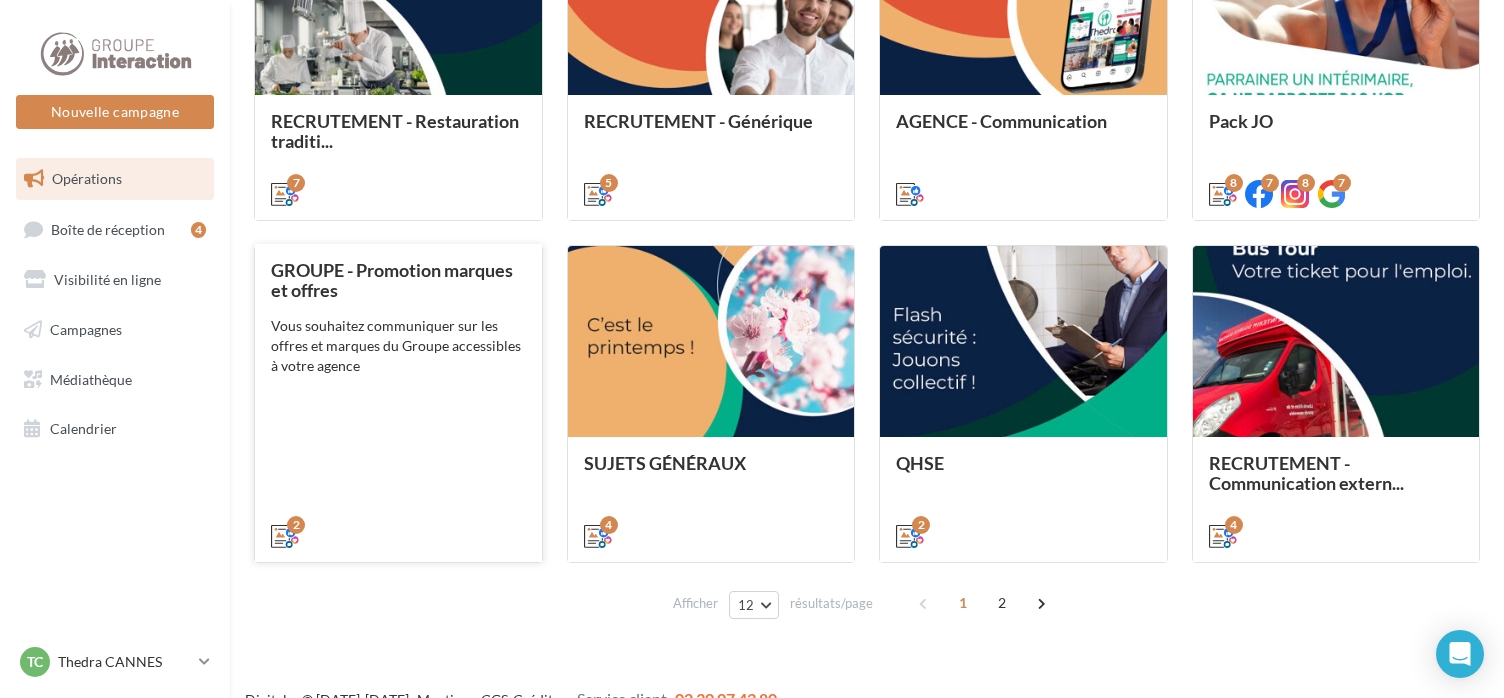 click on "Vous souhaitez communiquer sur les offres et marques du Groupe accessibles à votre agence" at bounding box center [398, 346] 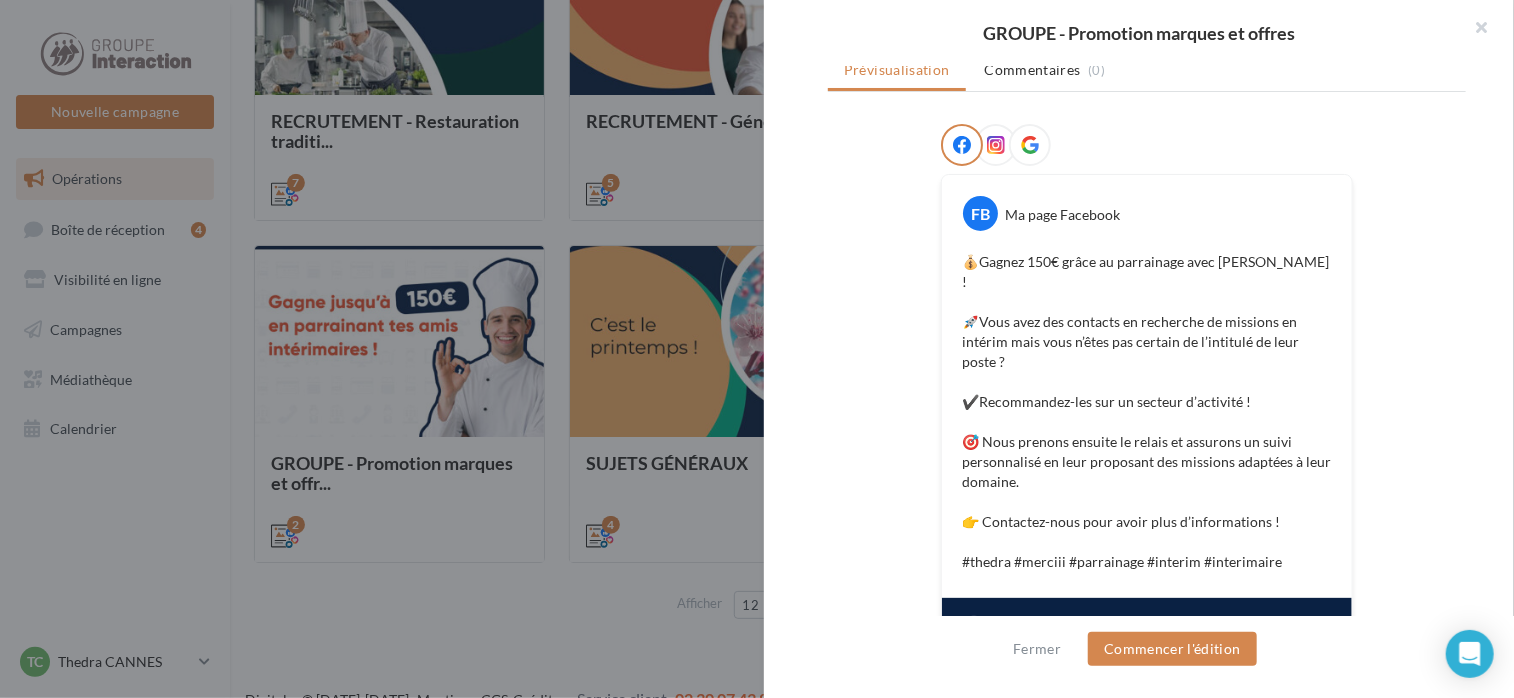 scroll, scrollTop: 295, scrollLeft: 0, axis: vertical 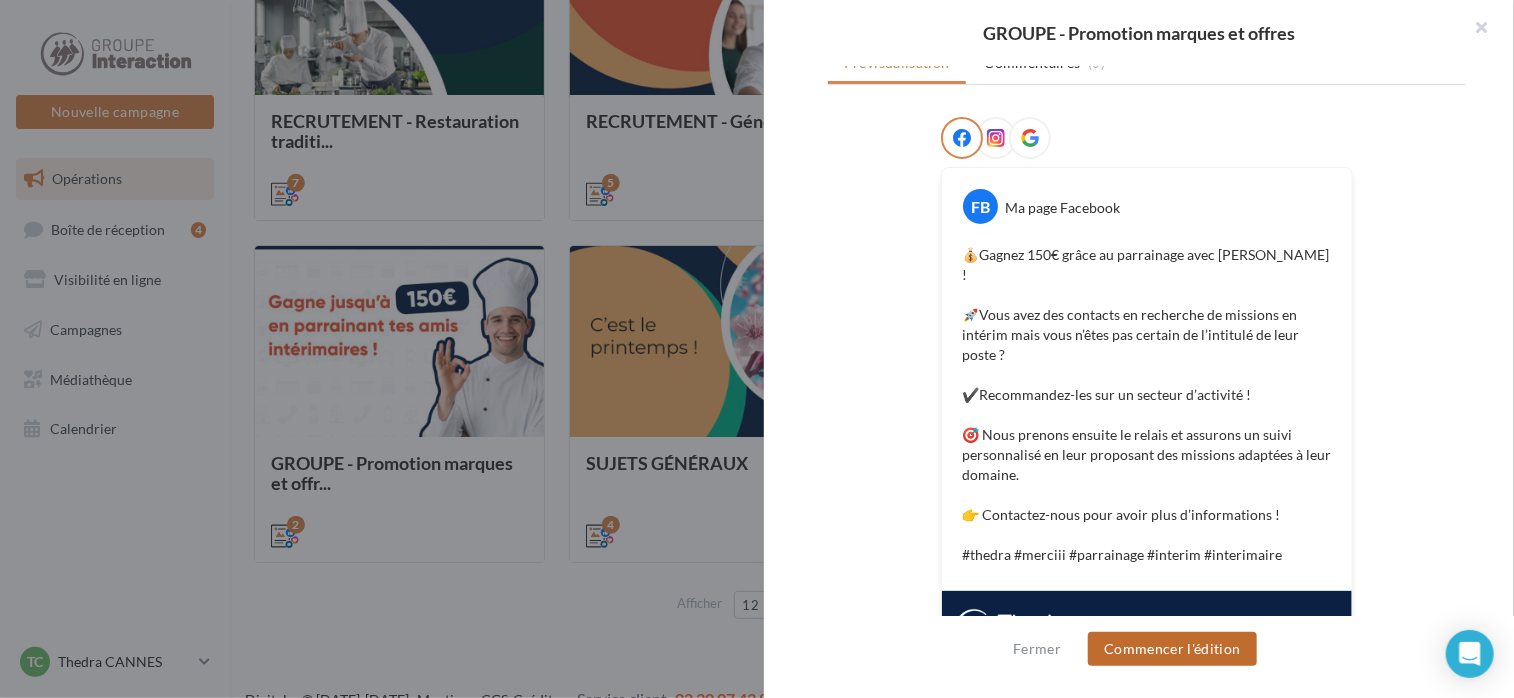 click on "Commencer l'édition" at bounding box center [1172, 649] 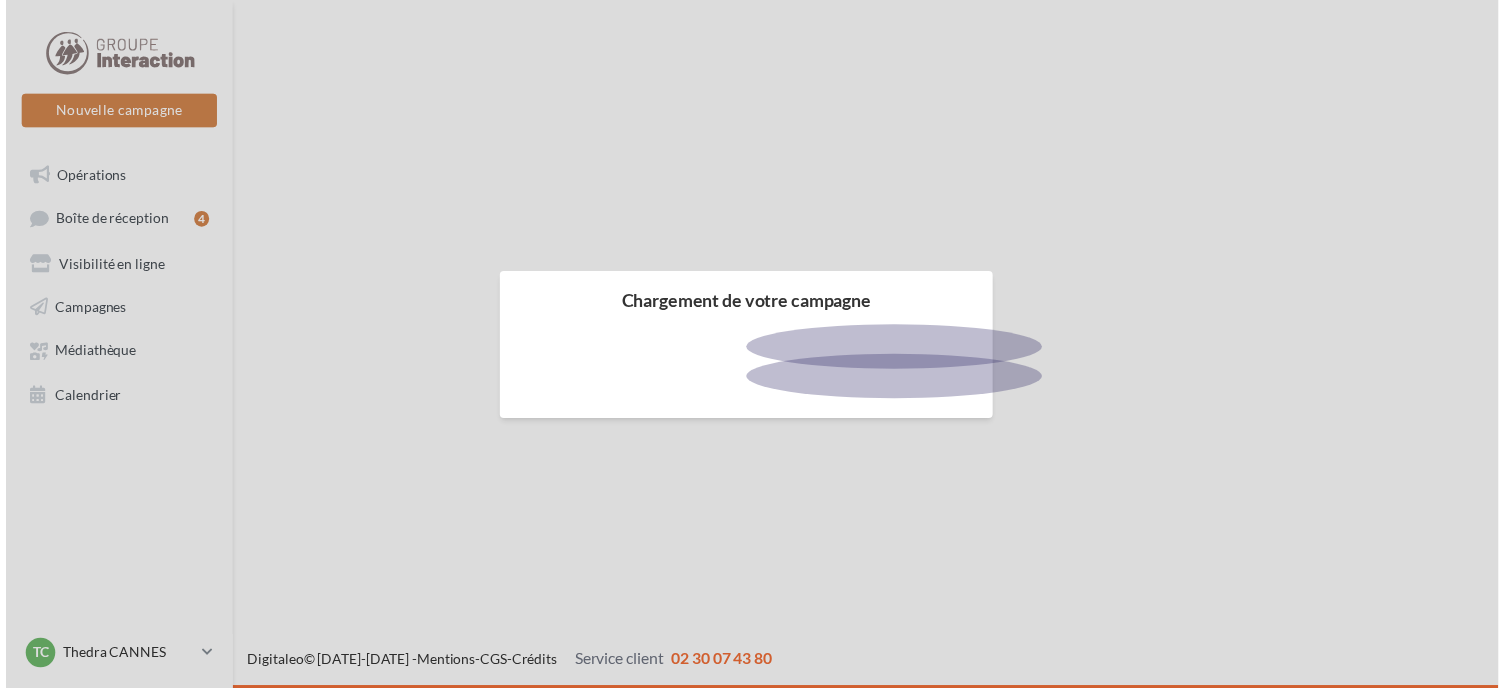 scroll, scrollTop: 0, scrollLeft: 0, axis: both 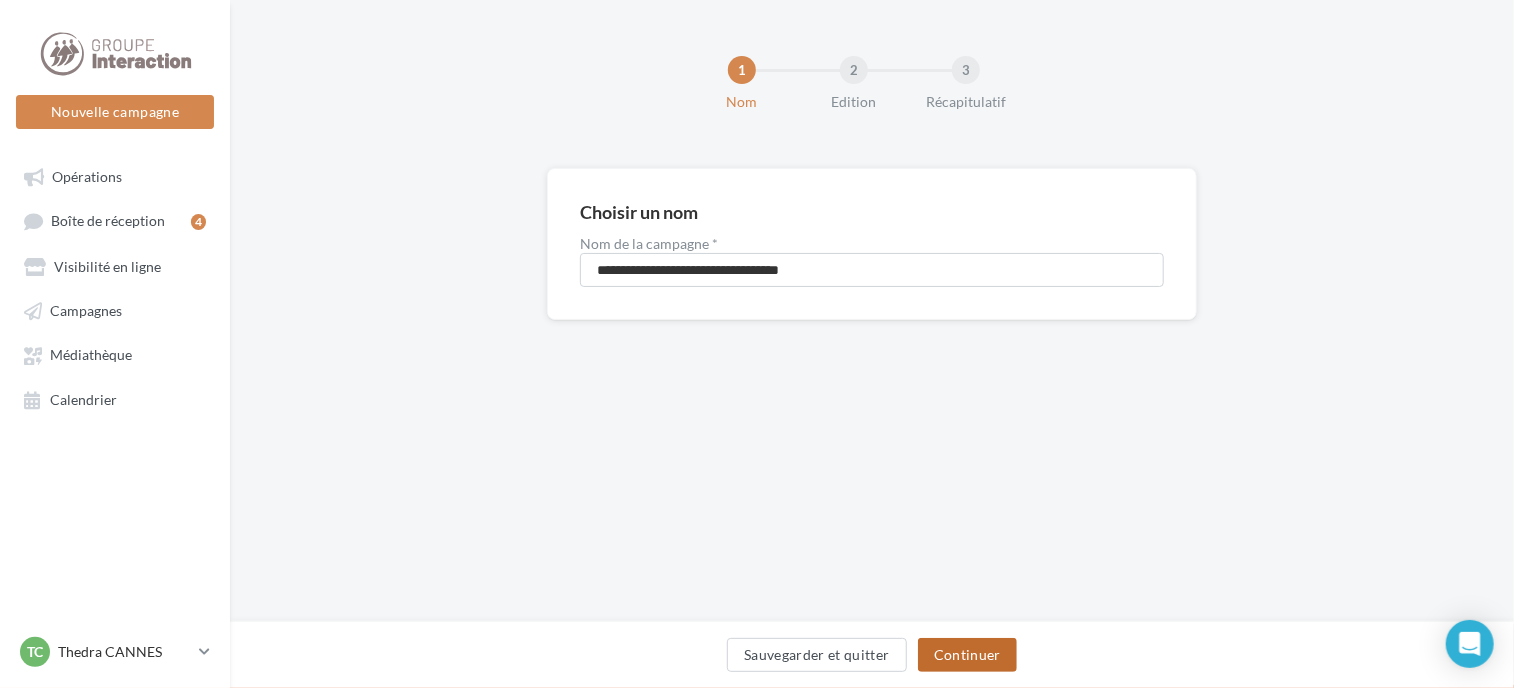 click on "Continuer" at bounding box center [967, 655] 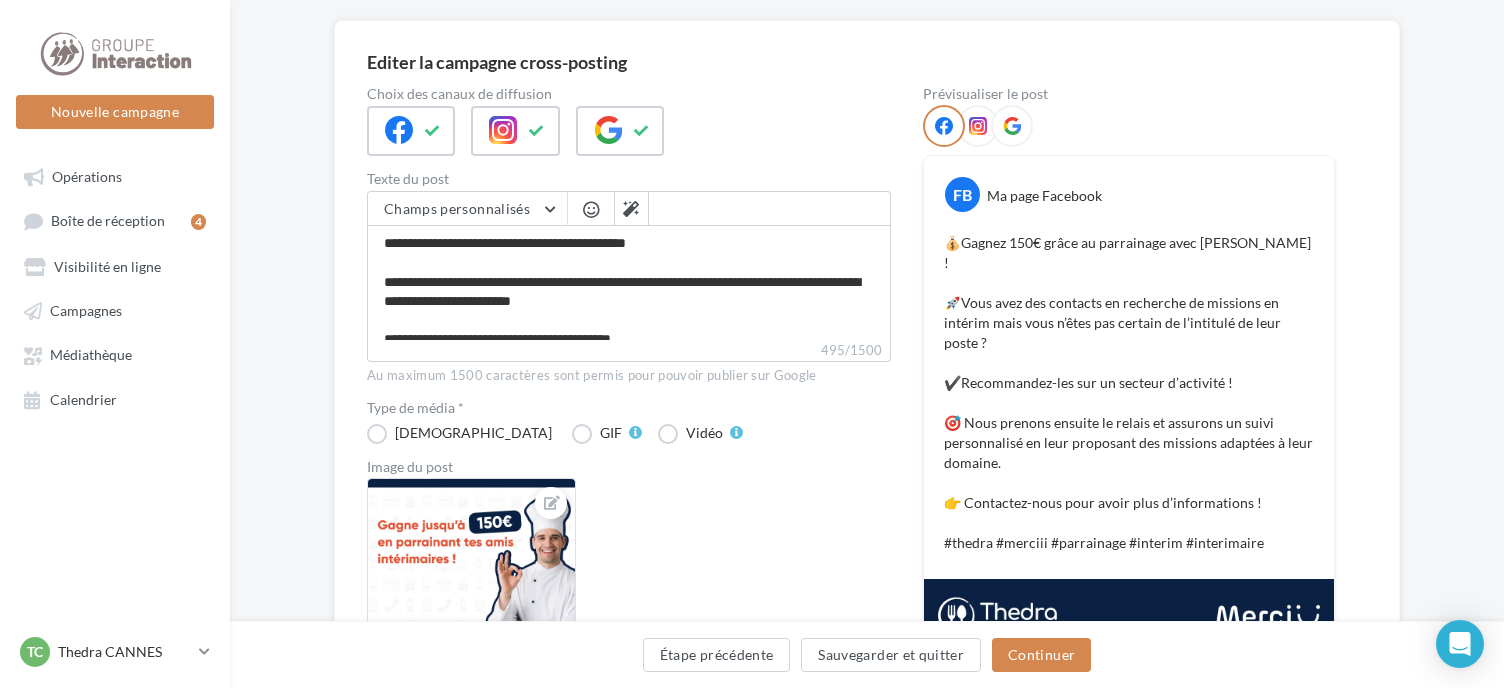 scroll, scrollTop: 148, scrollLeft: 0, axis: vertical 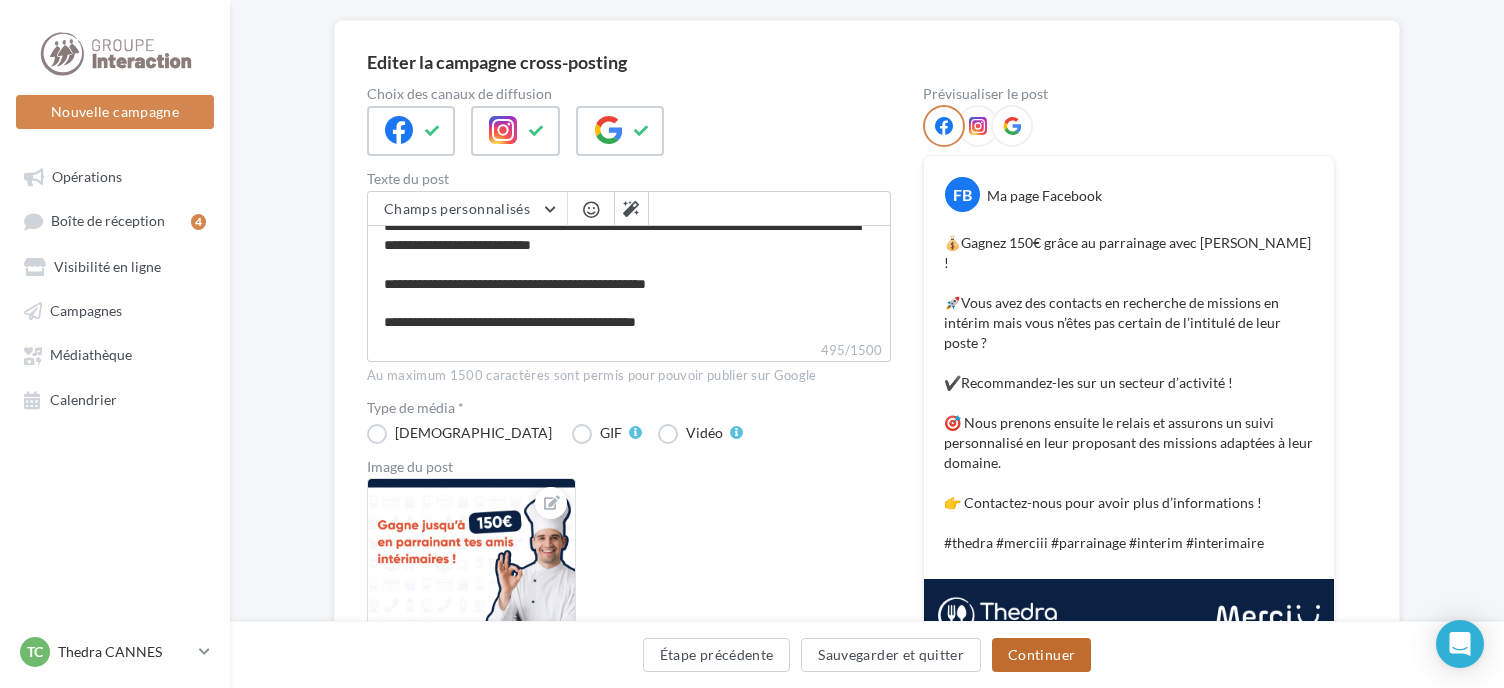 click on "Continuer" at bounding box center [1041, 655] 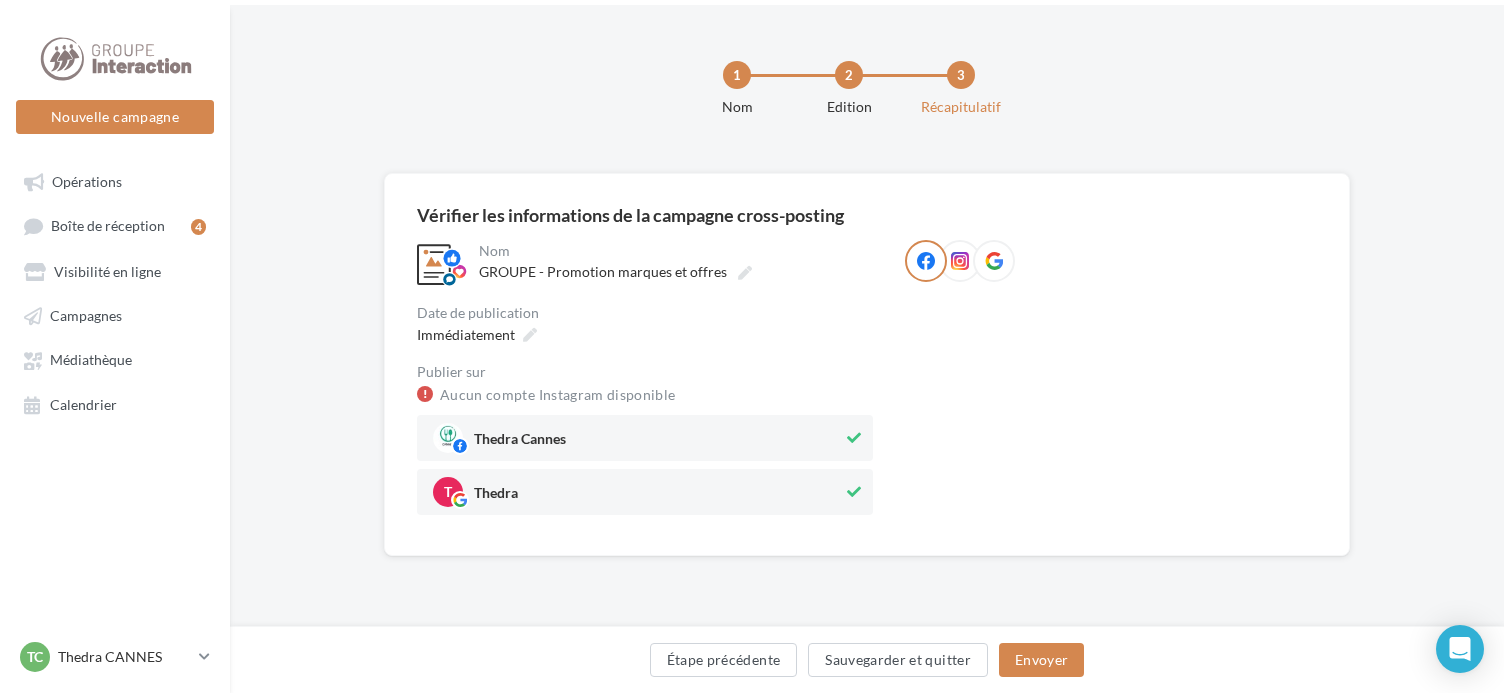 scroll, scrollTop: 0, scrollLeft: 0, axis: both 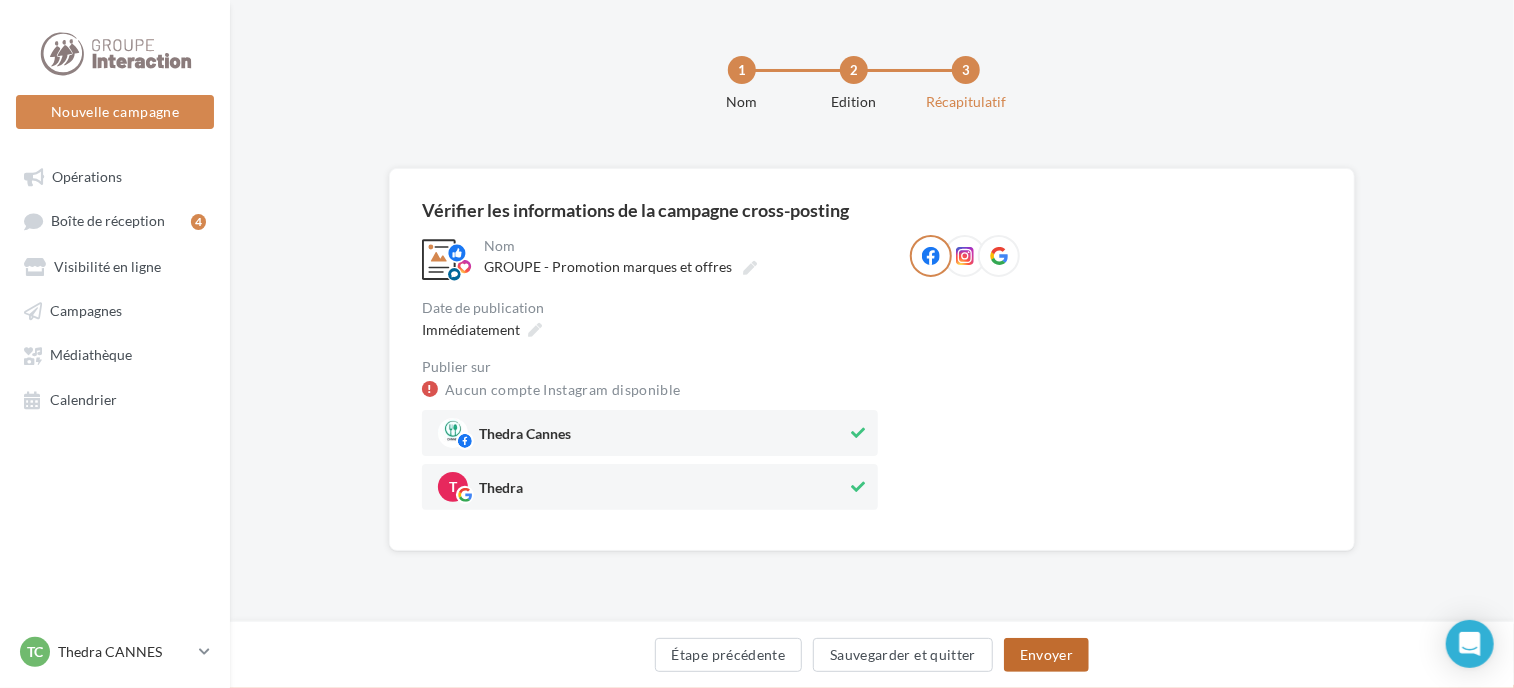 click on "Envoyer" at bounding box center (1046, 655) 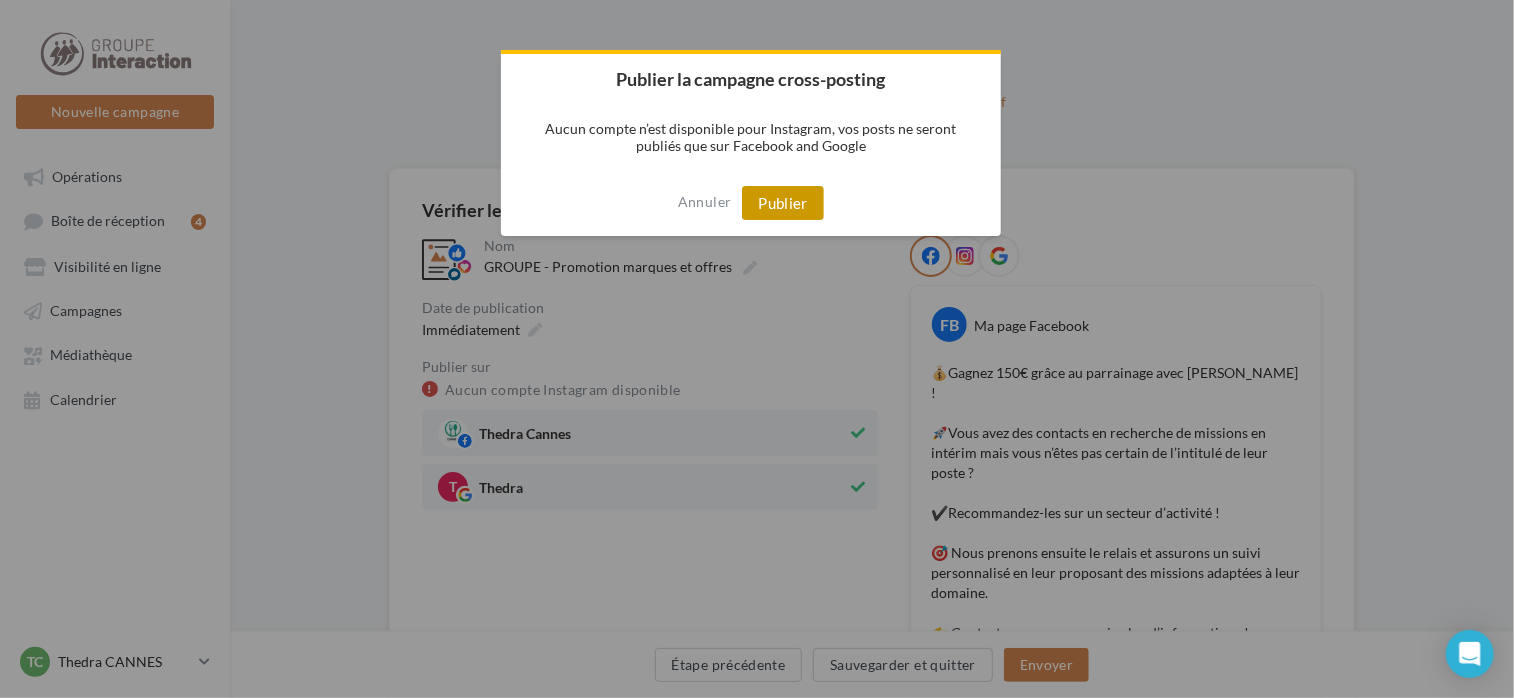 click on "Publier" at bounding box center (783, 203) 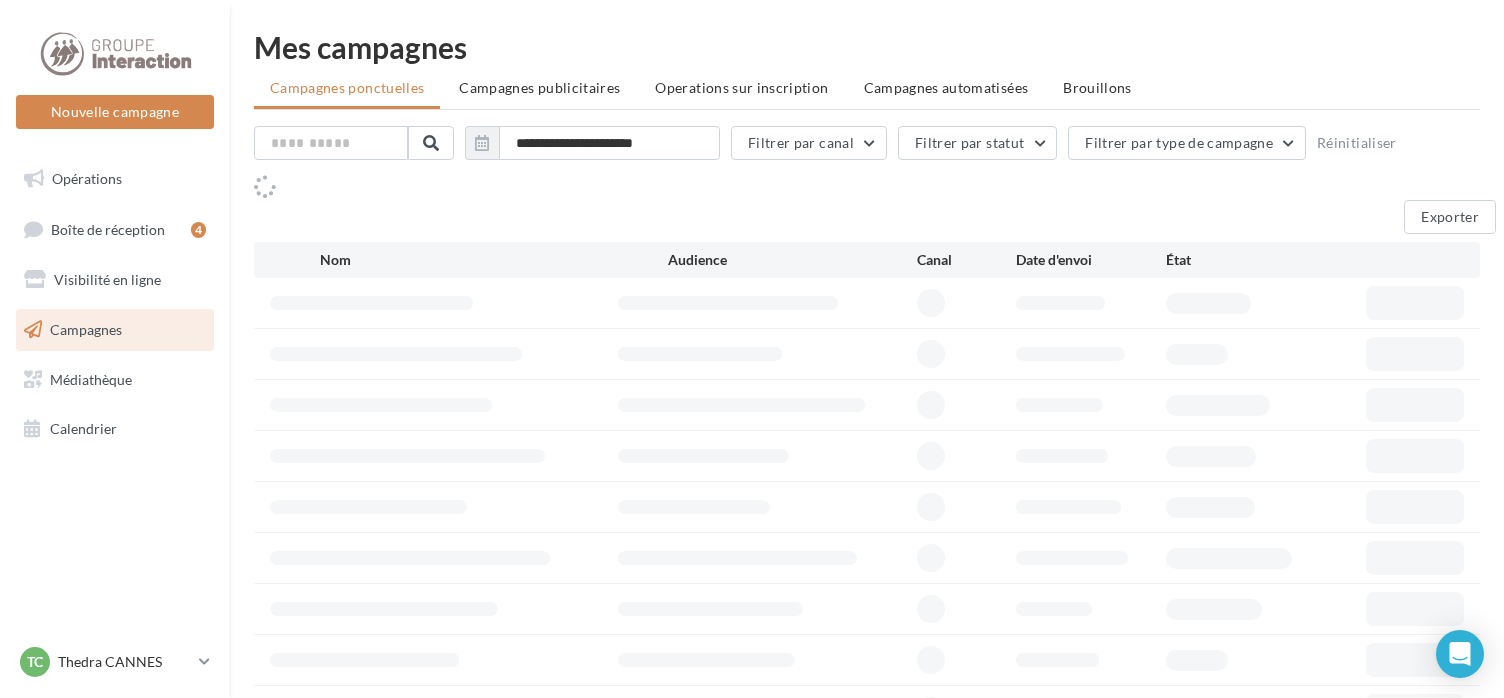 scroll, scrollTop: 0, scrollLeft: 0, axis: both 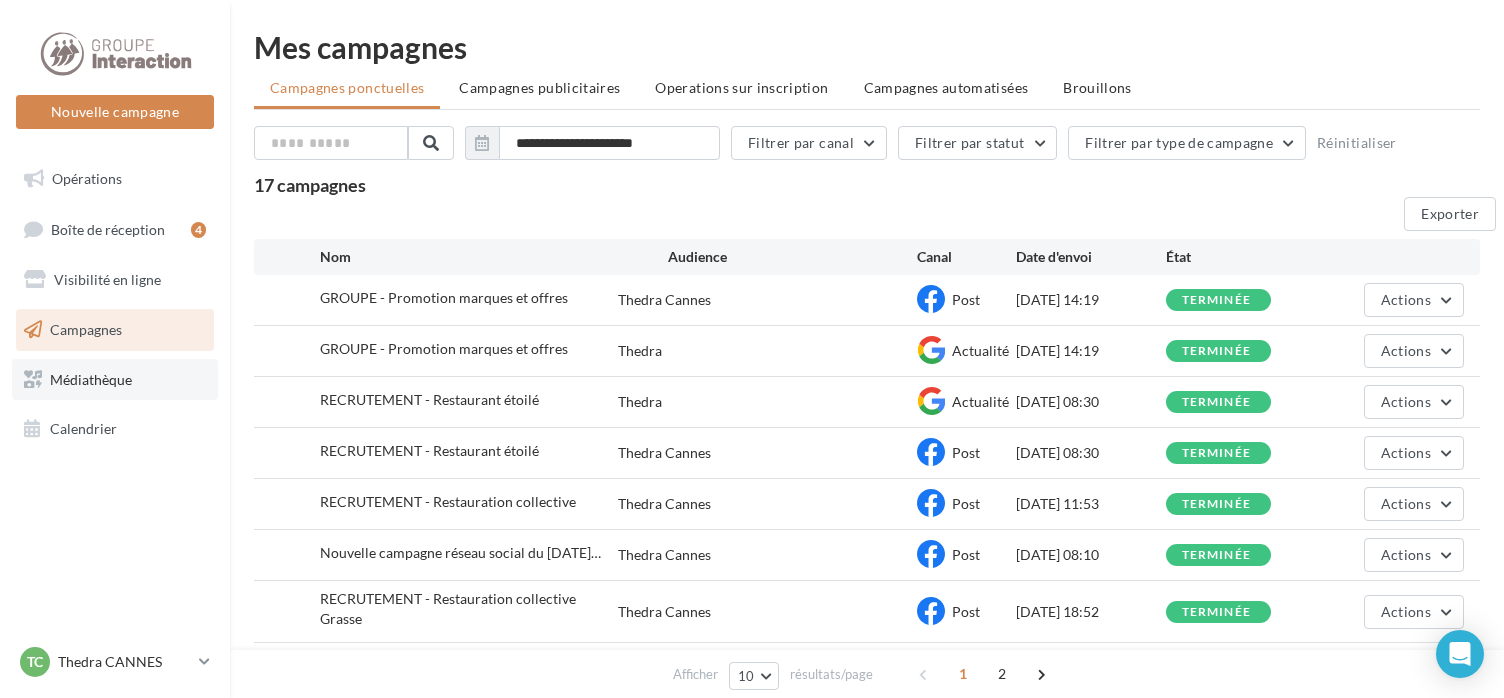 click on "Médiathèque" at bounding box center [91, 378] 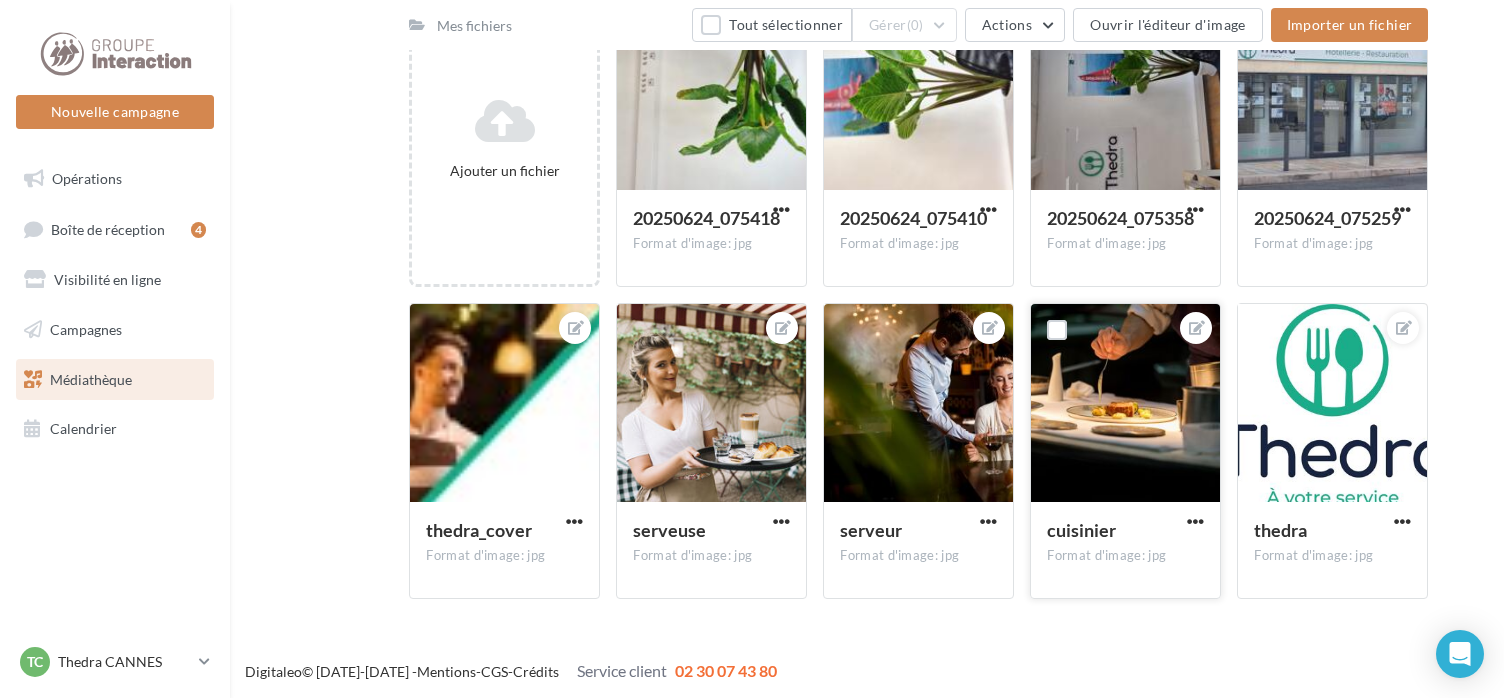 scroll, scrollTop: 0, scrollLeft: 0, axis: both 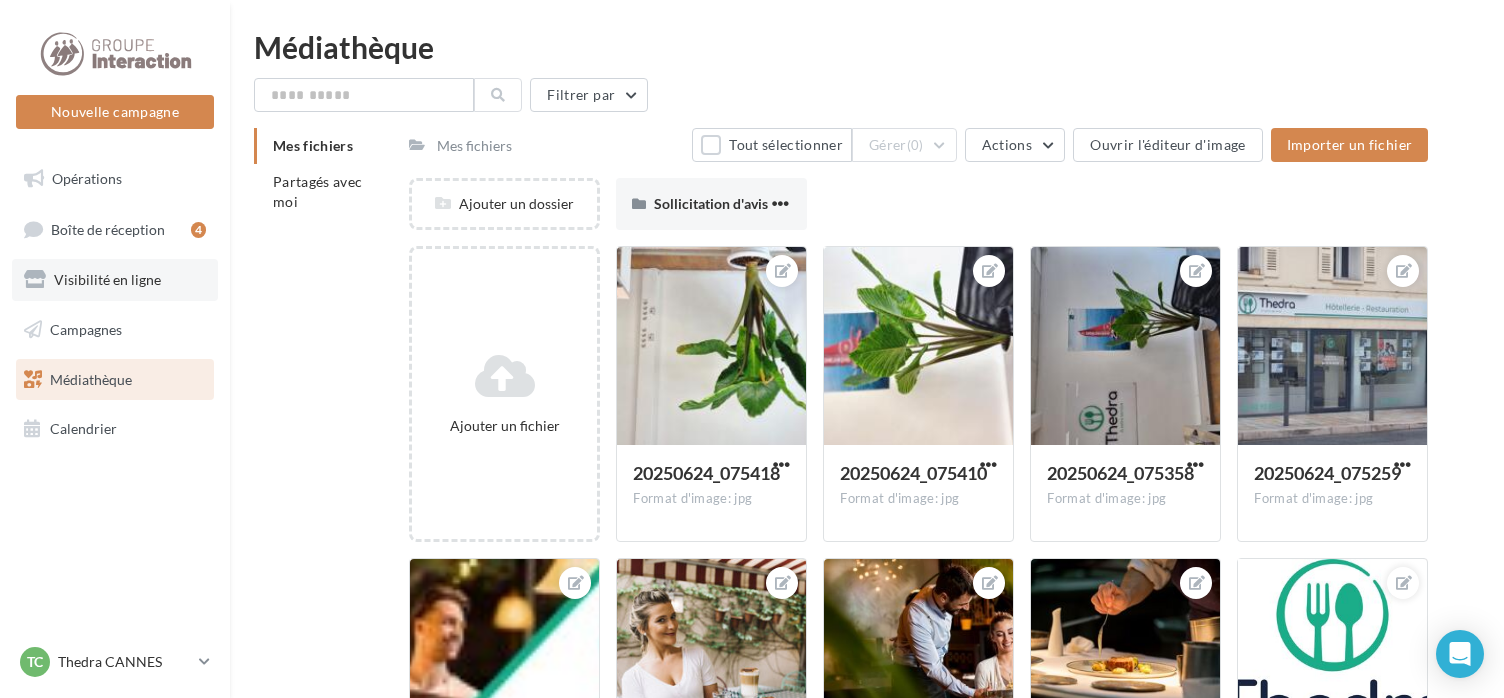 click on "Visibilité en ligne" at bounding box center [107, 279] 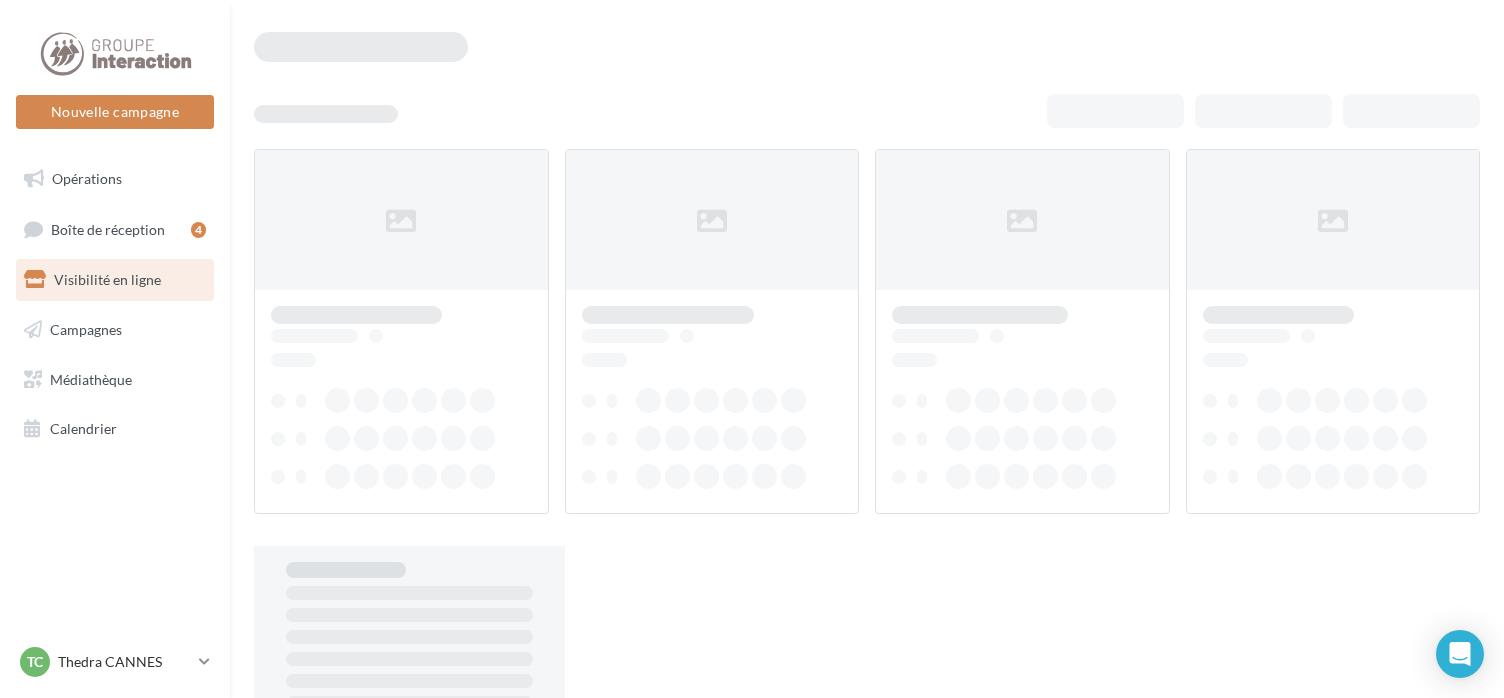scroll, scrollTop: 0, scrollLeft: 0, axis: both 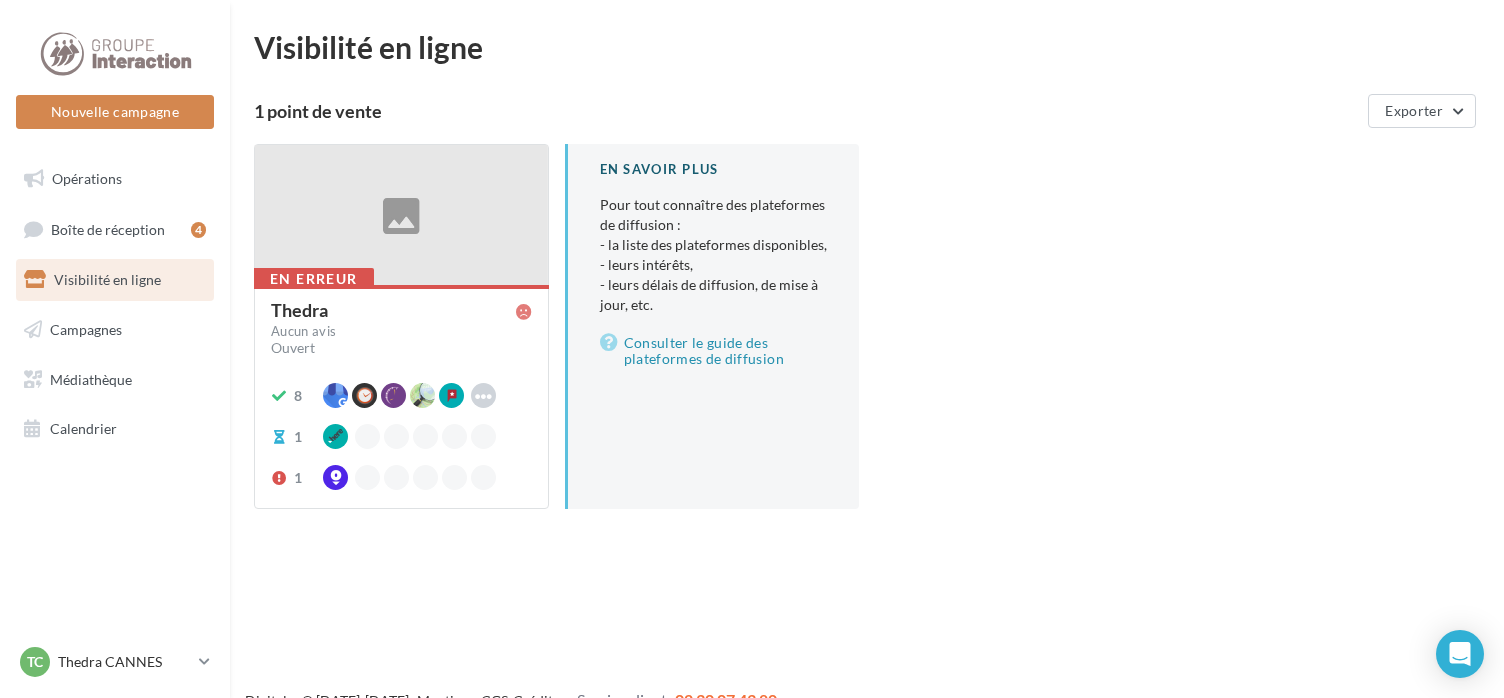 click on "Thedra" at bounding box center [299, 310] 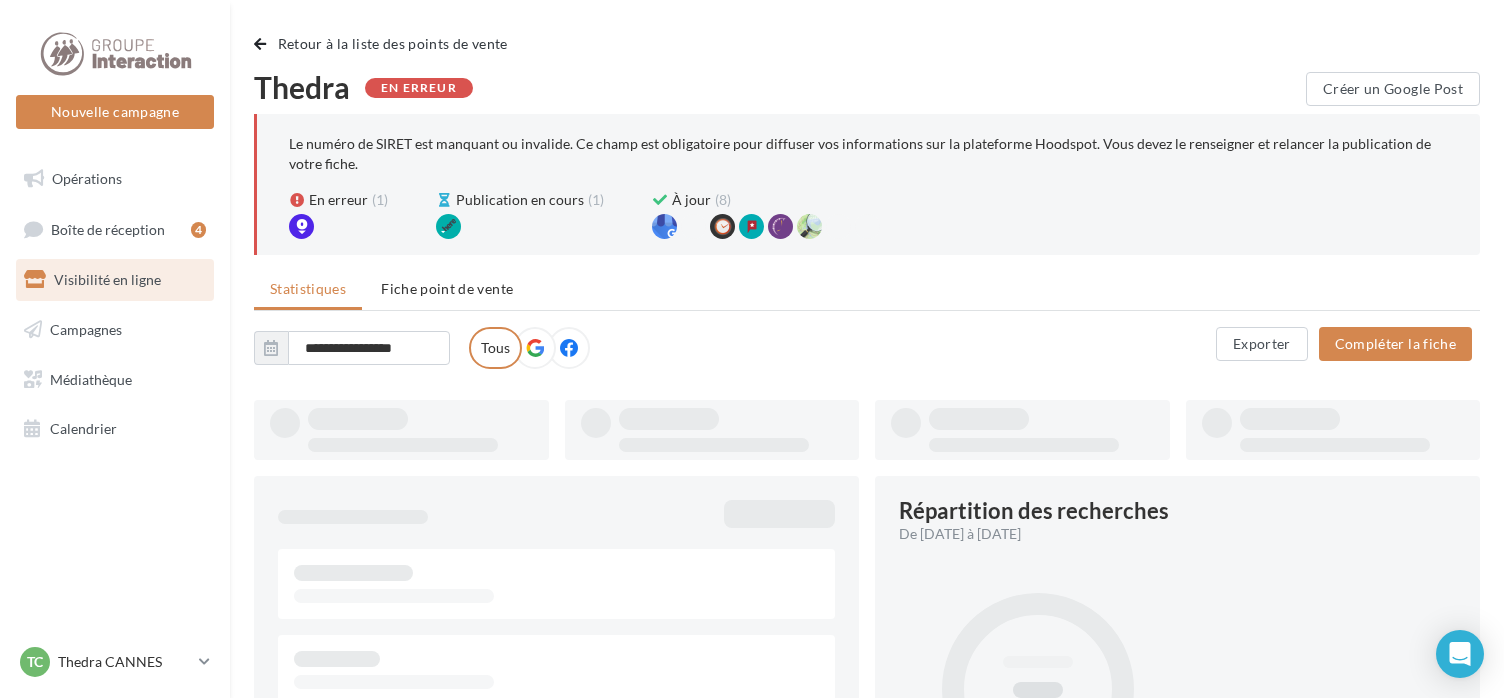 type on "**********" 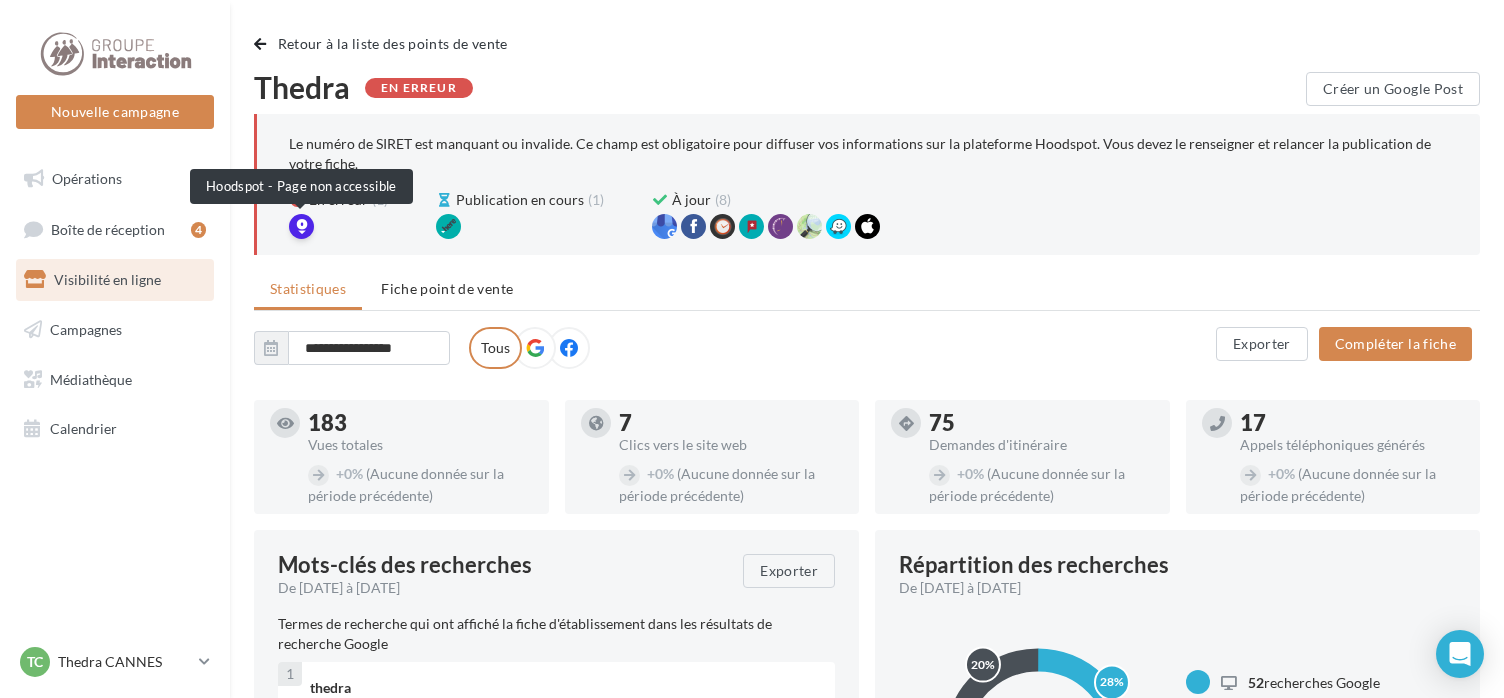 click at bounding box center [301, 226] 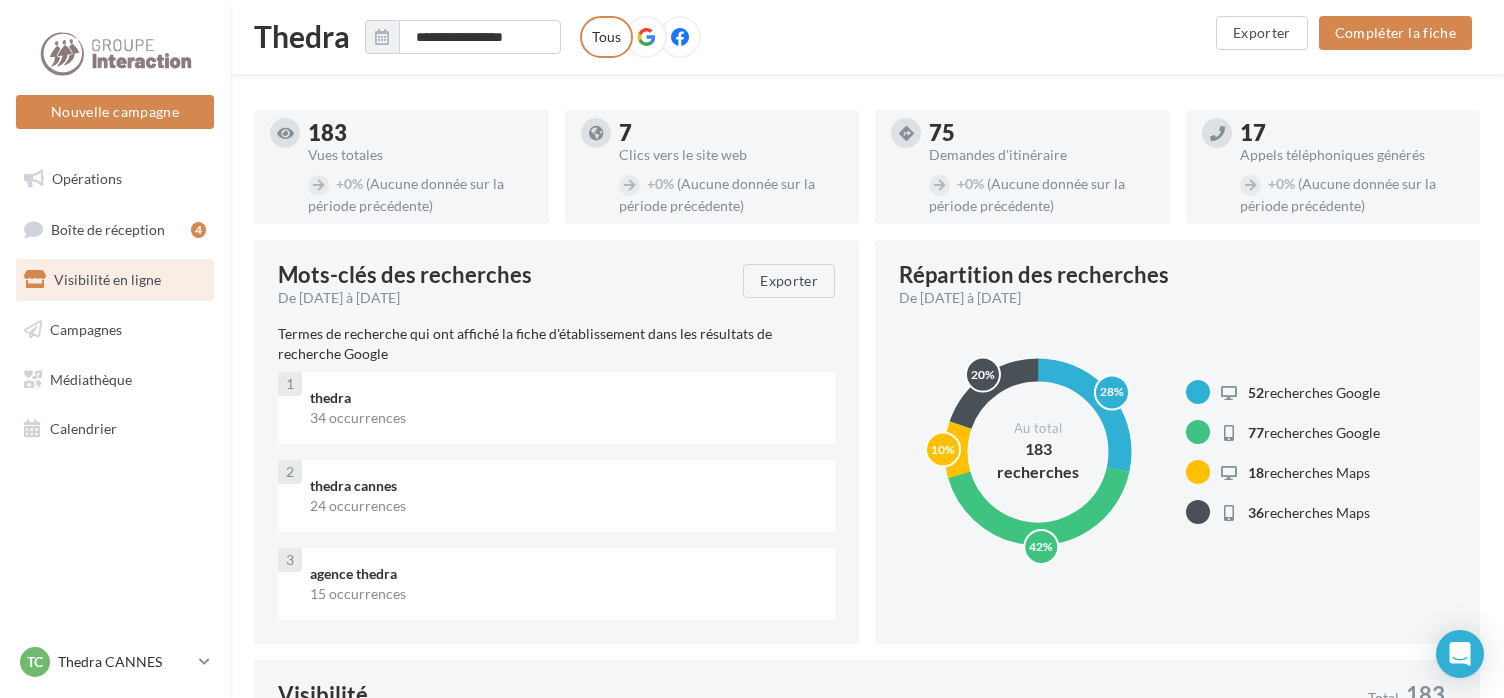 scroll, scrollTop: 236, scrollLeft: 0, axis: vertical 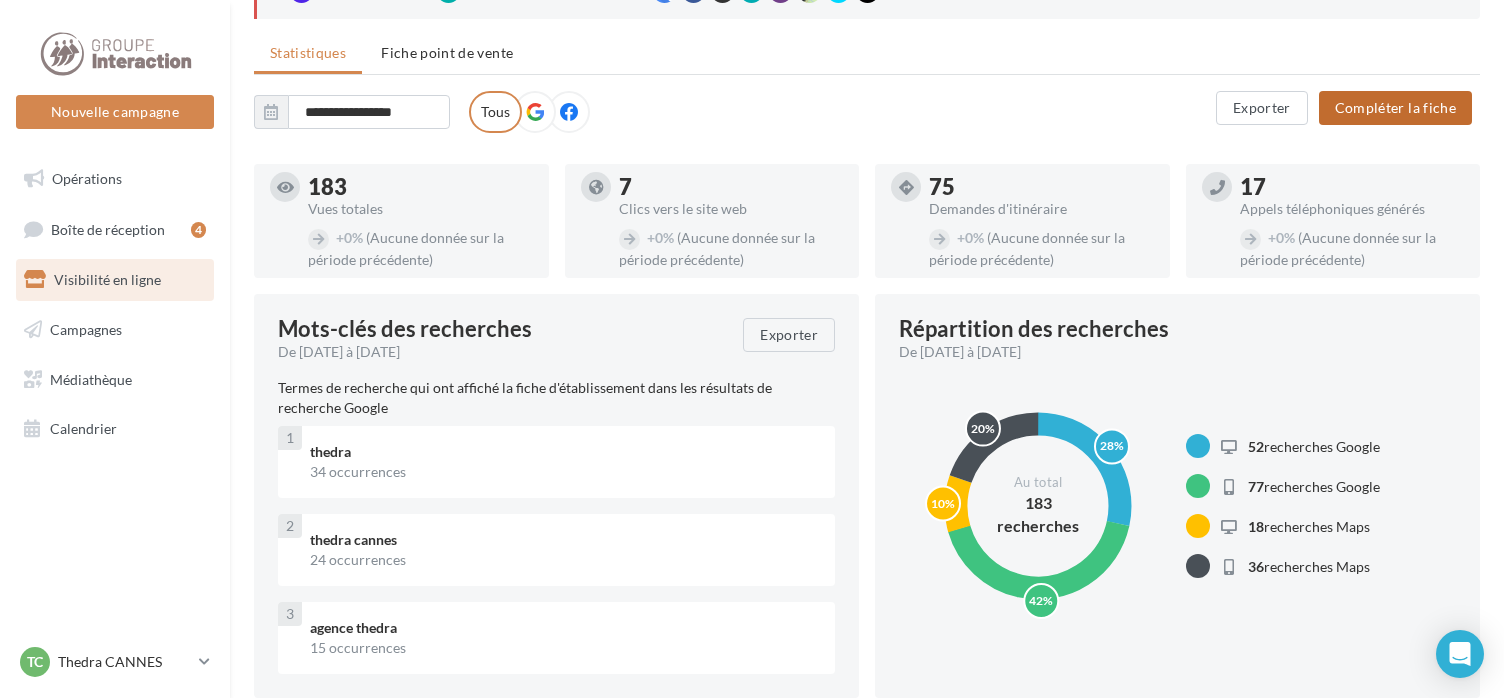 click on "Compléter la fiche" at bounding box center (1395, 108) 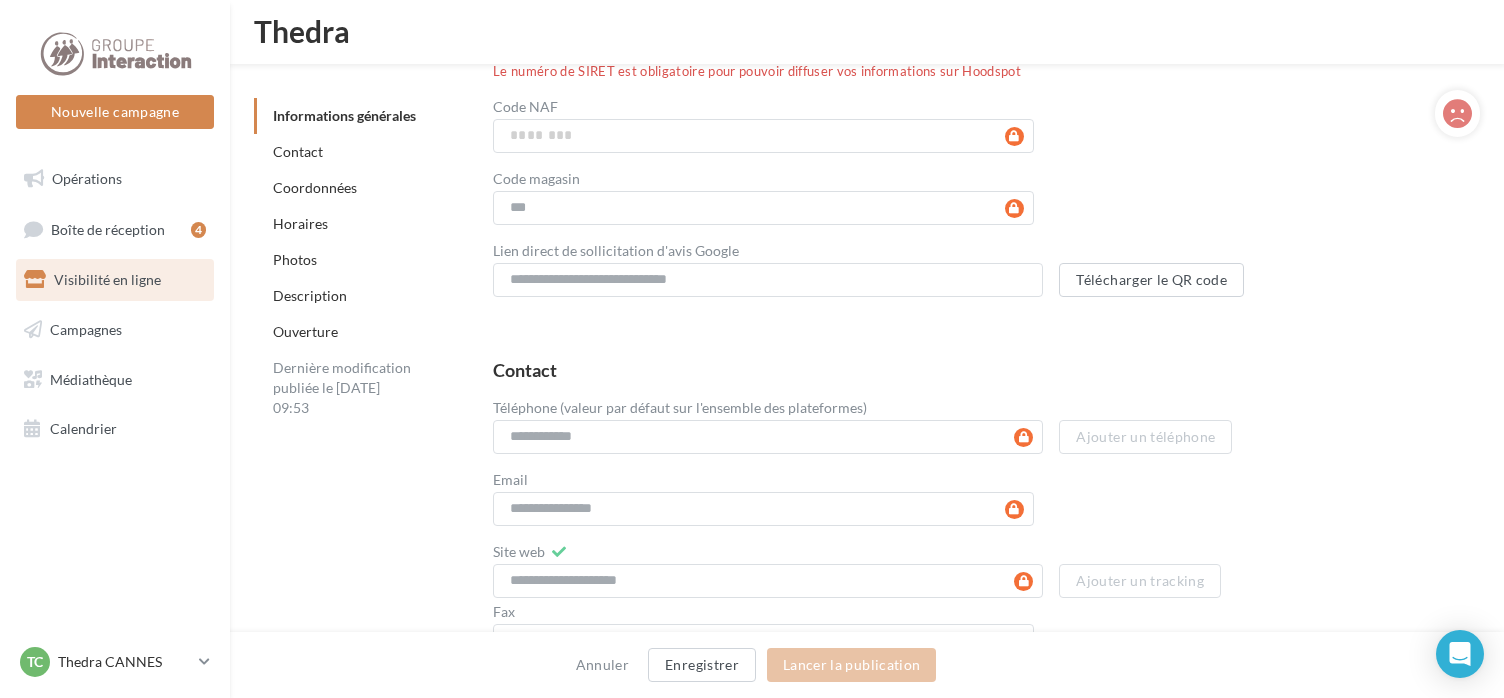 scroll, scrollTop: 775, scrollLeft: 0, axis: vertical 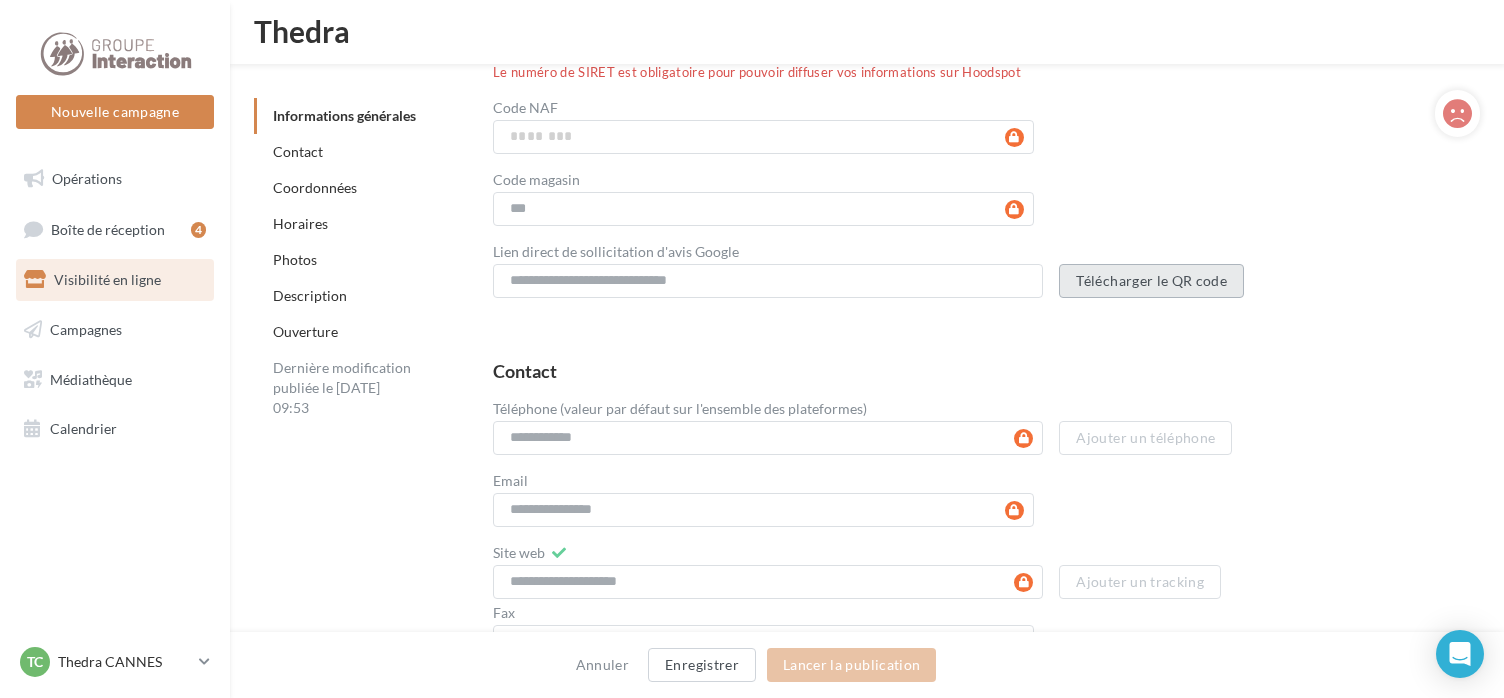 click on "Télécharger le QR code" at bounding box center [1151, 281] 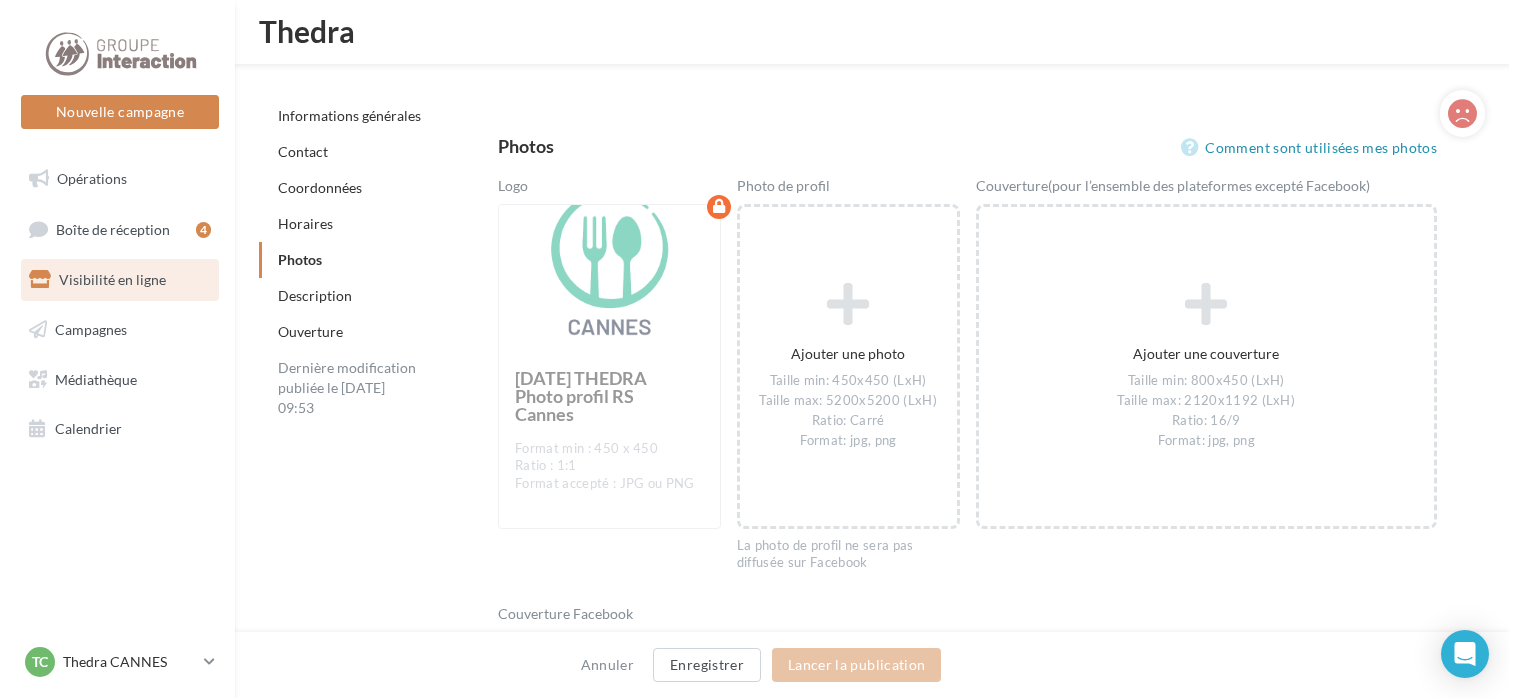 scroll, scrollTop: 2868, scrollLeft: 0, axis: vertical 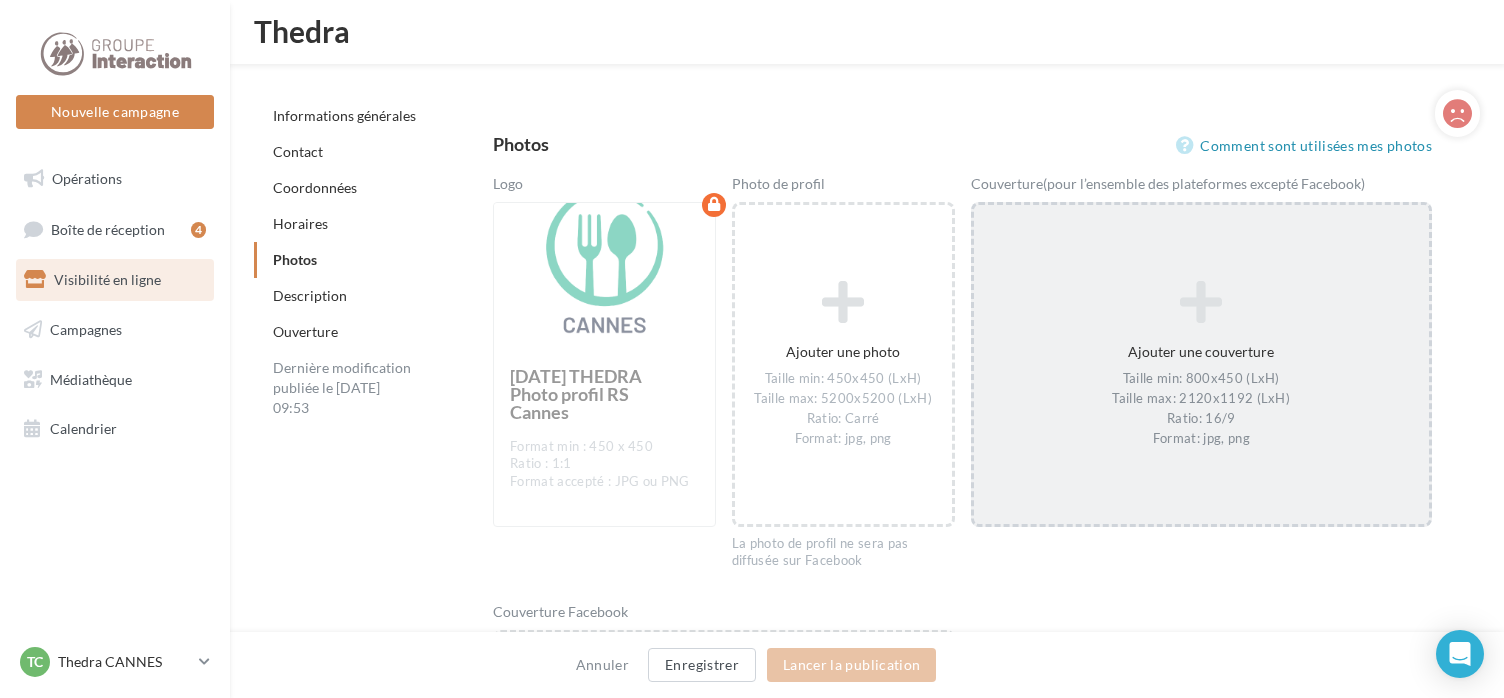 click on "Ajouter une couverture     Taille min: 800x450 (LxH)   Taille max: 2120x1192 (LxH)   Ratio: 16/9   Format: jpg, png" at bounding box center [1202, 364] 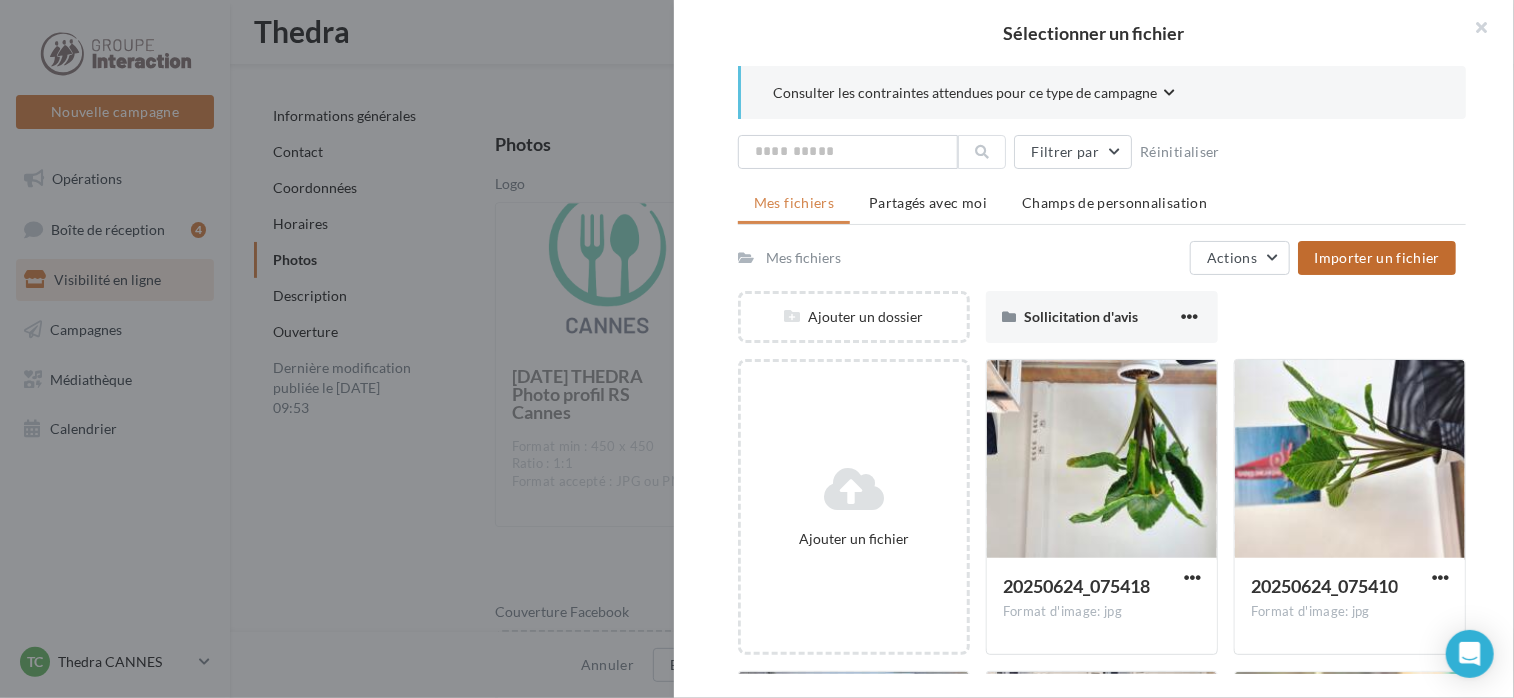 click on "Importer un fichier" at bounding box center [1377, 258] 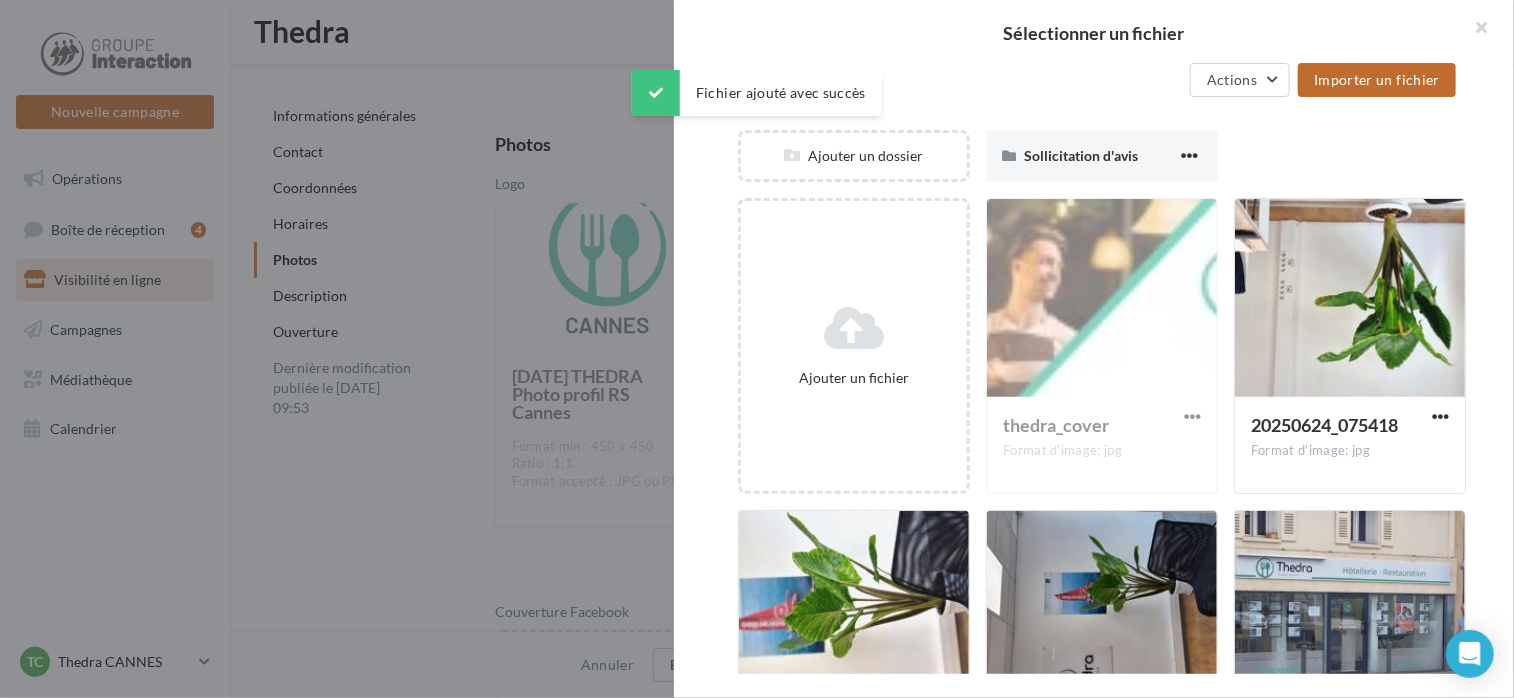 scroll, scrollTop: 188, scrollLeft: 0, axis: vertical 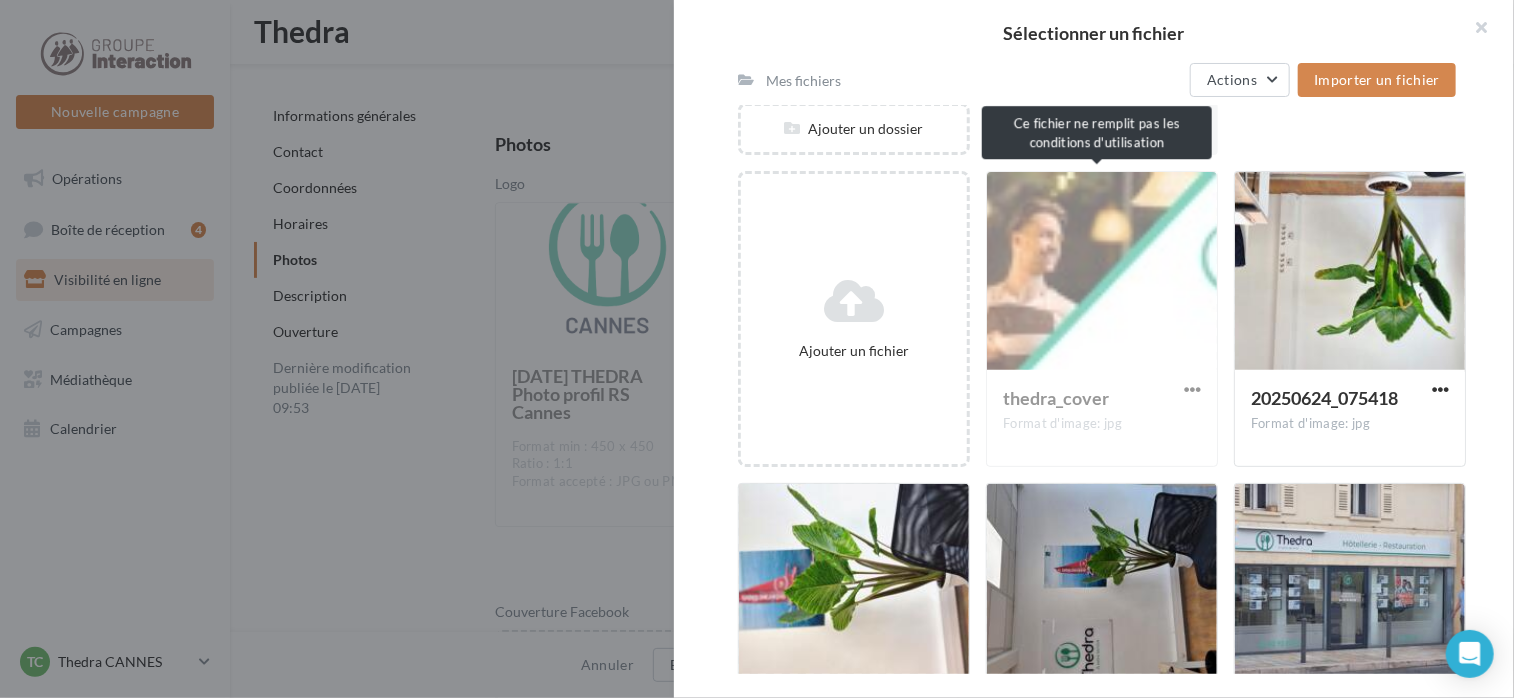 click on "thedra_cover  Format d'image: jpg" at bounding box center (1102, 319) 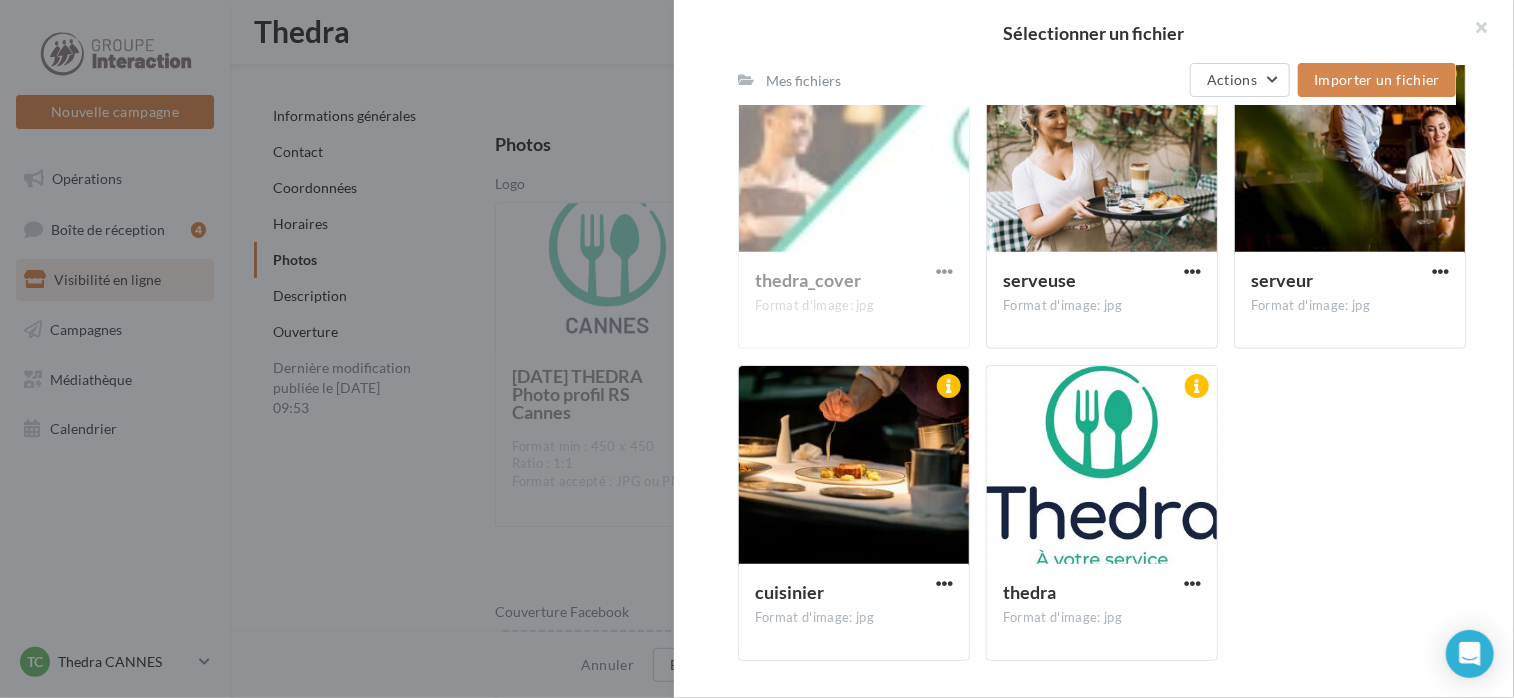scroll, scrollTop: 929, scrollLeft: 0, axis: vertical 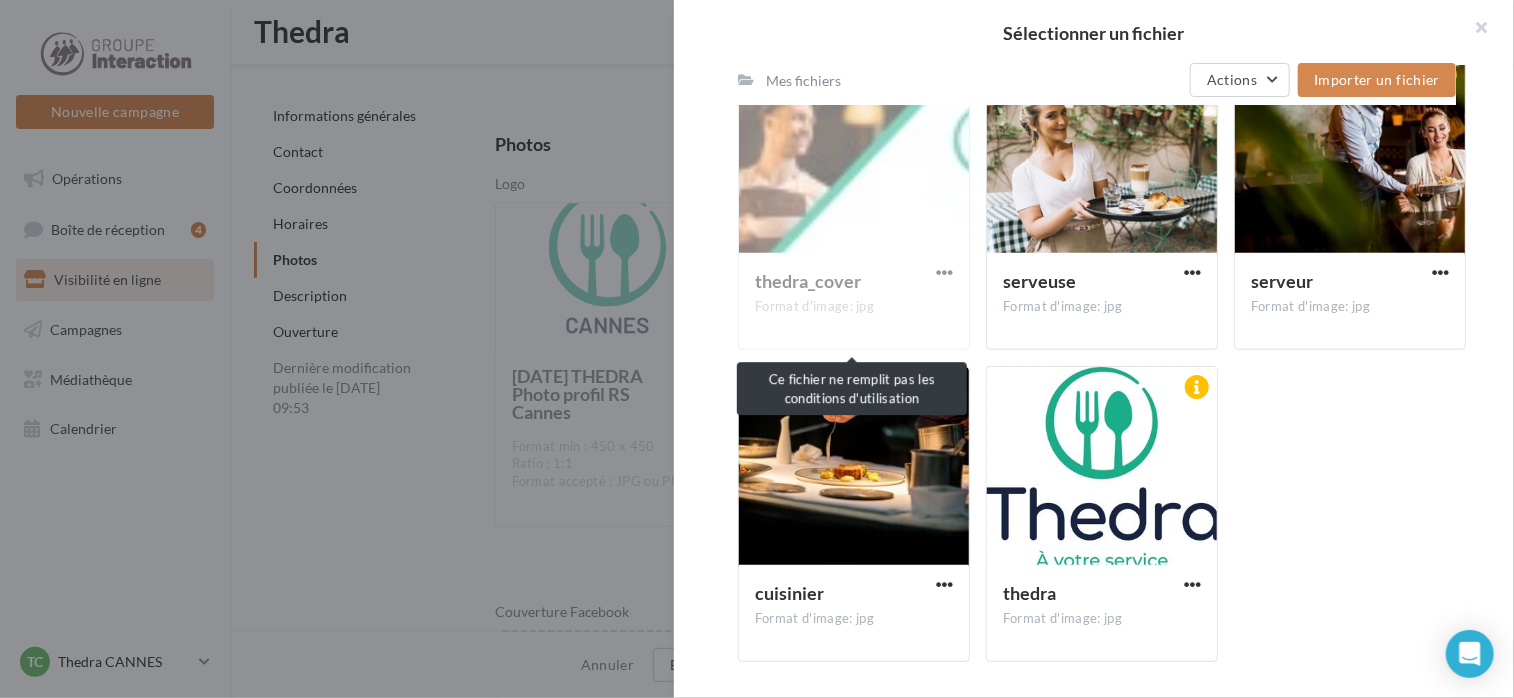 click on "thedra_cover  Format d'image: jpg" at bounding box center (854, 202) 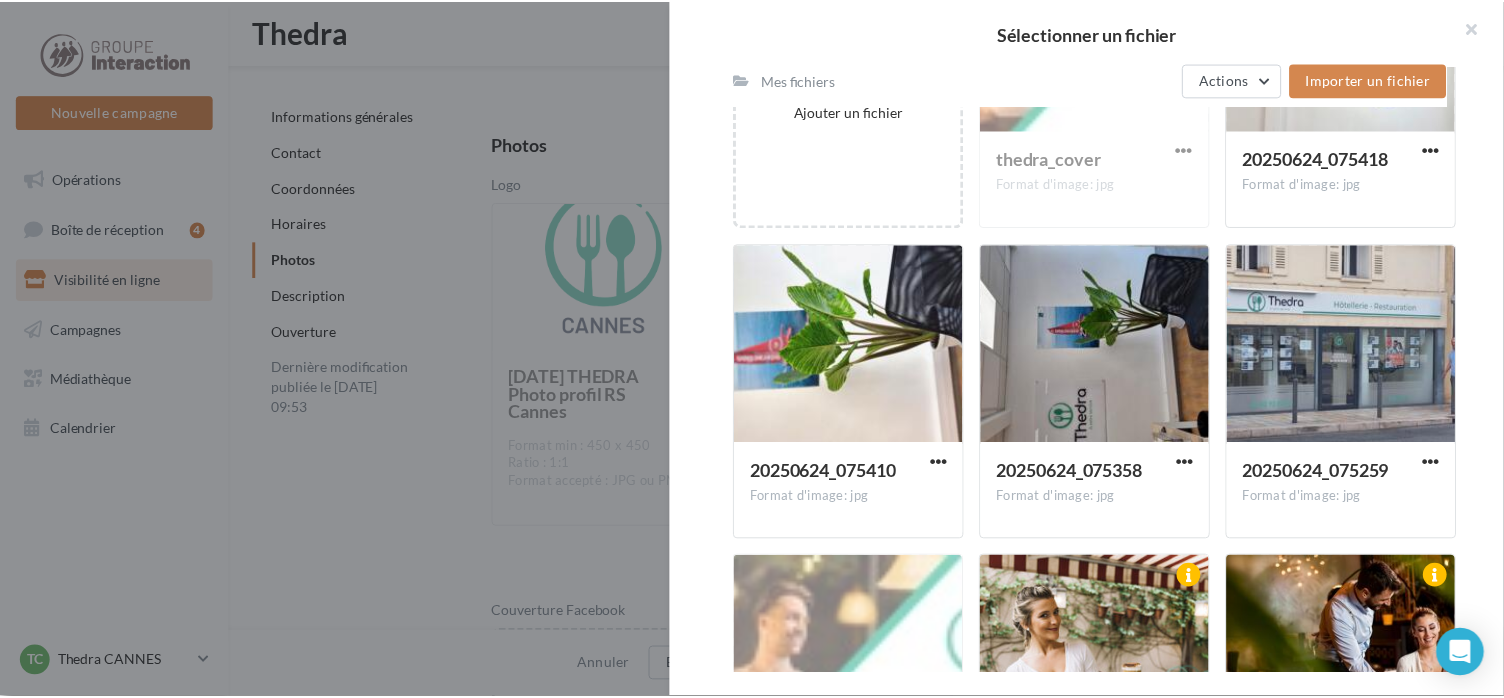 scroll, scrollTop: 400, scrollLeft: 0, axis: vertical 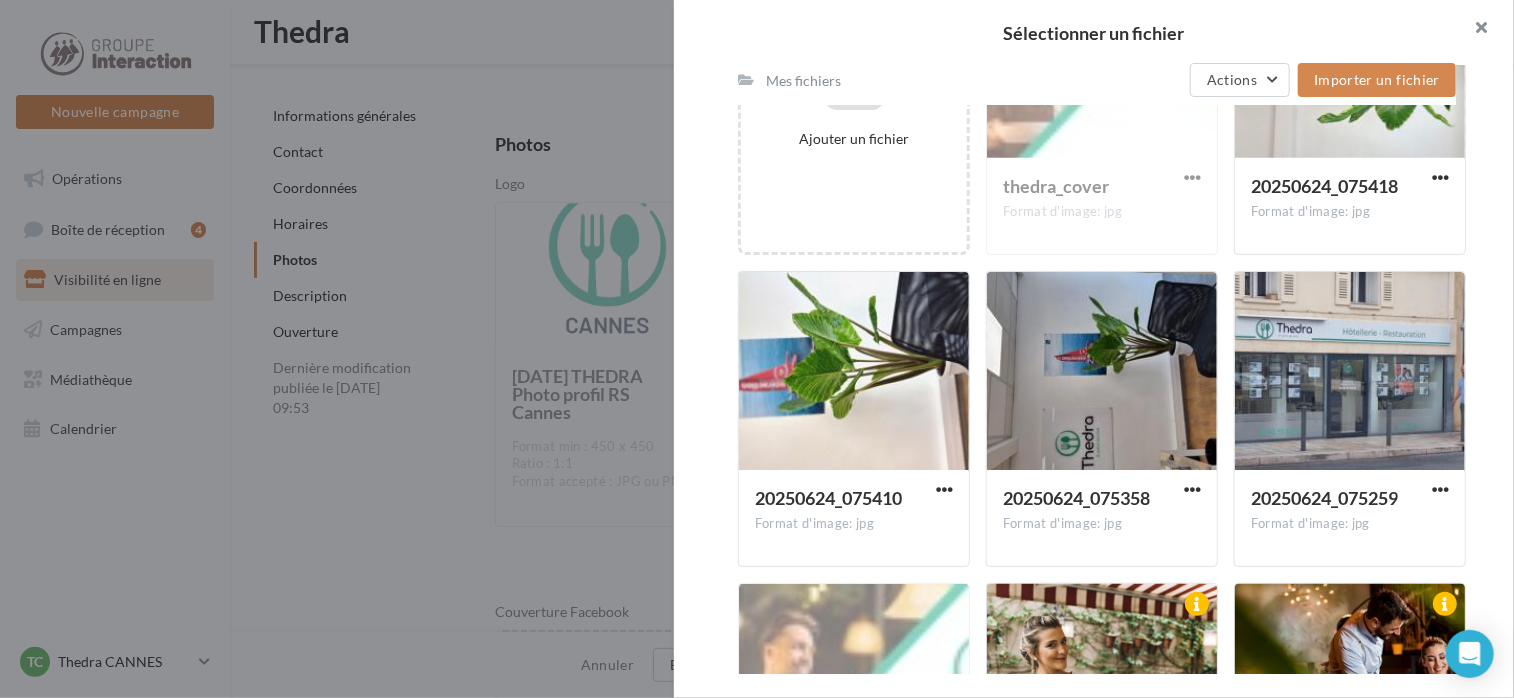 click at bounding box center (1474, 30) 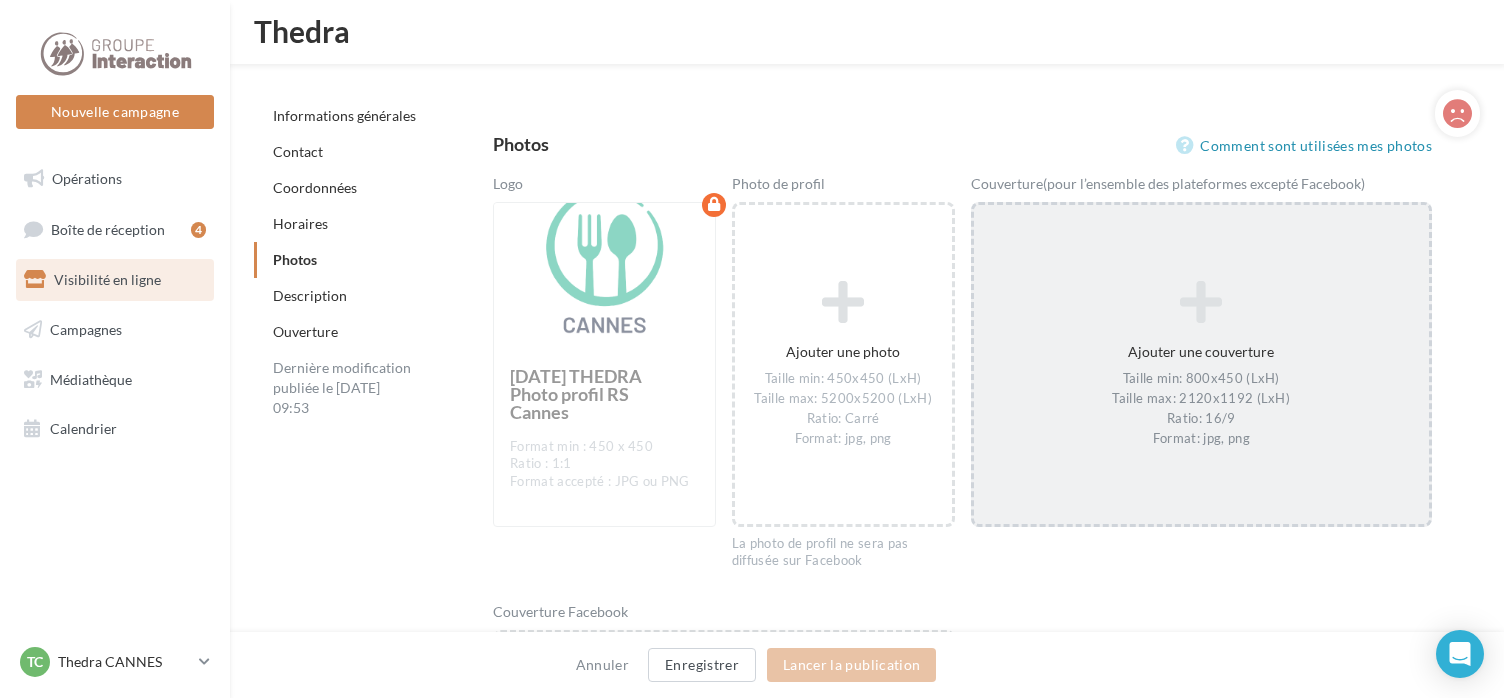 click on "Description" at bounding box center [310, 295] 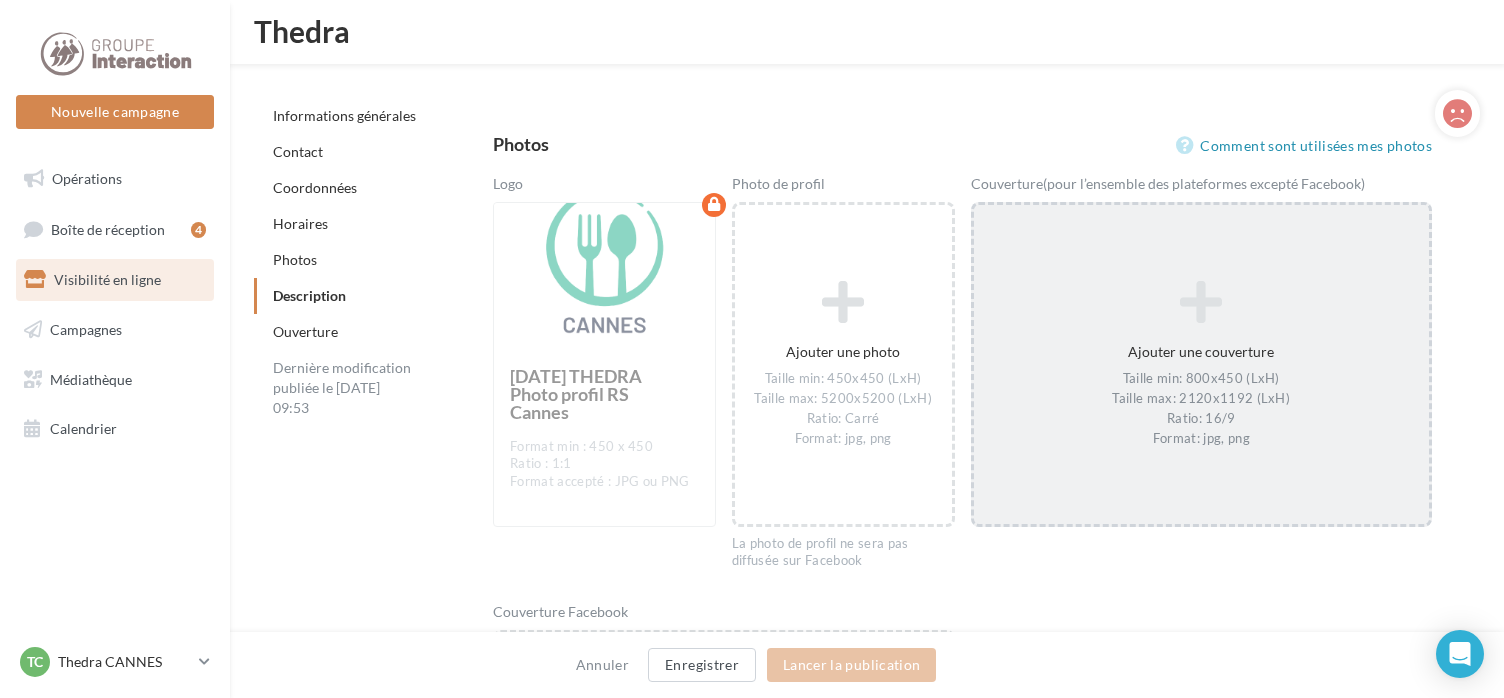 scroll, scrollTop: 4116, scrollLeft: 0, axis: vertical 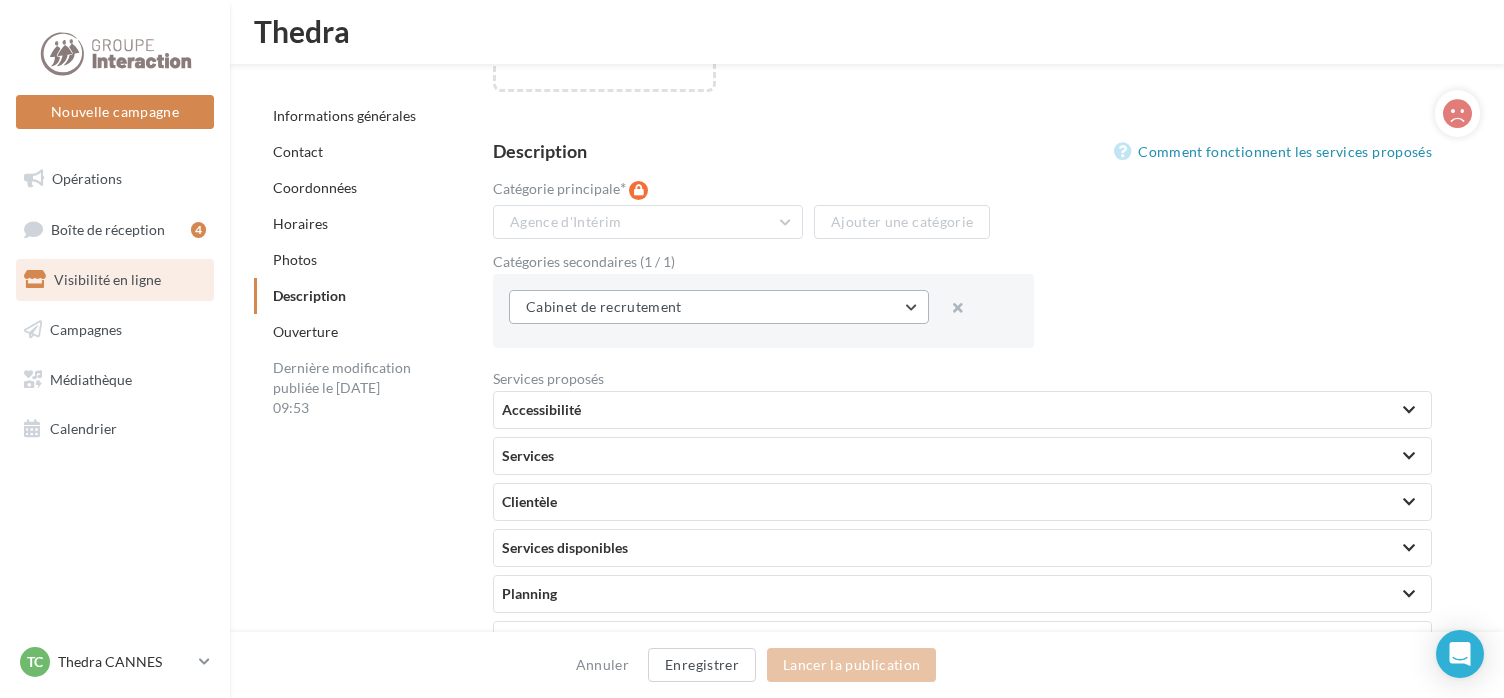 click on "Cabinet de recrutement" at bounding box center [719, 307] 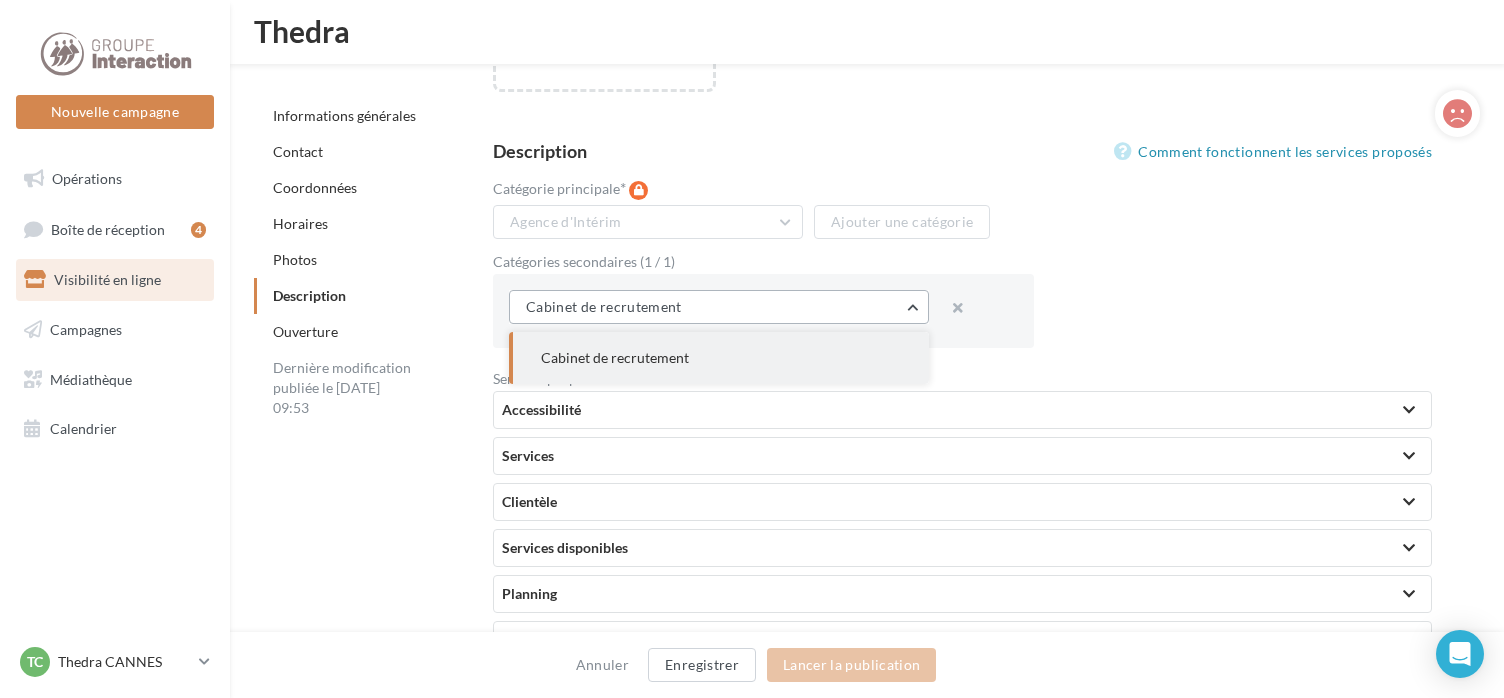 click on "Cabinet de recrutement" at bounding box center [719, 307] 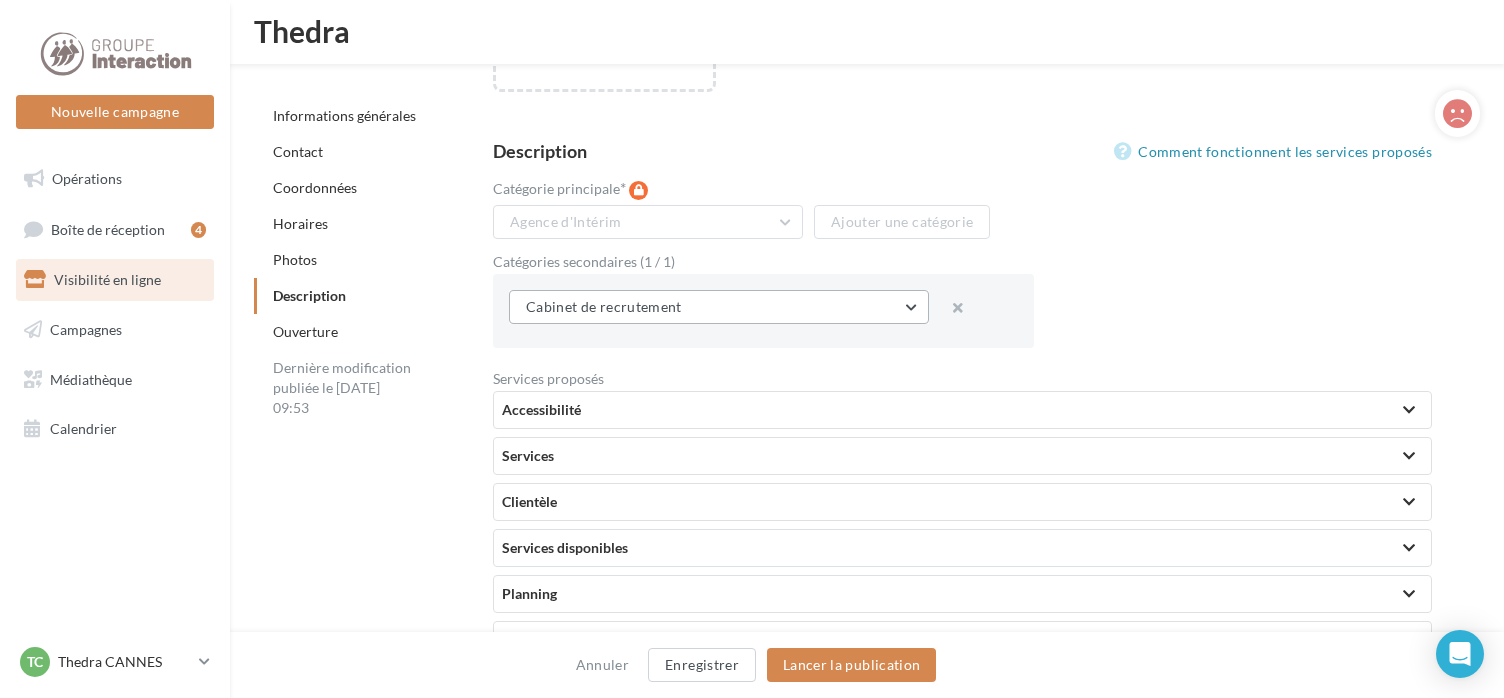click on "Cabinet de recrutement" at bounding box center [719, 307] 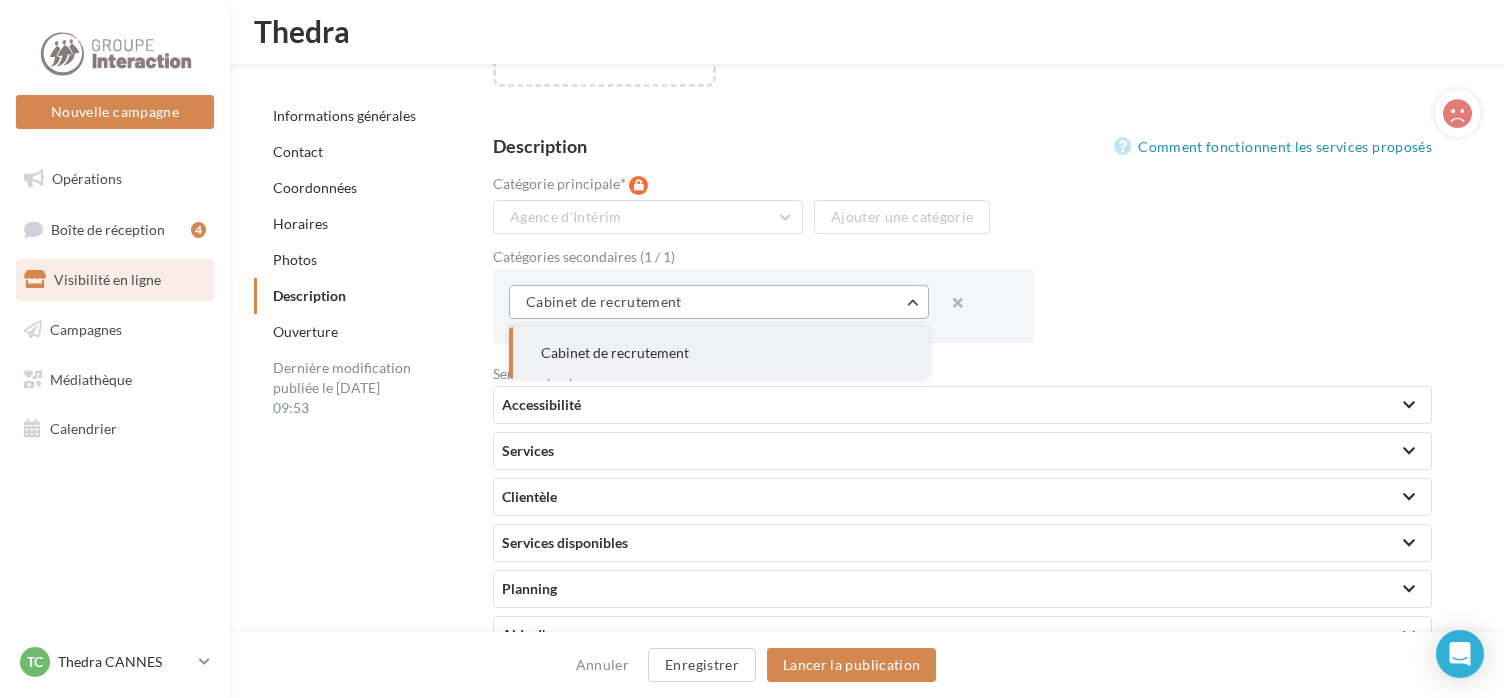 scroll, scrollTop: 4128, scrollLeft: 0, axis: vertical 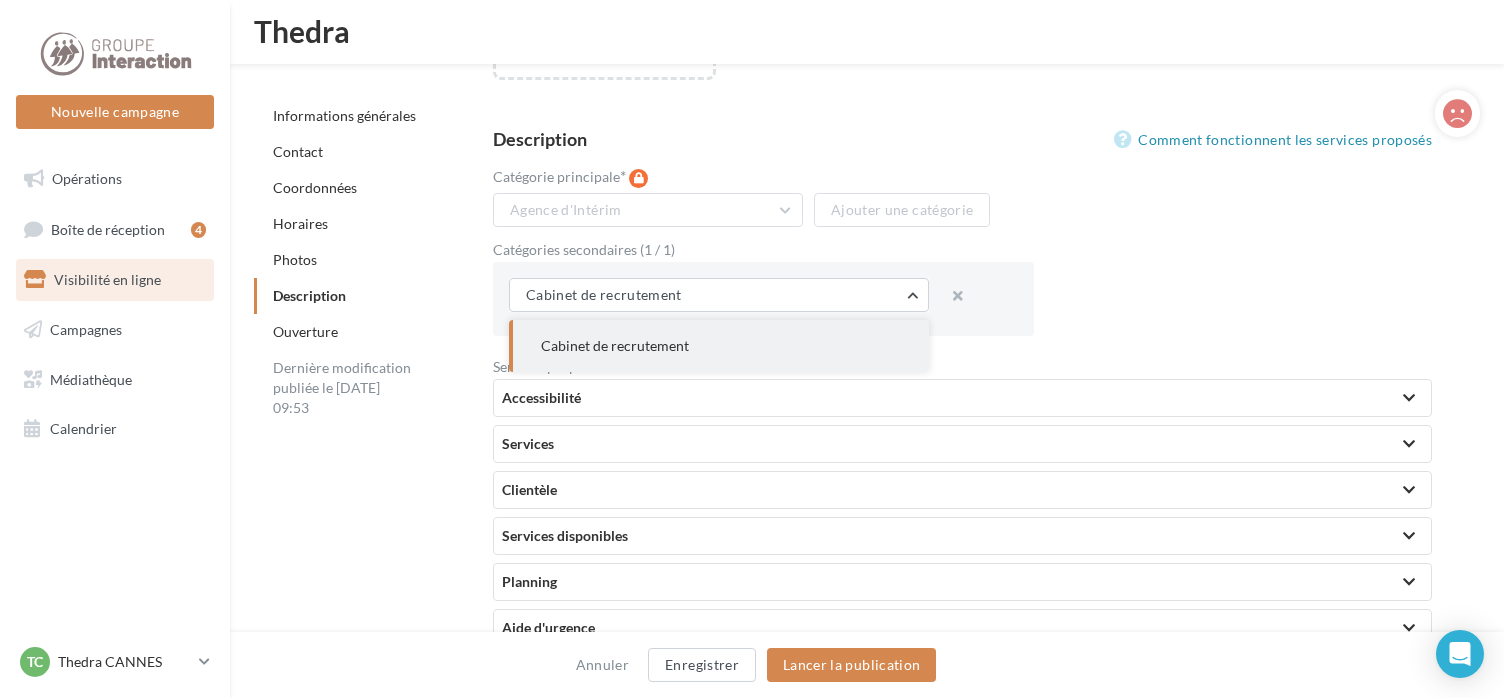 click on "Catégorie principale *       Agence d'Intérim         Agence d'Intérim
Ajouter une catégorie
Catégories secondaires (1 / 1)
Cabinet de recrutement         Cabinet de recrutement" at bounding box center (970, 256) 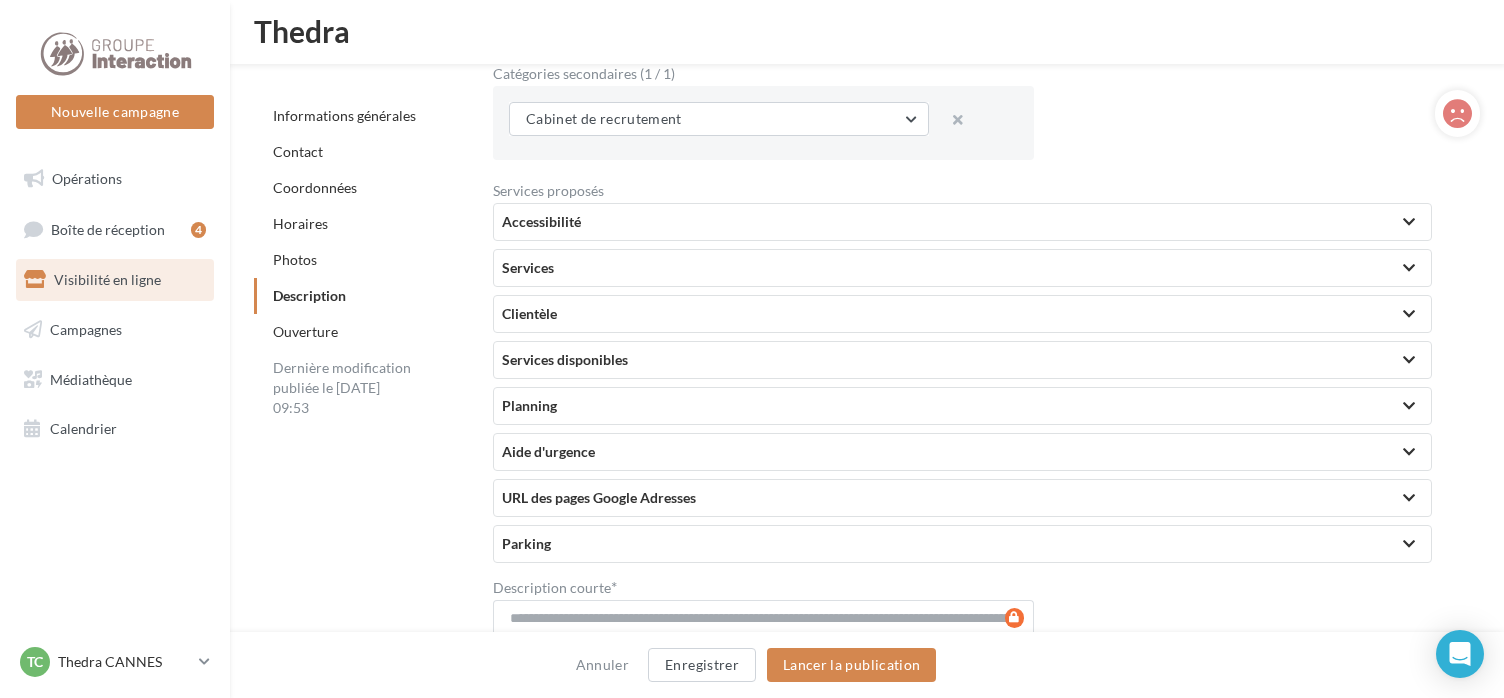 scroll, scrollTop: 4312, scrollLeft: 0, axis: vertical 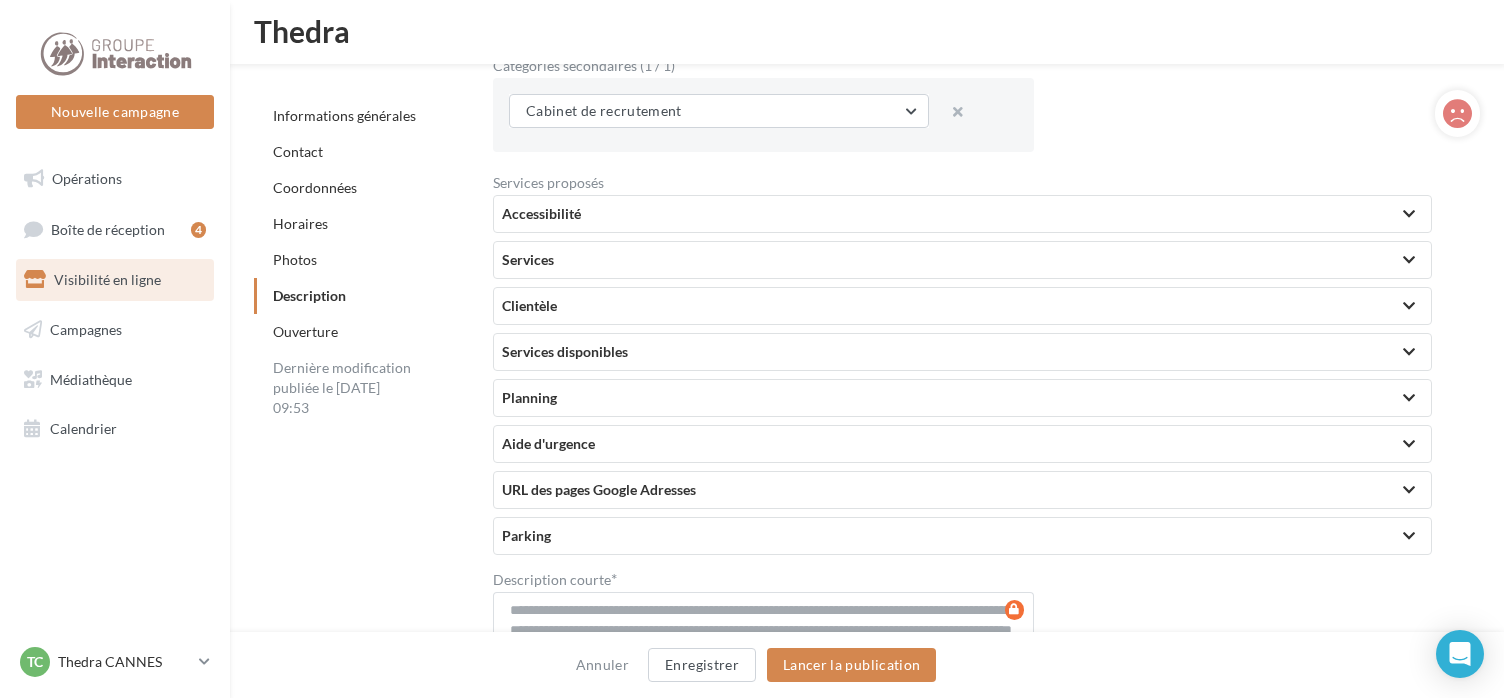 click at bounding box center [1409, 214] 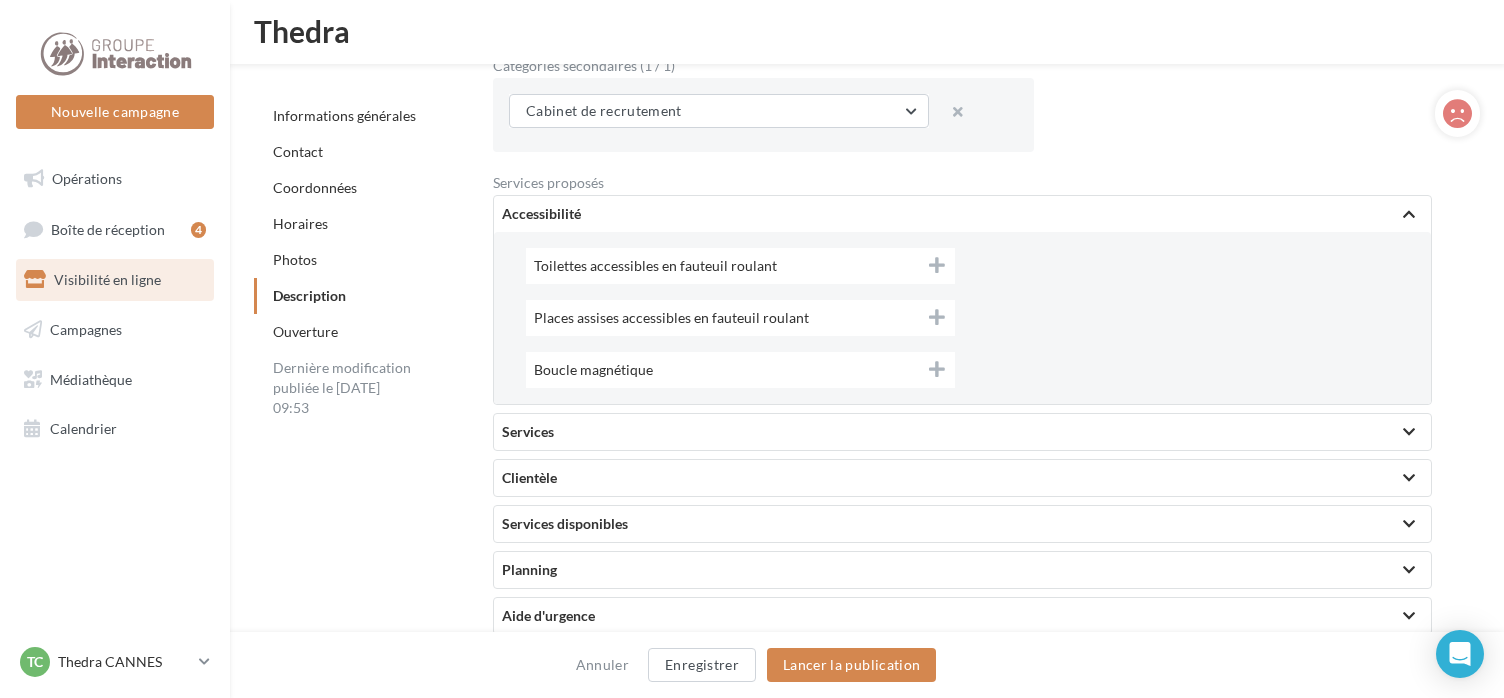 click at bounding box center [1409, 432] 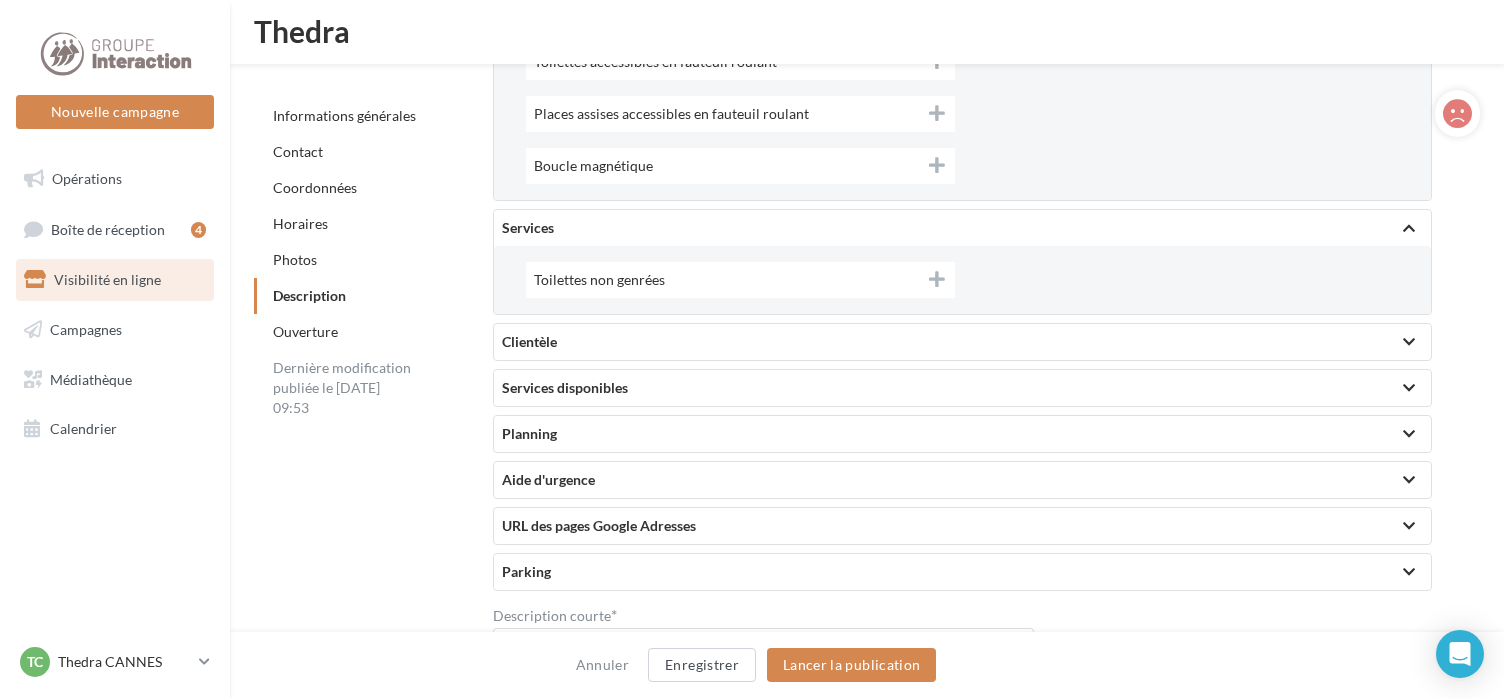 scroll, scrollTop: 4516, scrollLeft: 0, axis: vertical 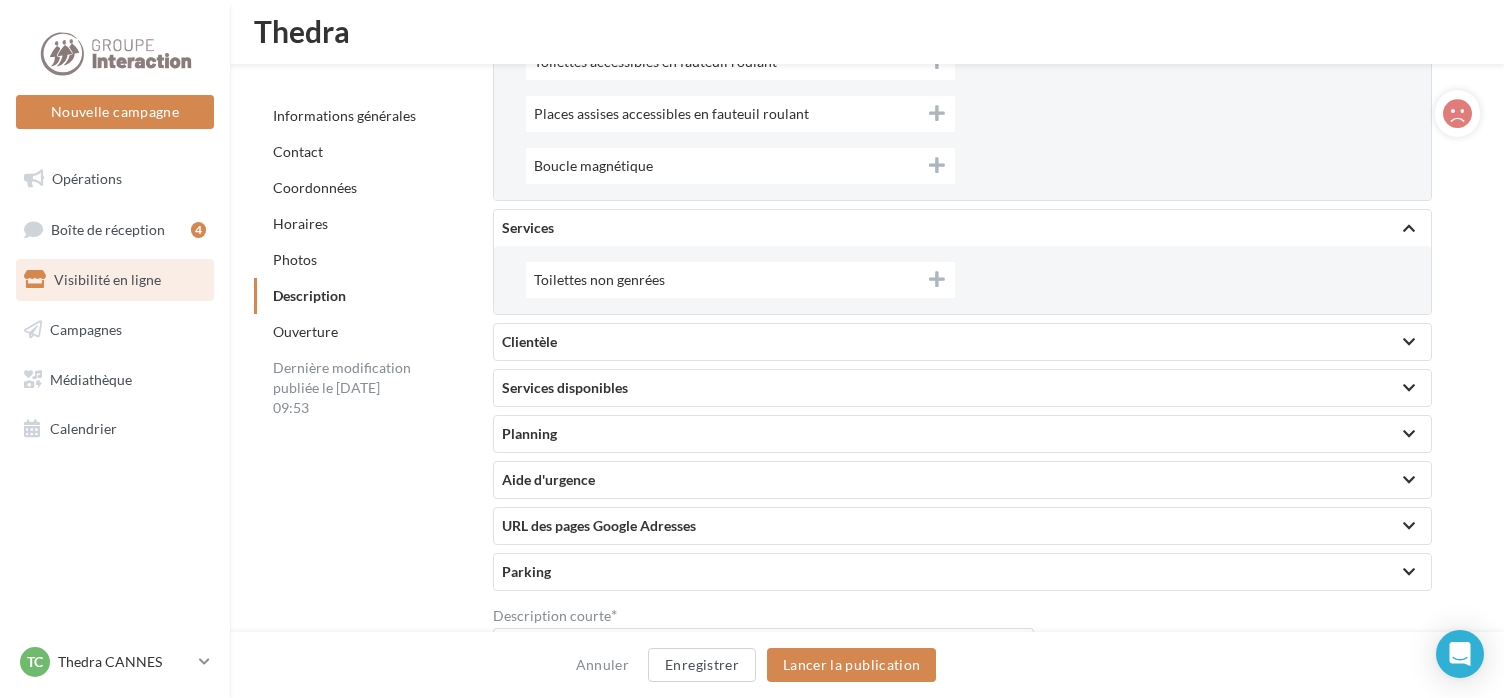 click on "Clientèle" at bounding box center (962, 342) 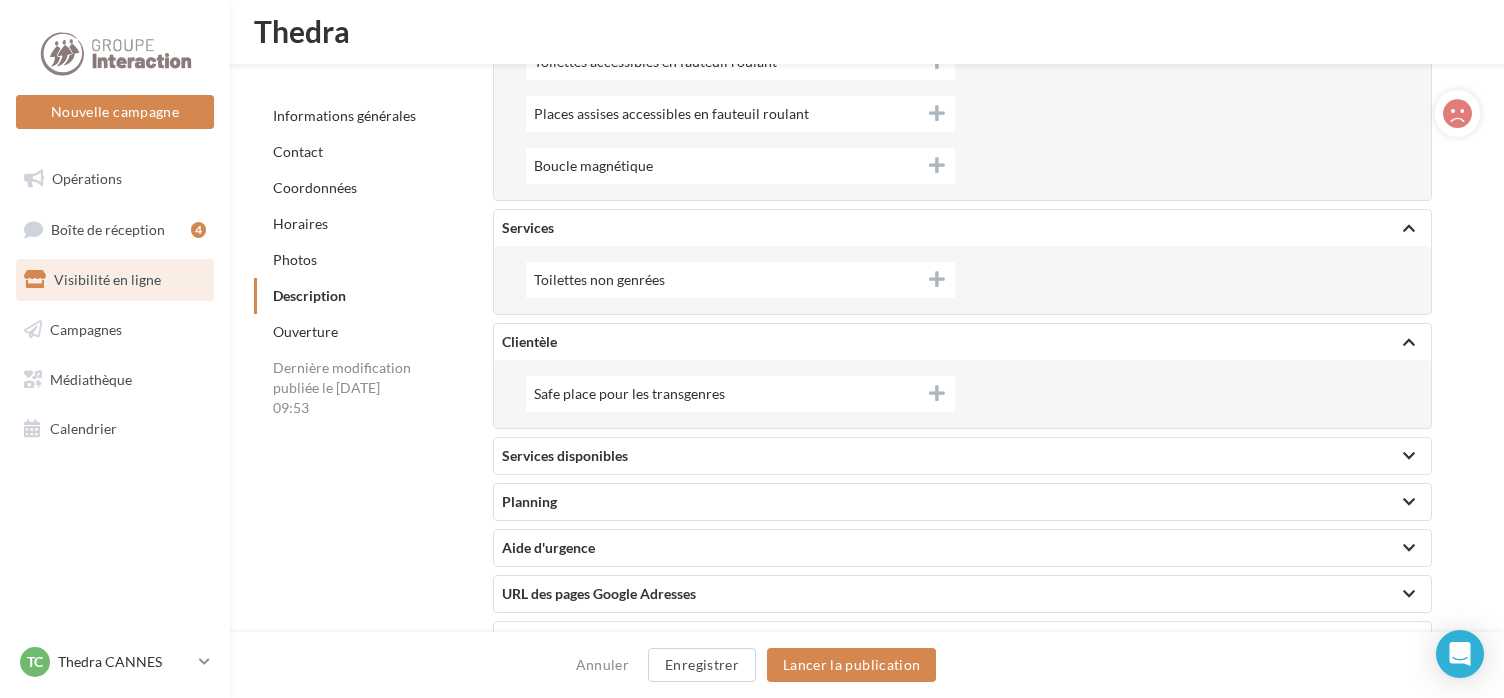 click on "Services disponibles" at bounding box center [962, 456] 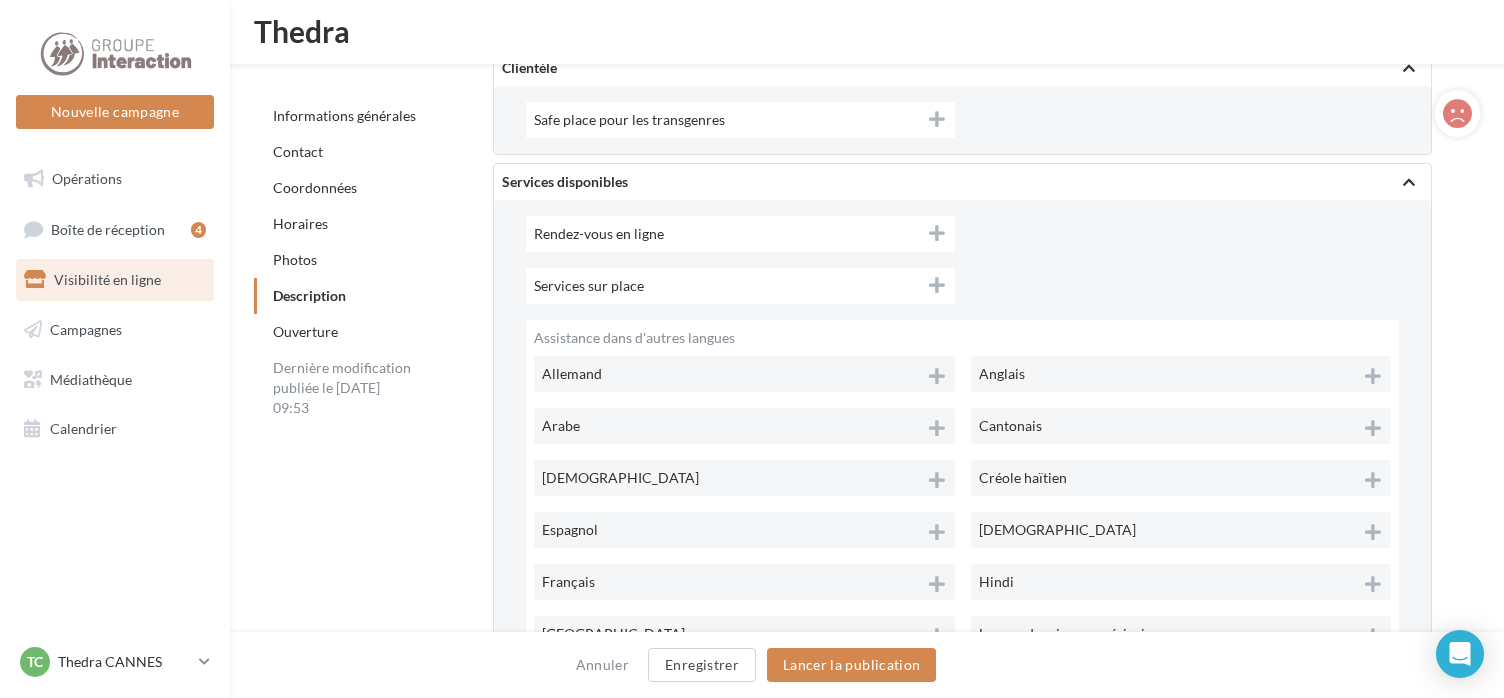 scroll, scrollTop: 4812, scrollLeft: 0, axis: vertical 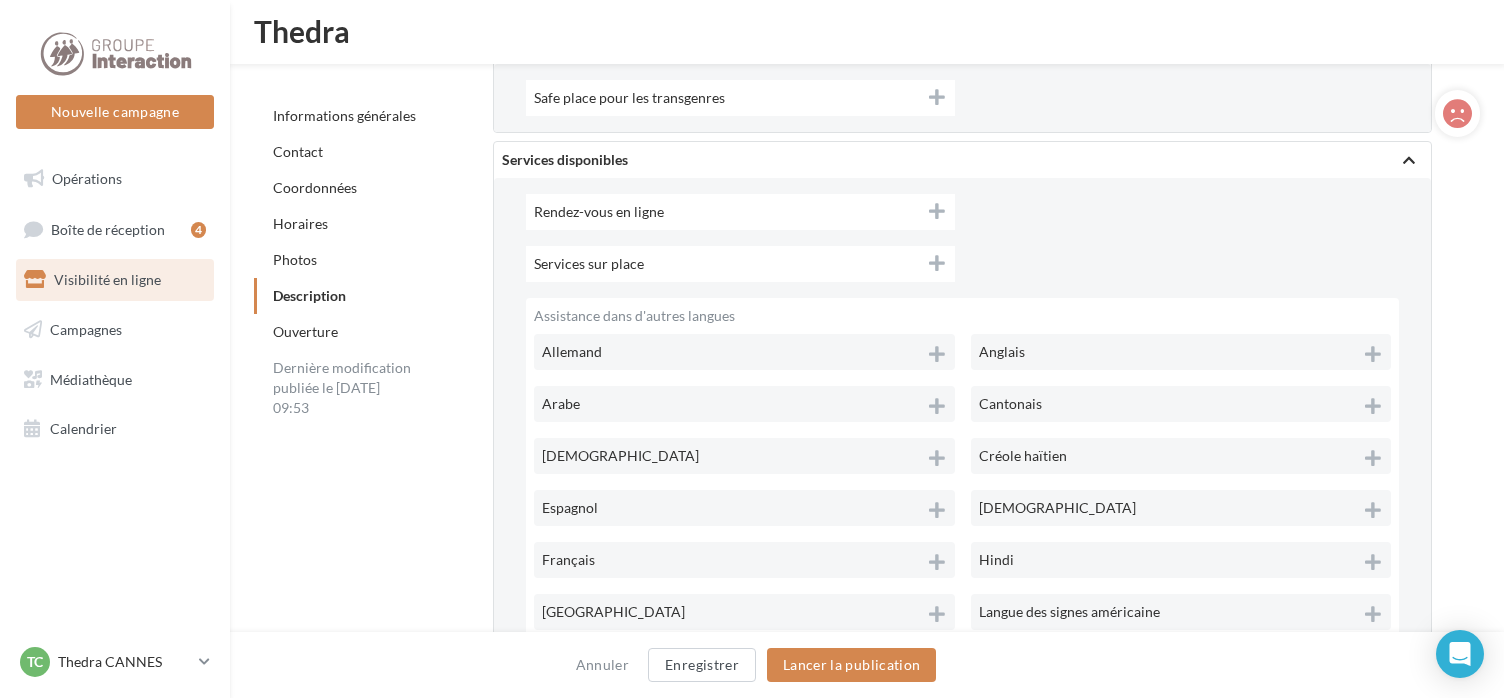 click at bounding box center [937, 264] 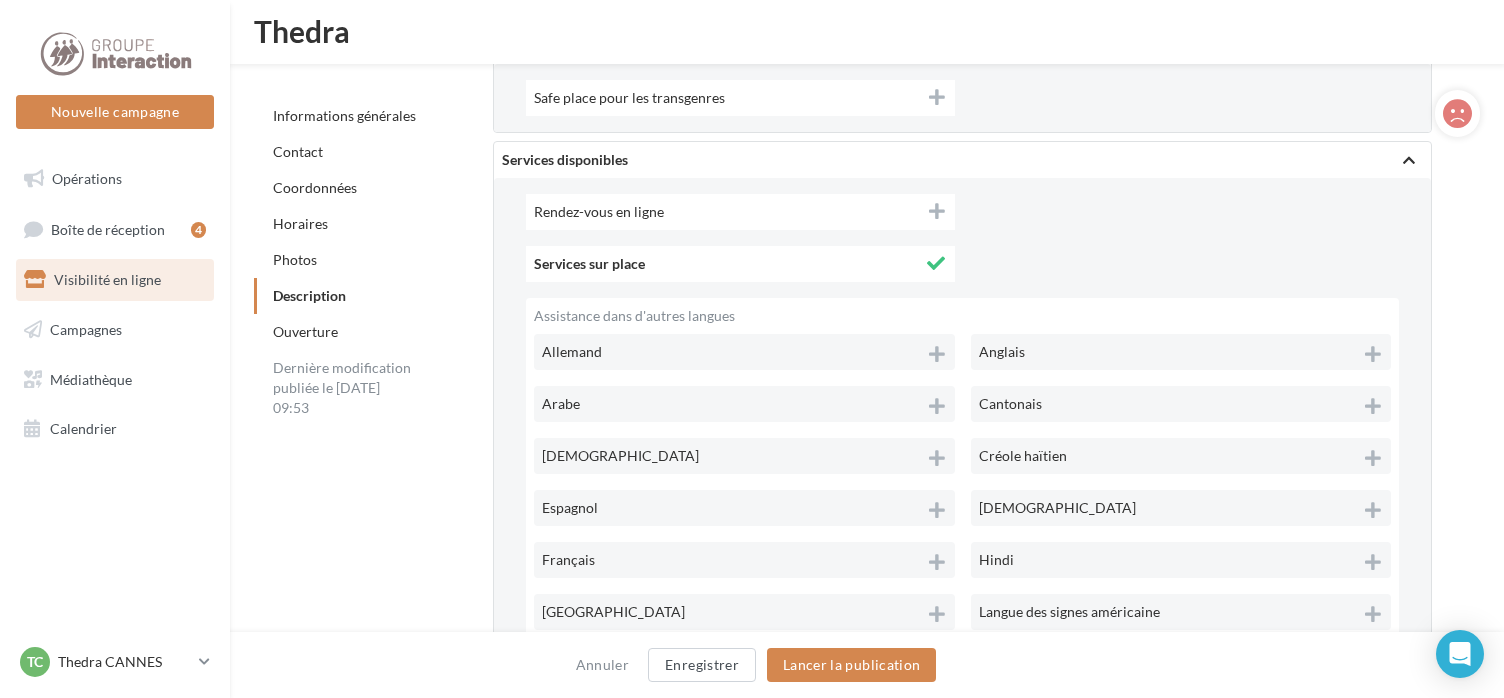 click at bounding box center [937, 212] 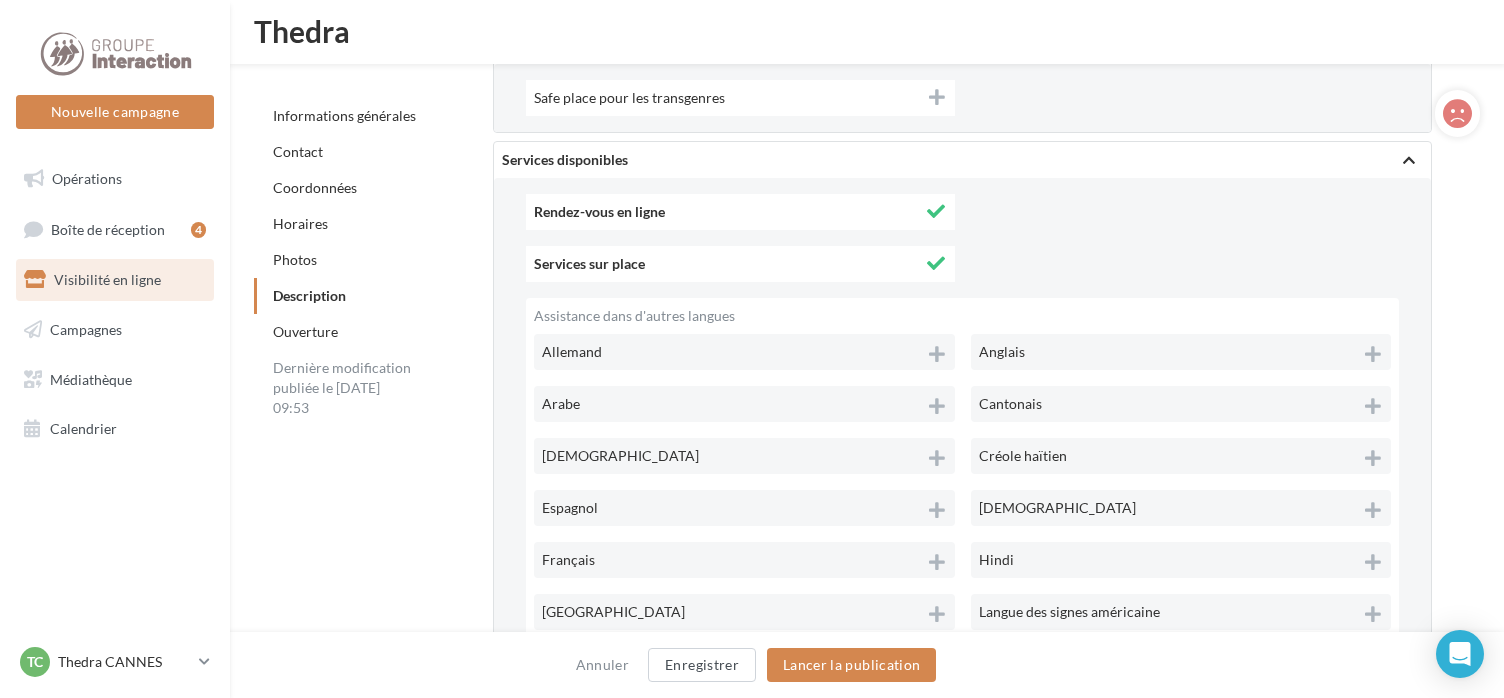 click at bounding box center [937, 354] 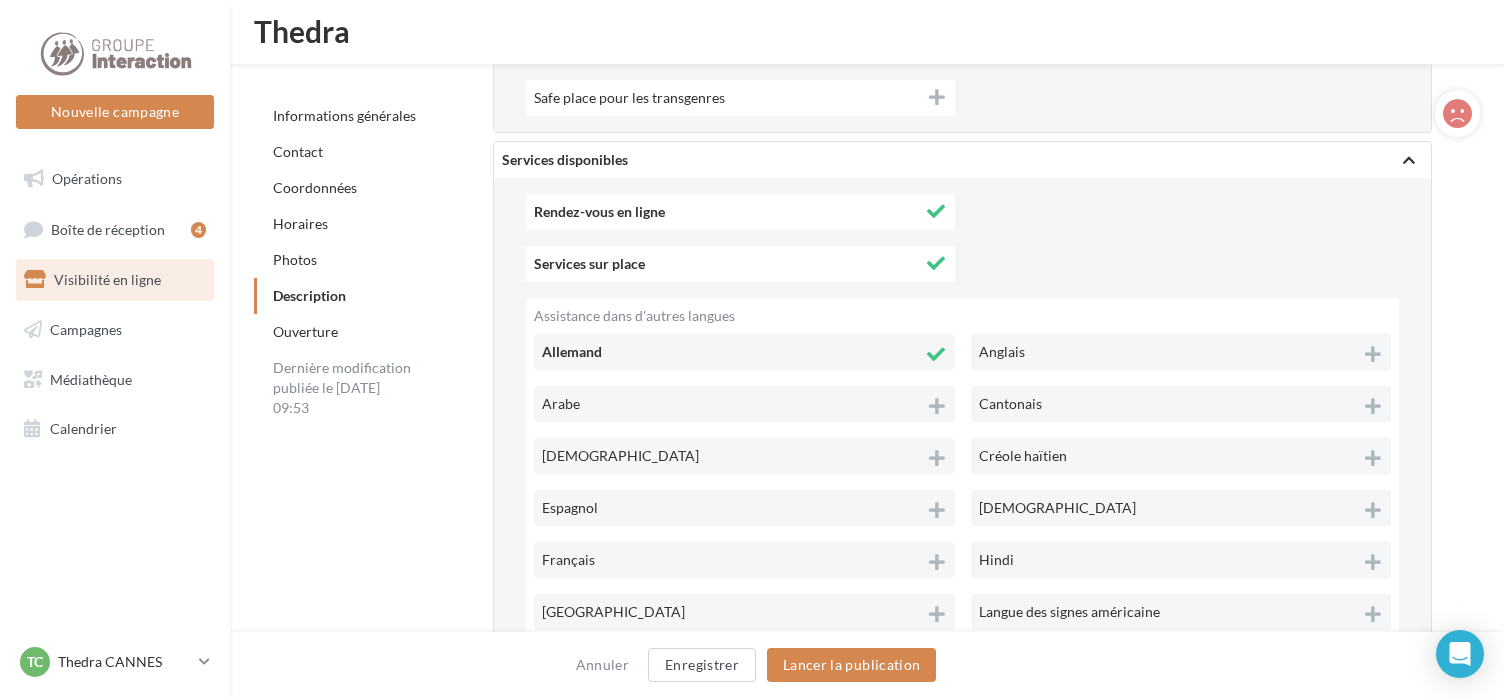 click on "Espagnol" at bounding box center (744, 508) 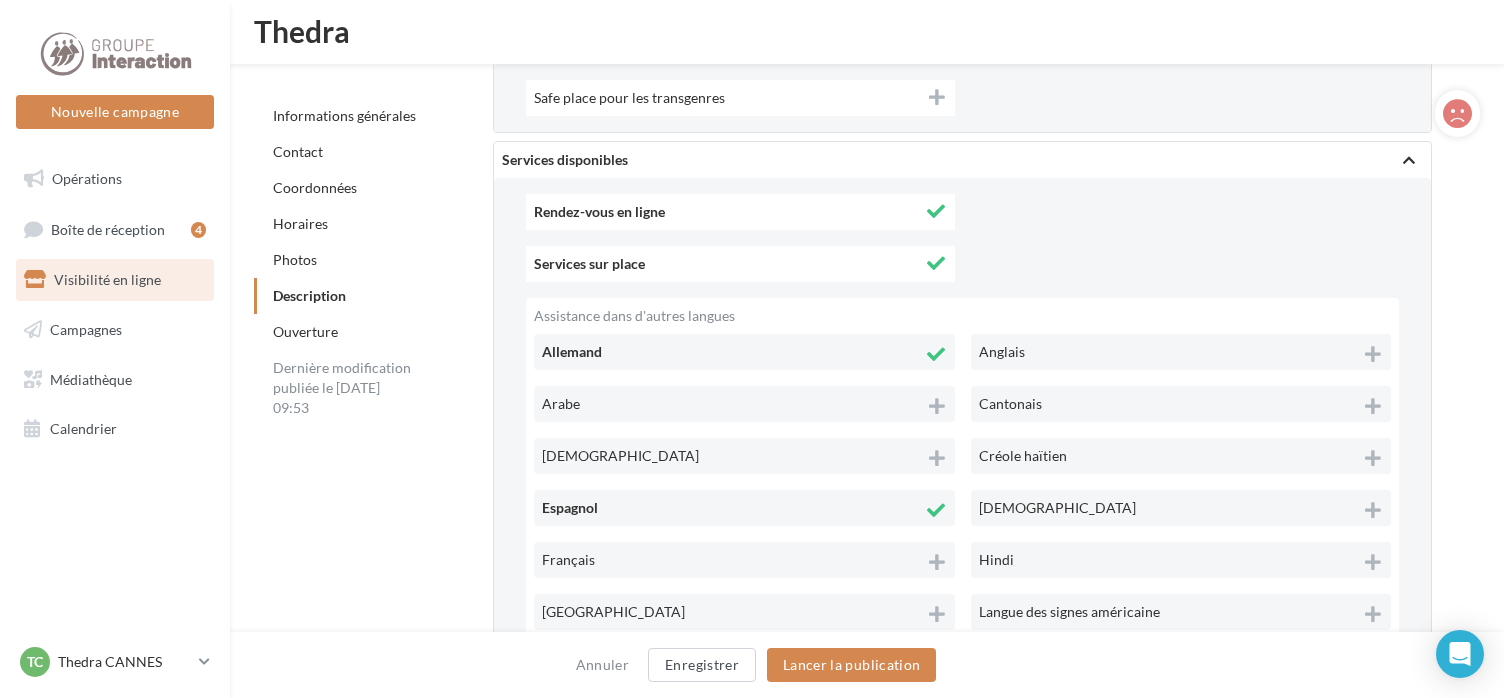 click on "Anglais" at bounding box center [1181, 352] 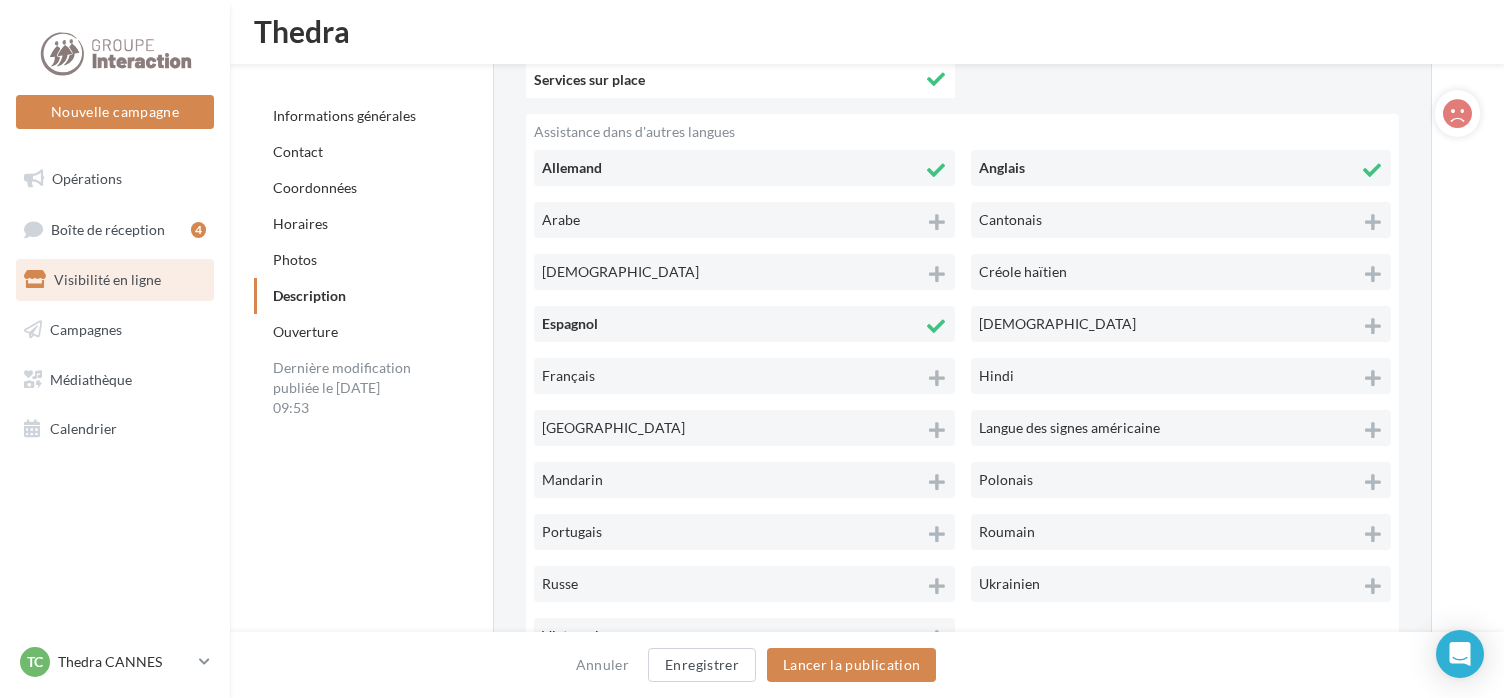 scroll, scrollTop: 5004, scrollLeft: 0, axis: vertical 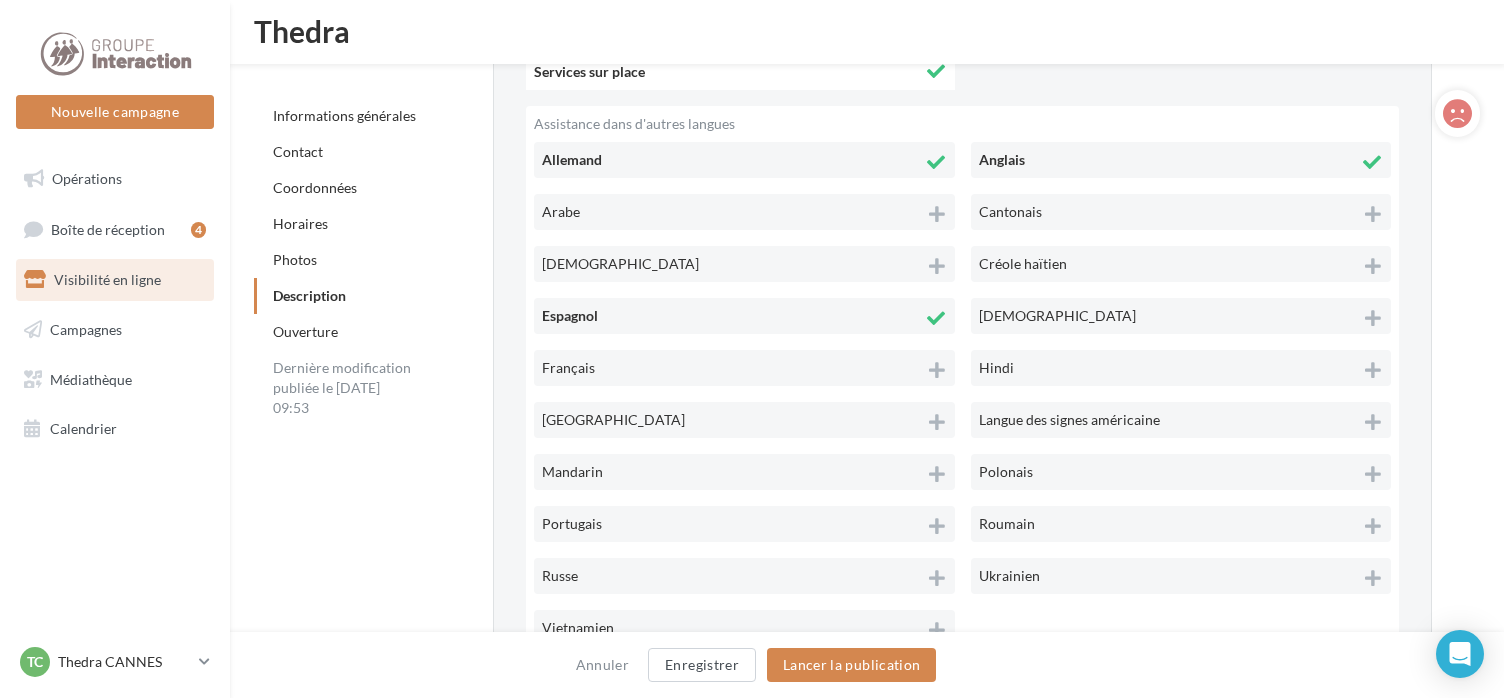 click at bounding box center (937, 422) 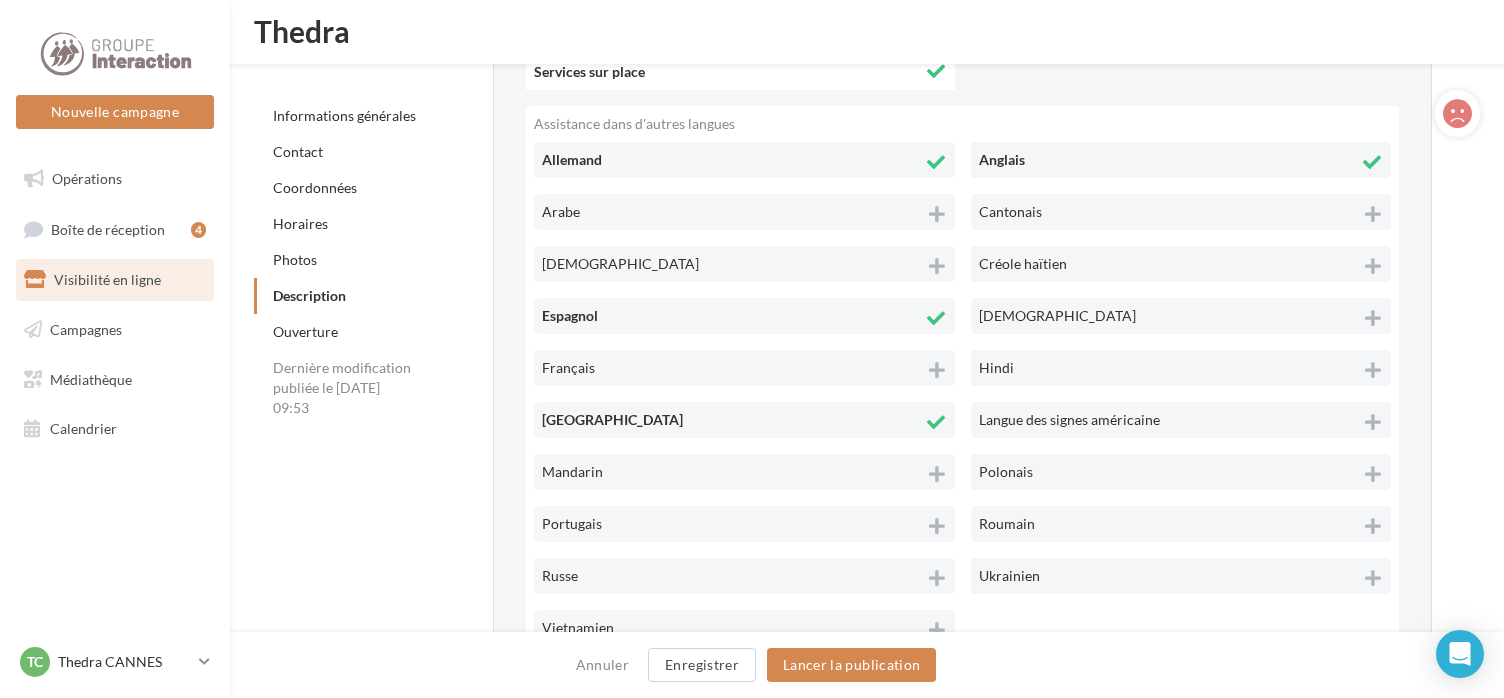 click at bounding box center (937, 370) 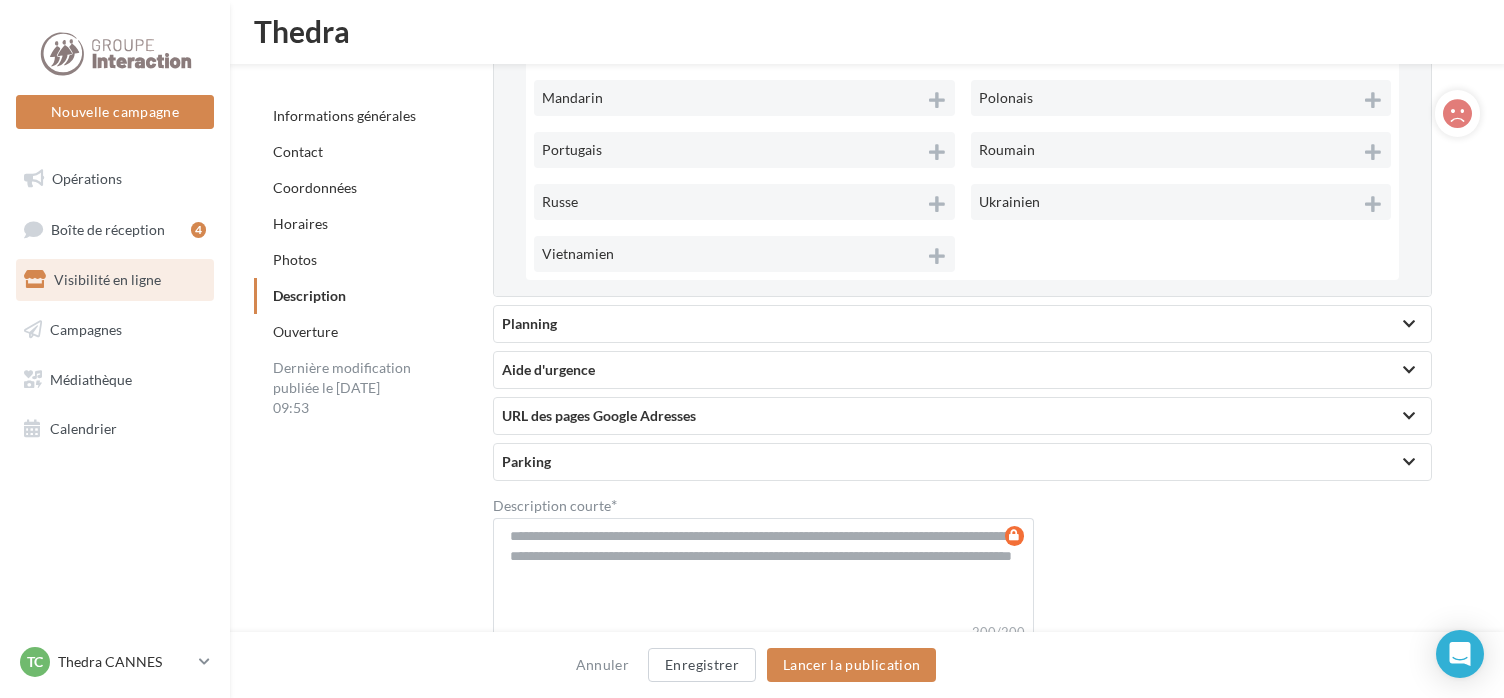 scroll, scrollTop: 5392, scrollLeft: 0, axis: vertical 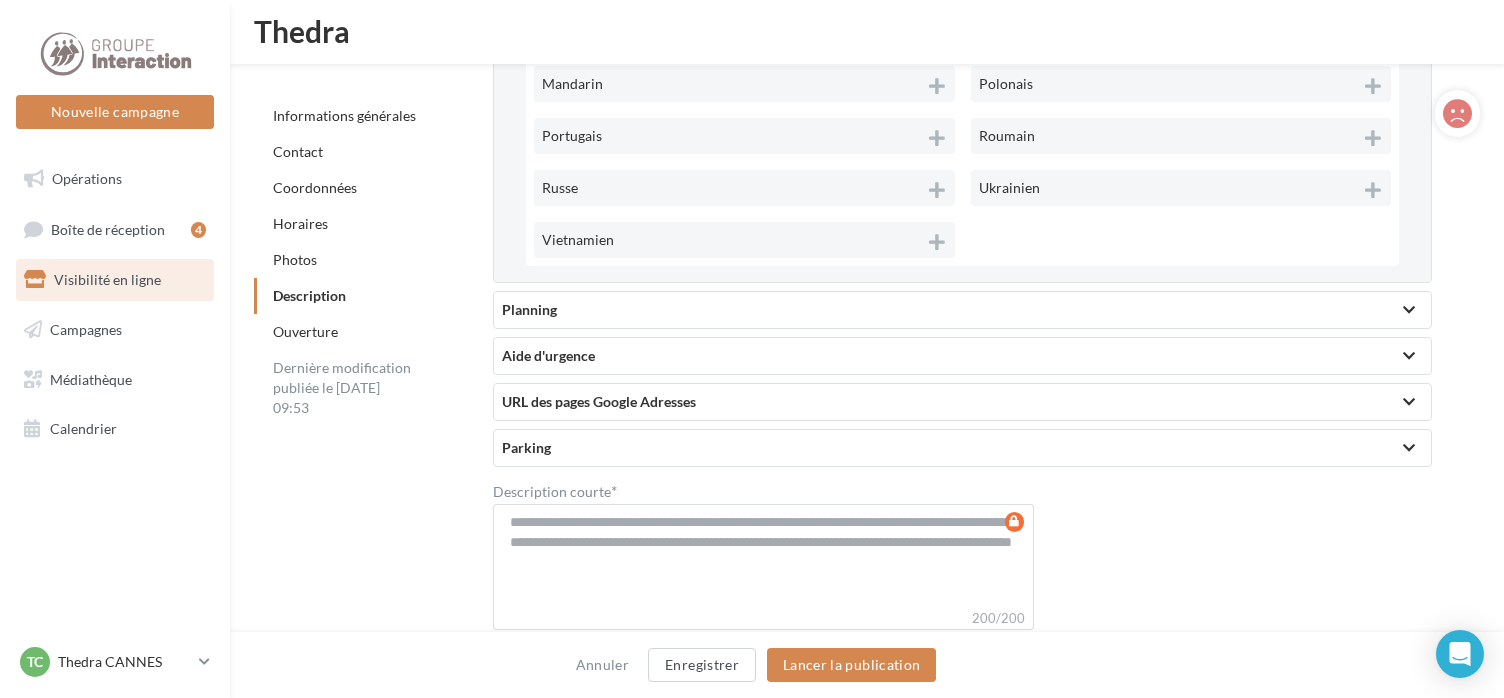 click on "Planning" at bounding box center [962, 310] 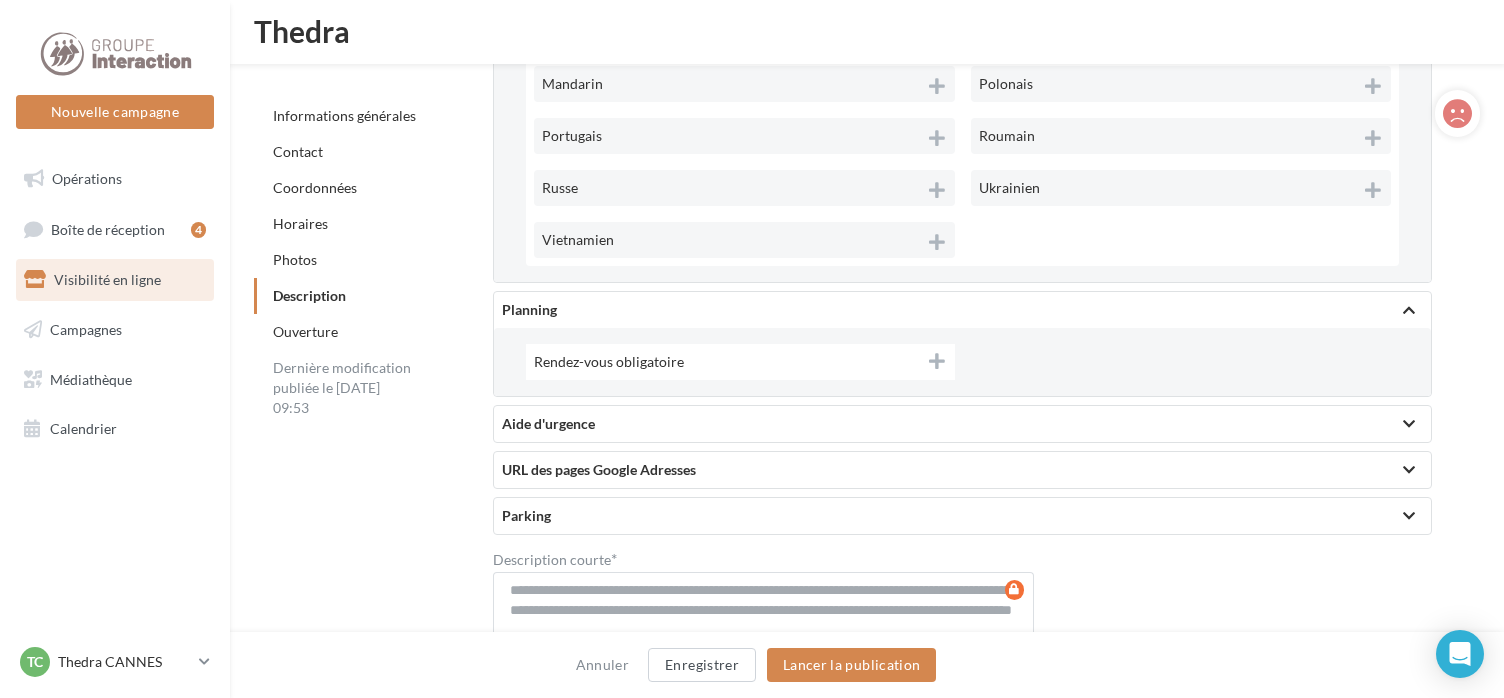 click on "URL des pages Google Adresses" at bounding box center [962, 470] 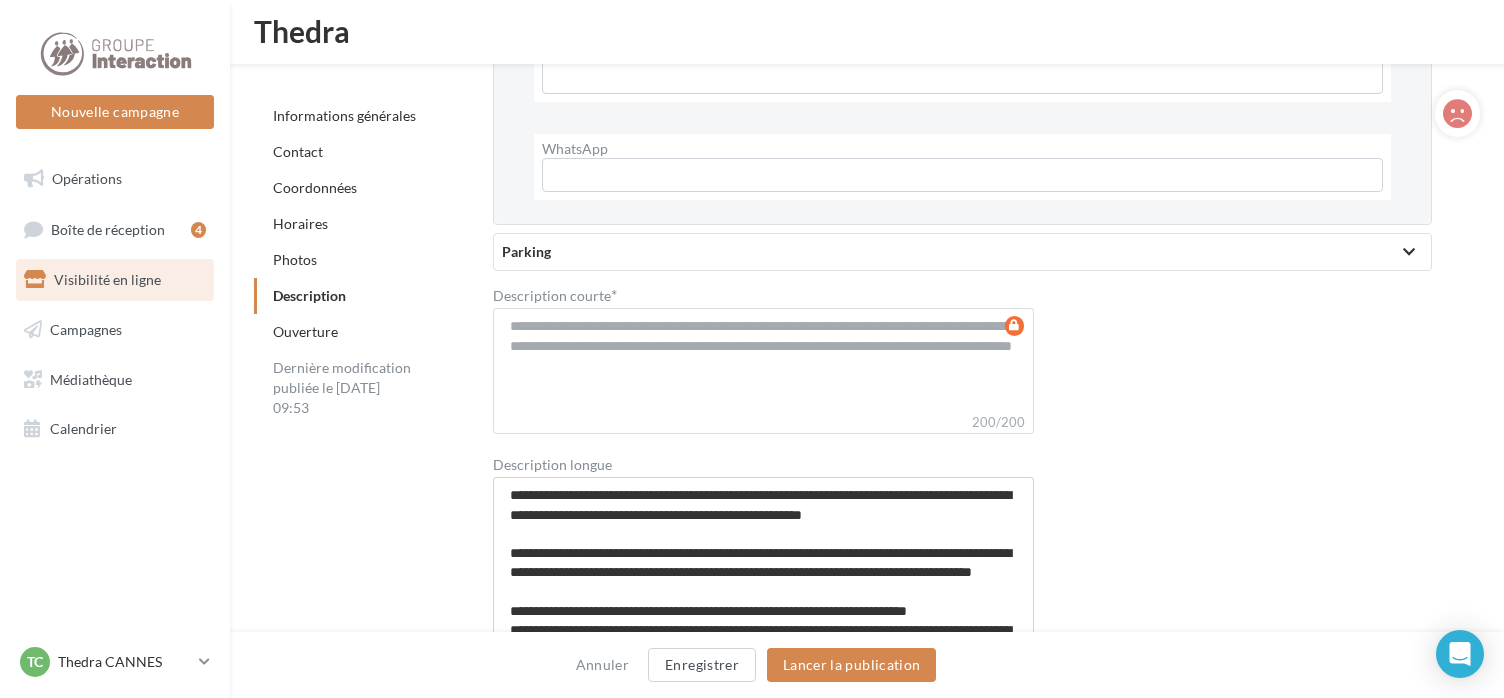 scroll, scrollTop: 6672, scrollLeft: 0, axis: vertical 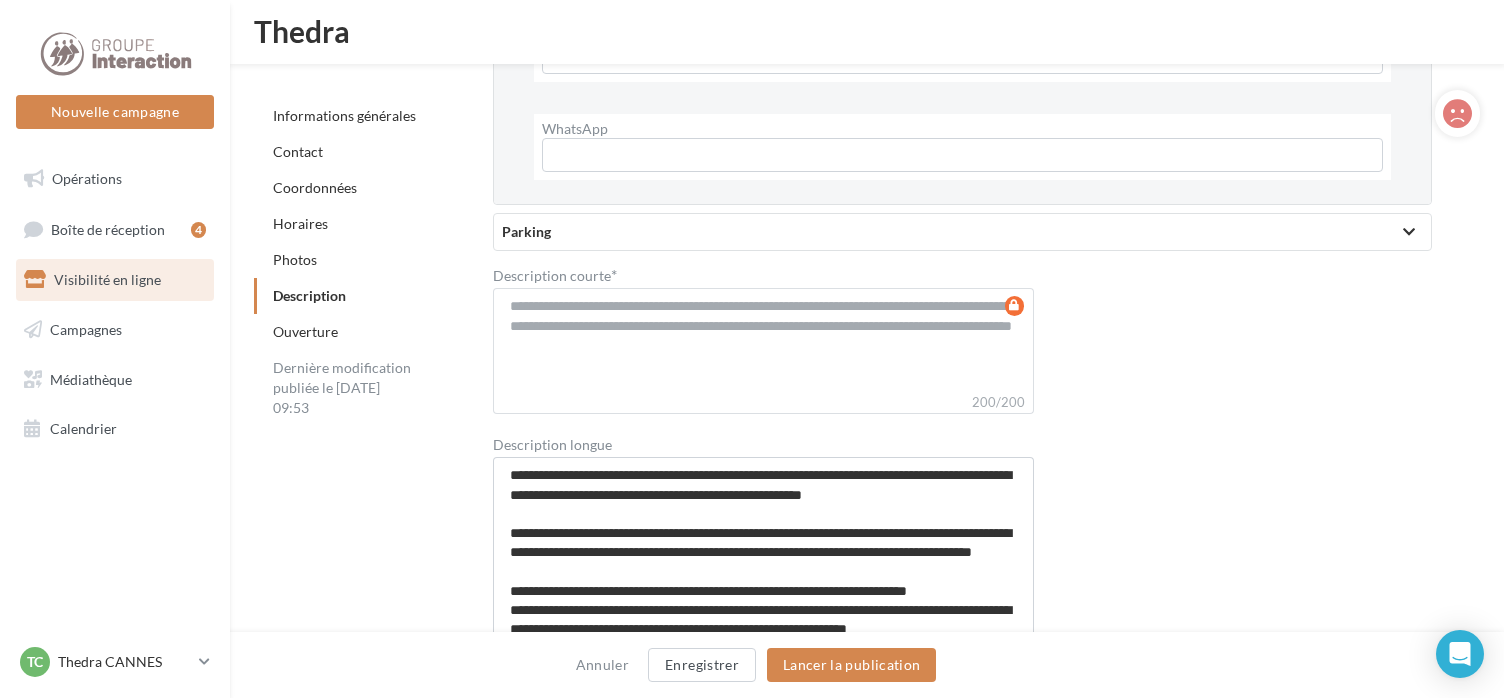click at bounding box center [1409, 232] 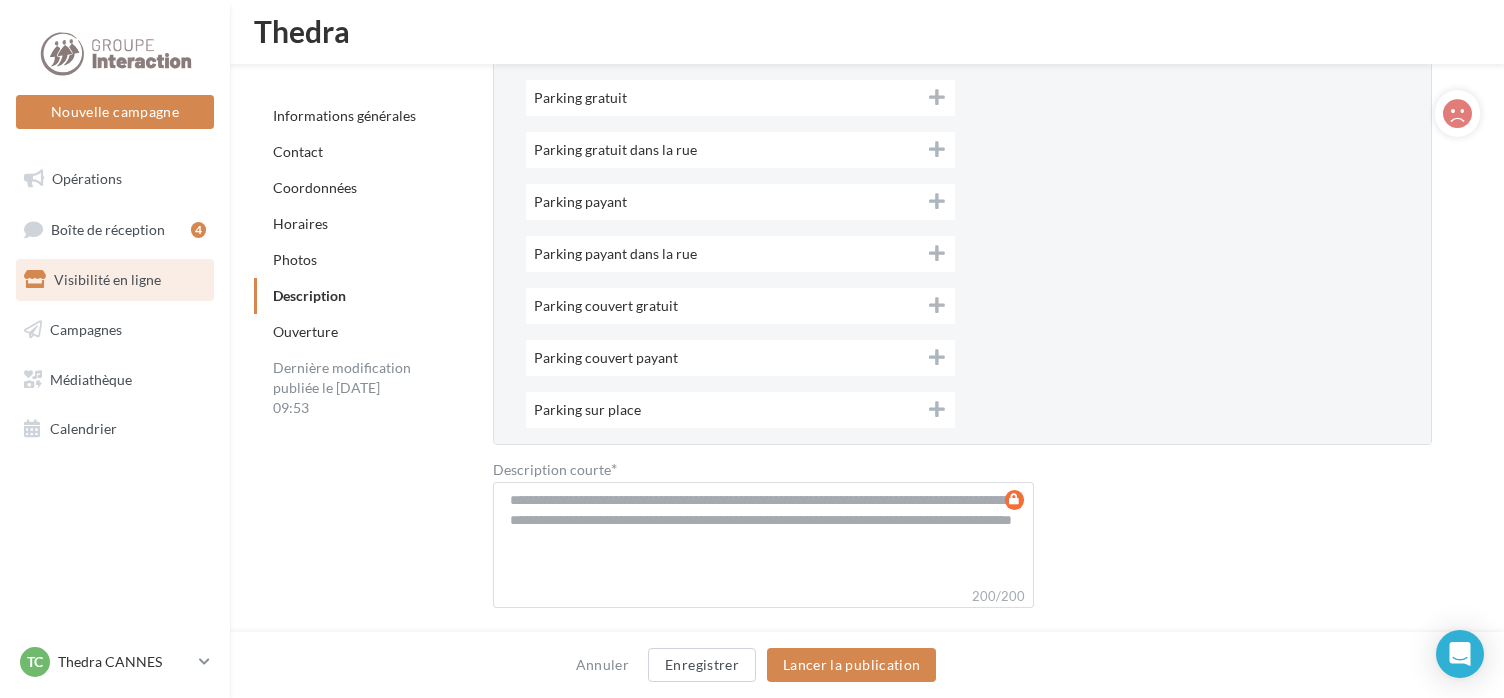 scroll, scrollTop: 6857, scrollLeft: 0, axis: vertical 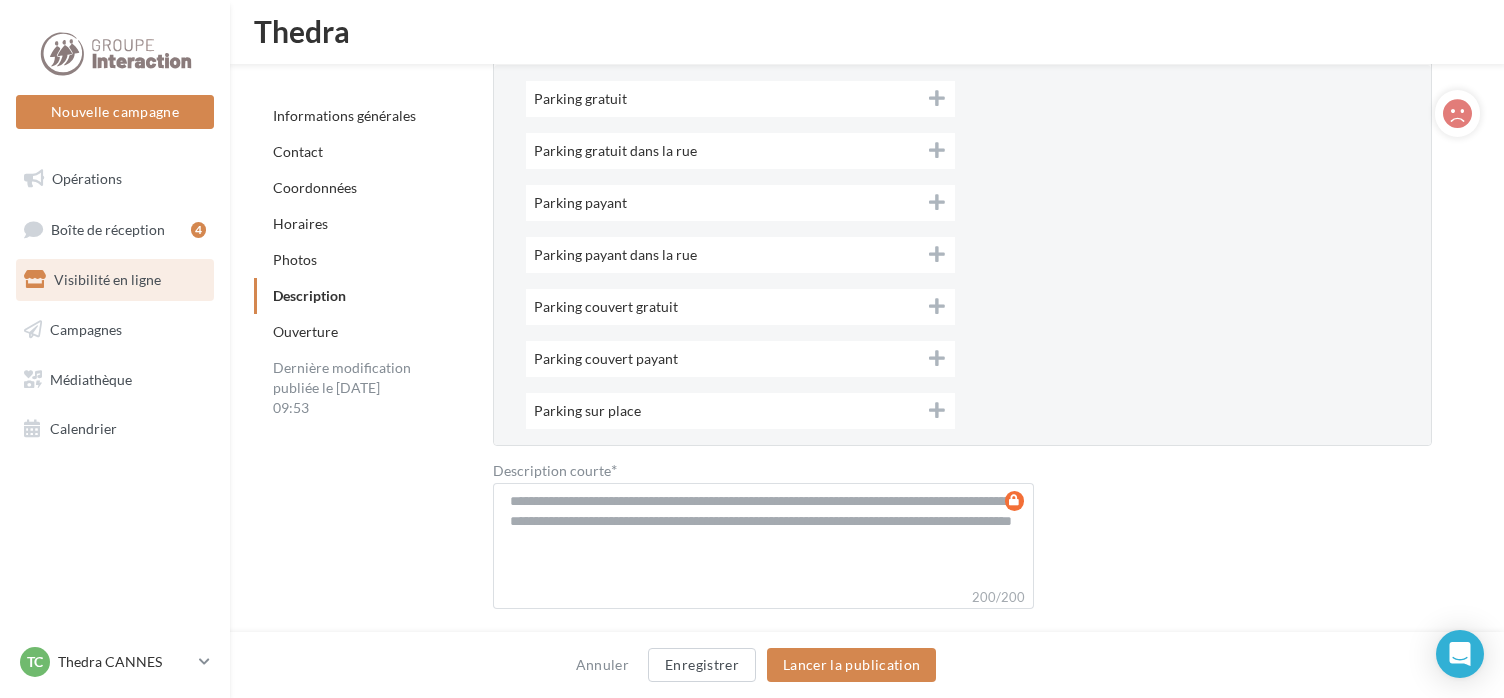 click at bounding box center [937, 151] 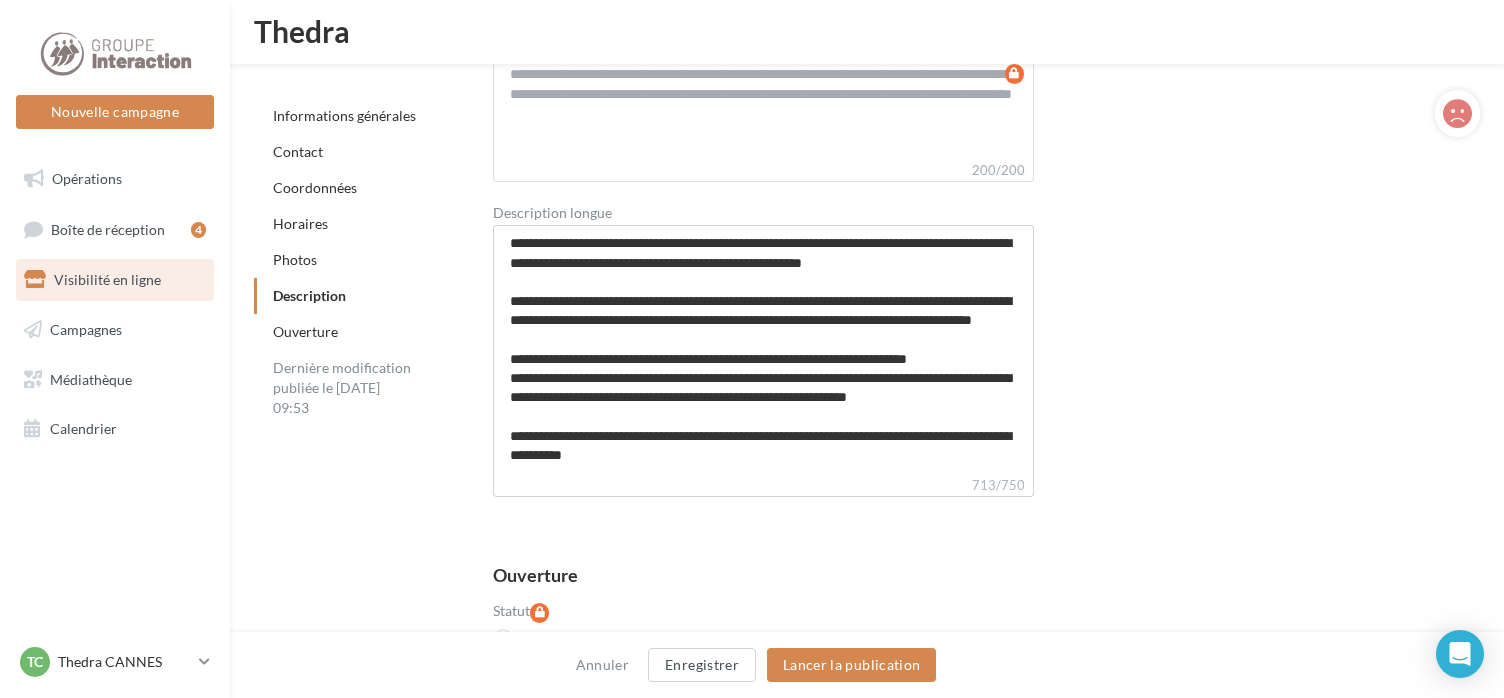 scroll, scrollTop: 7304, scrollLeft: 0, axis: vertical 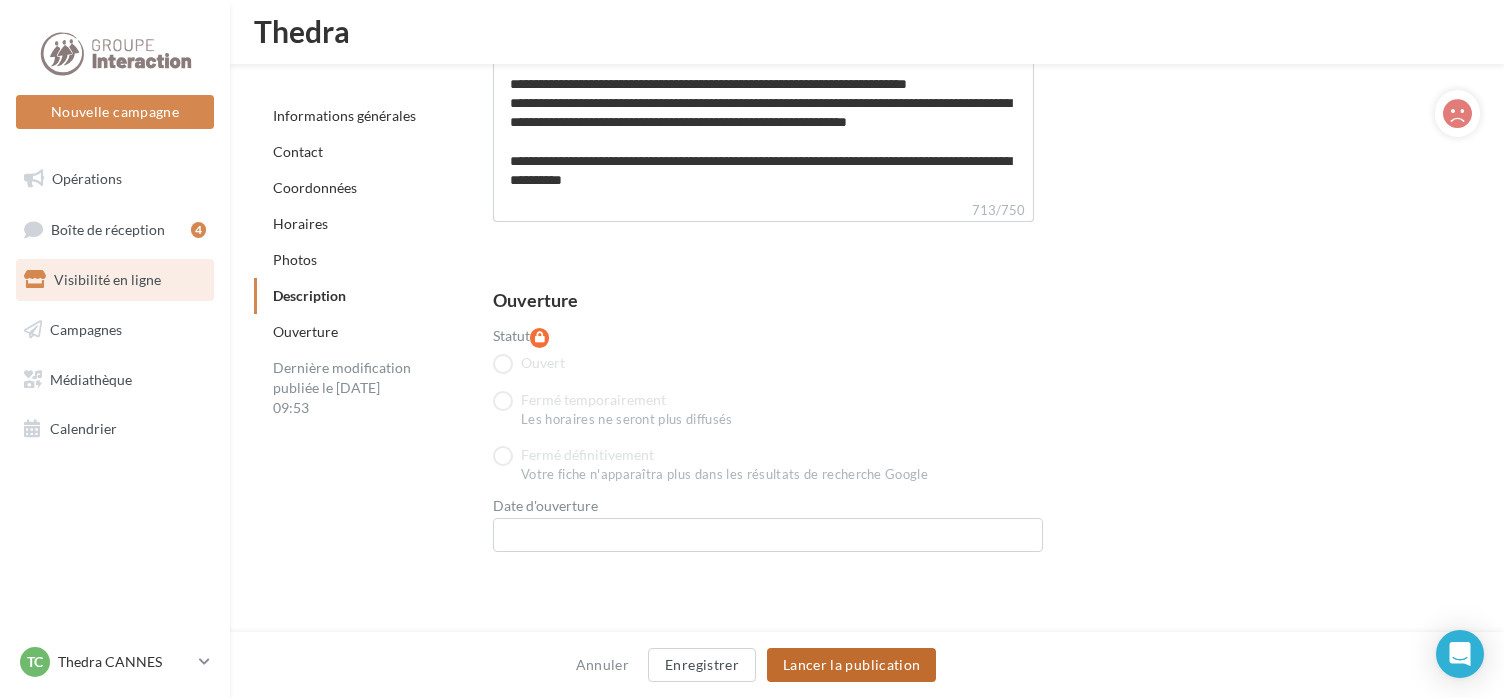 click on "Lancer la publication" at bounding box center (851, 665) 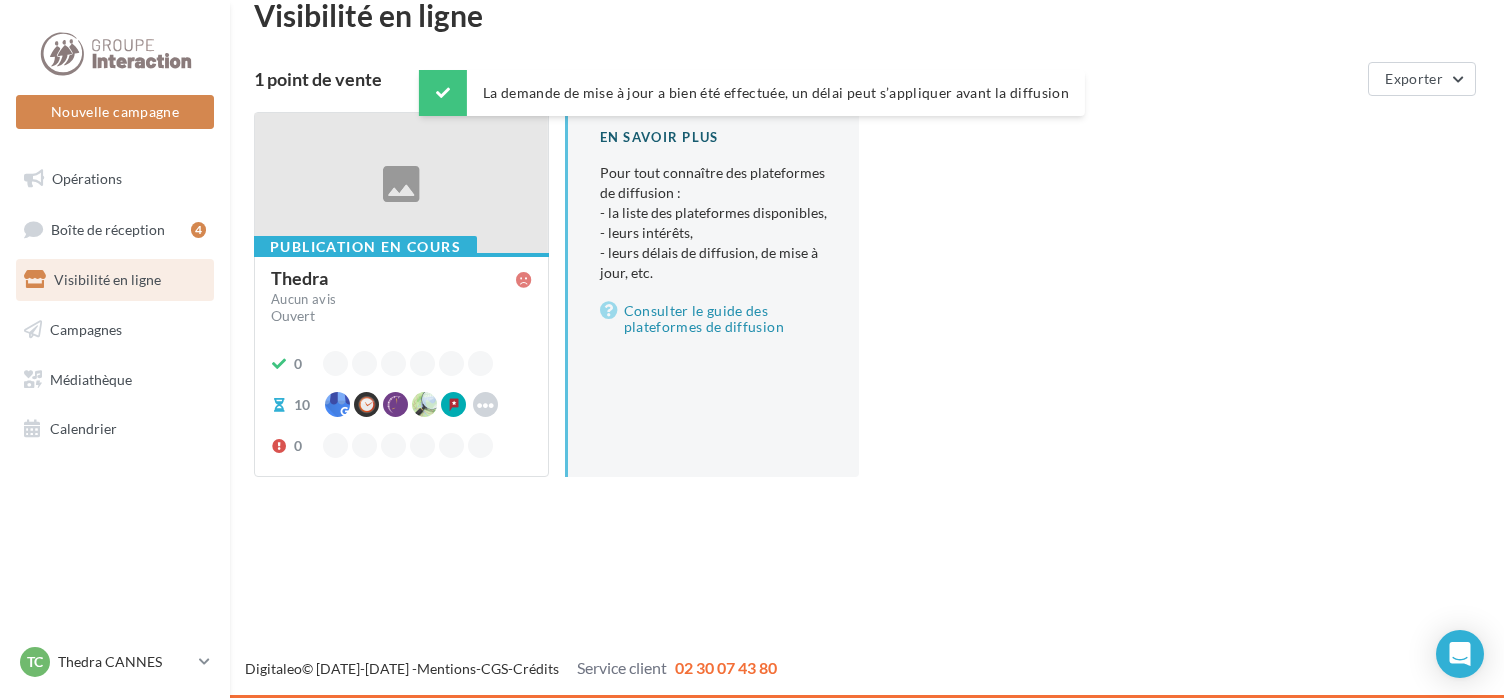 scroll, scrollTop: 32, scrollLeft: 0, axis: vertical 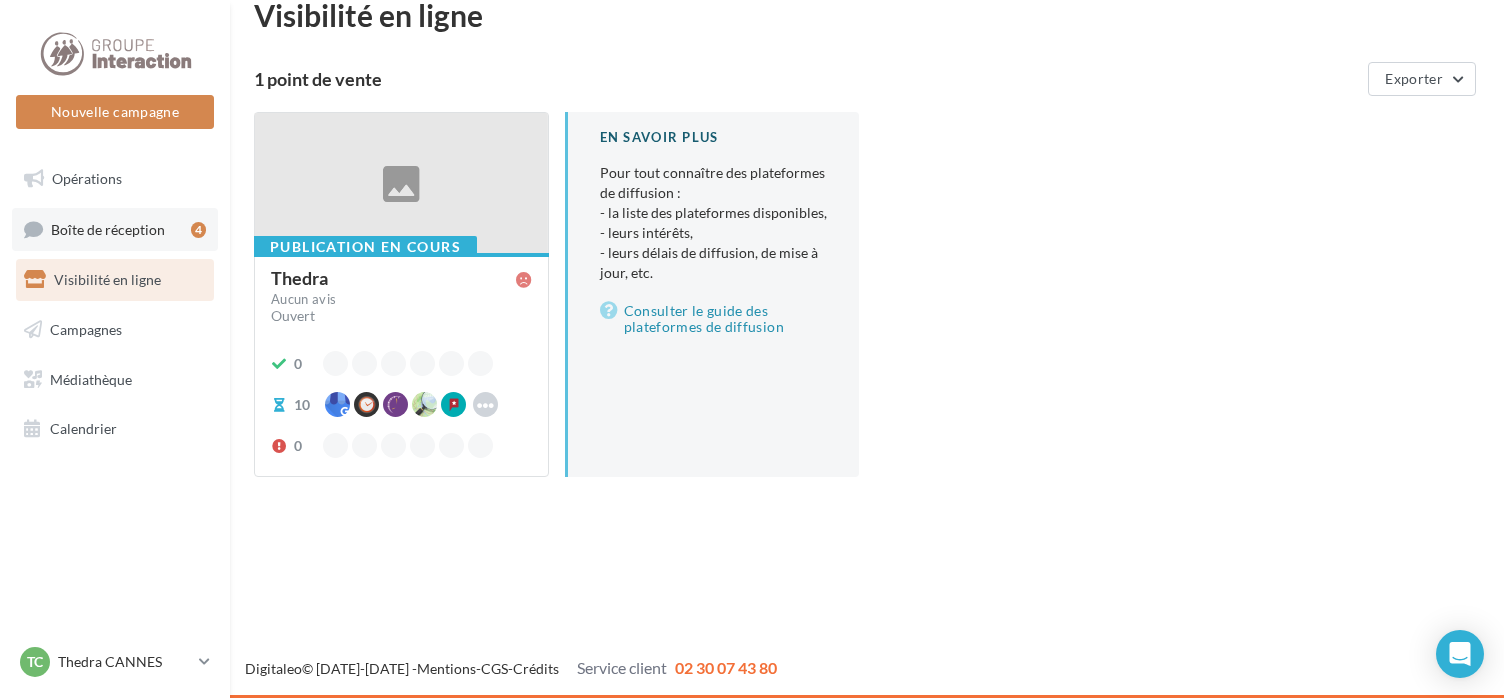 click on "Boîte de réception" at bounding box center [108, 228] 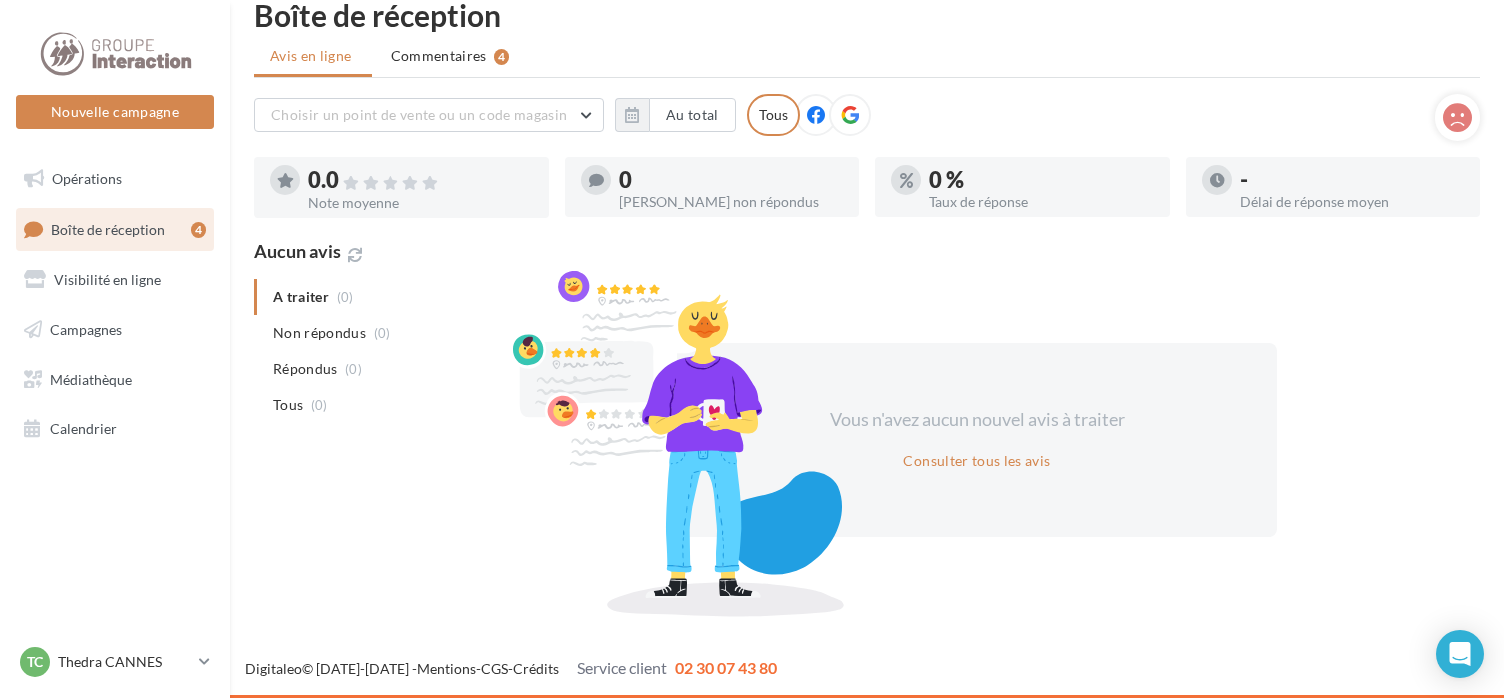scroll, scrollTop: 0, scrollLeft: 0, axis: both 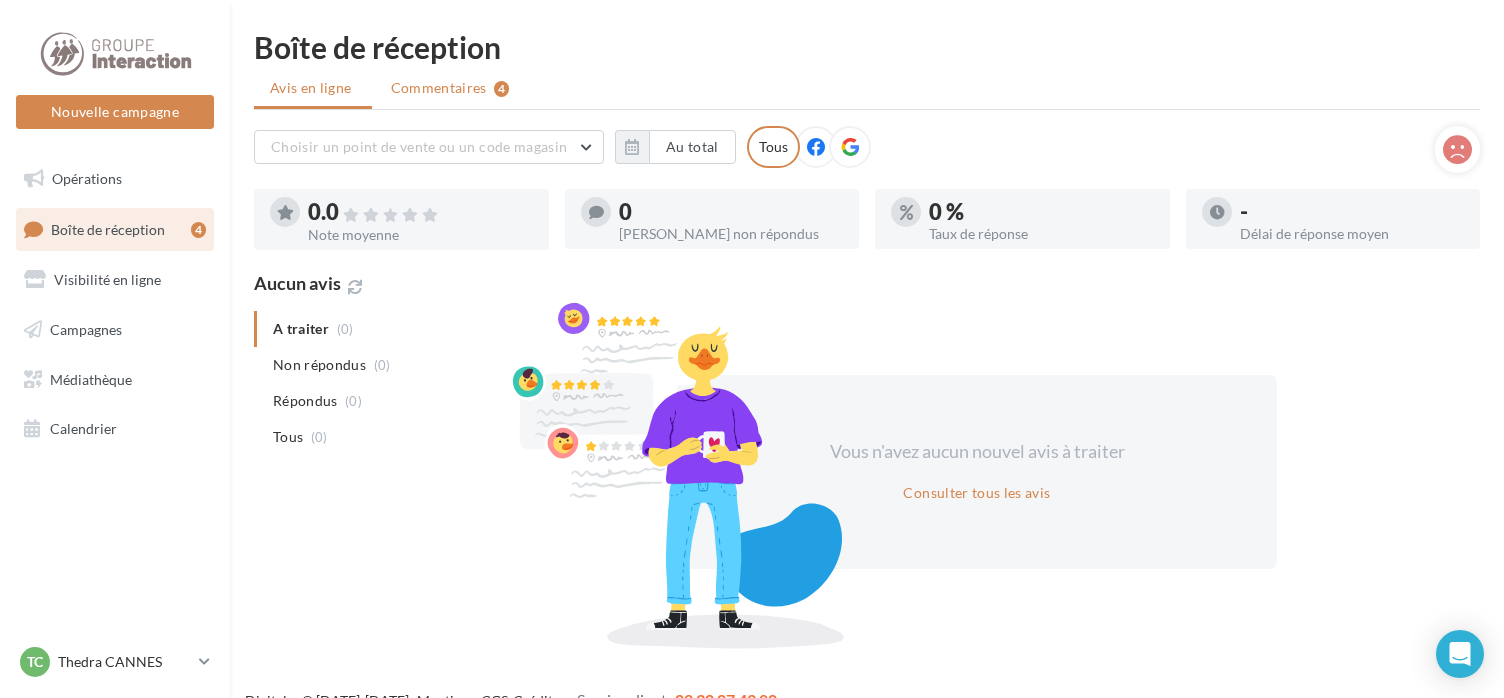 click on "Commentaires" at bounding box center [439, 88] 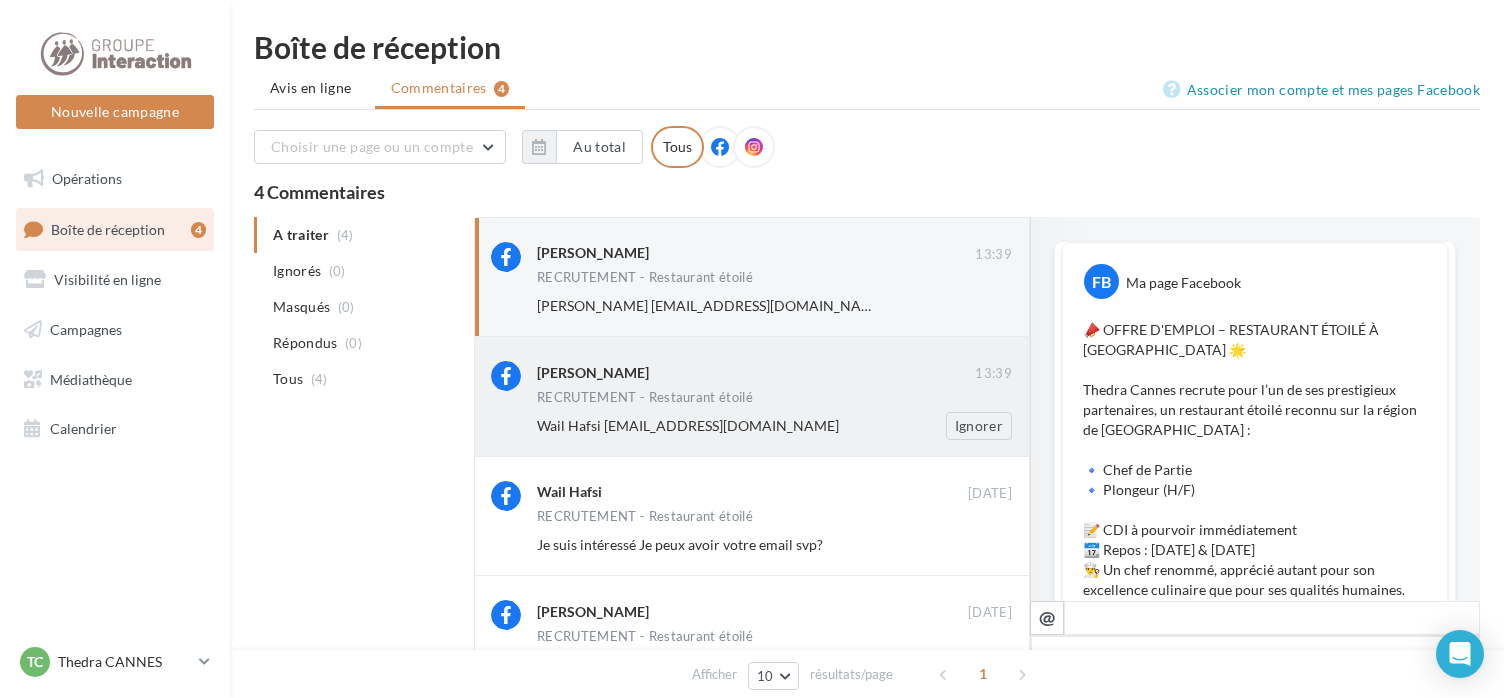 scroll, scrollTop: 916, scrollLeft: 0, axis: vertical 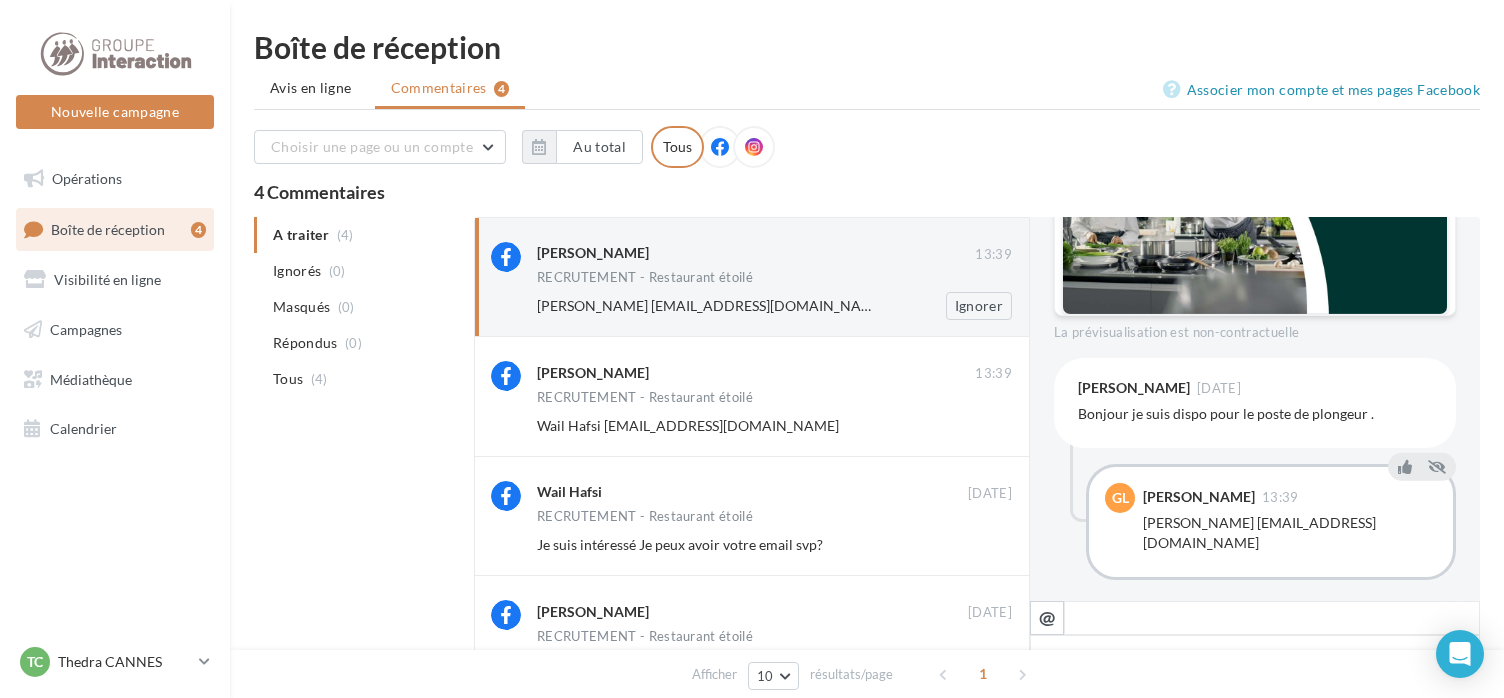 click on "Gauthier Leroy" at bounding box center (756, 252) 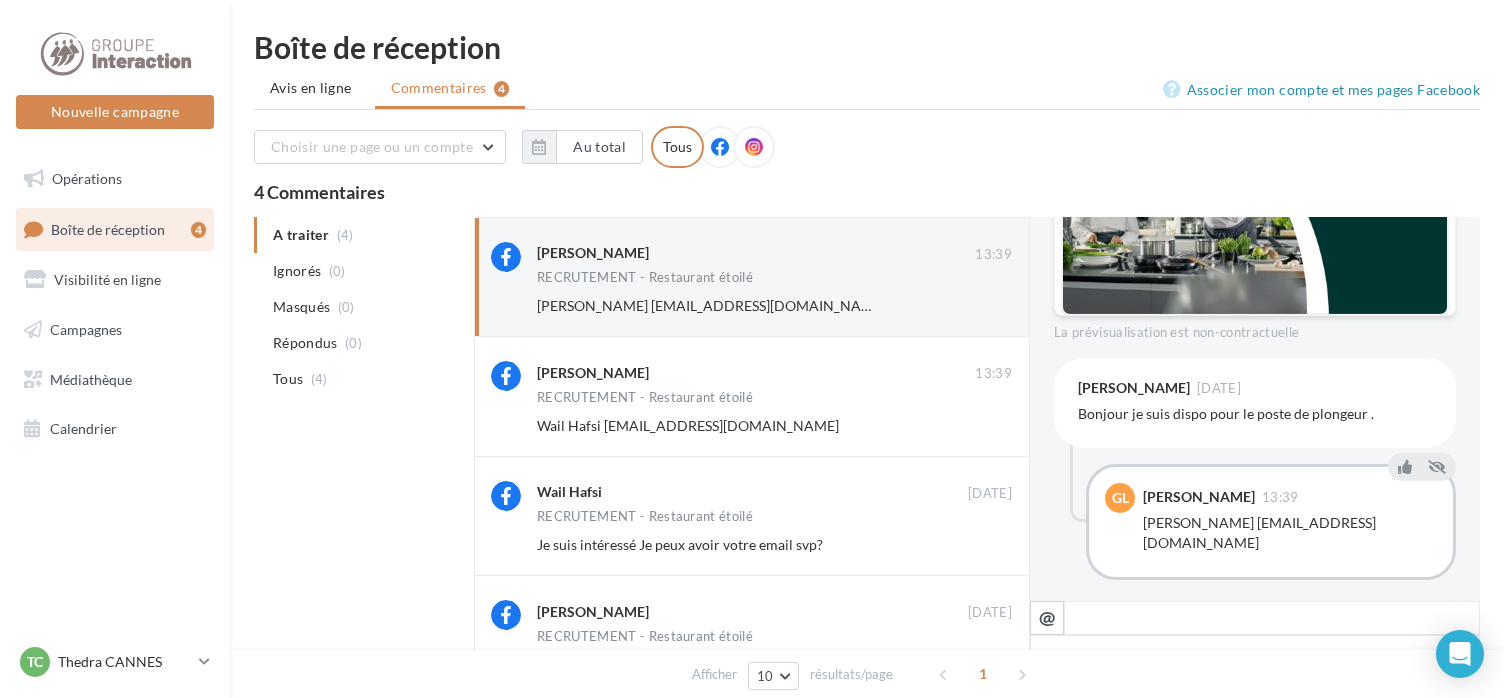 click at bounding box center (1272, 618) 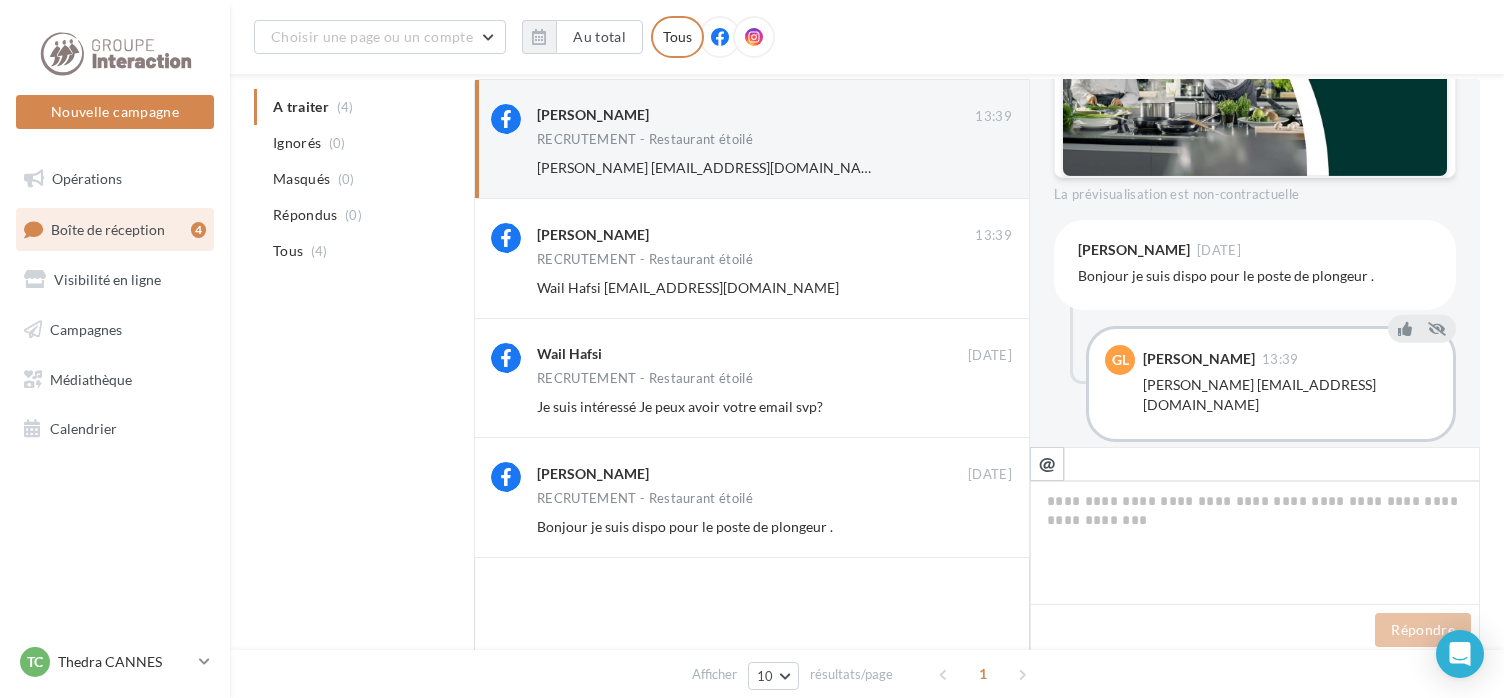 scroll, scrollTop: 155, scrollLeft: 0, axis: vertical 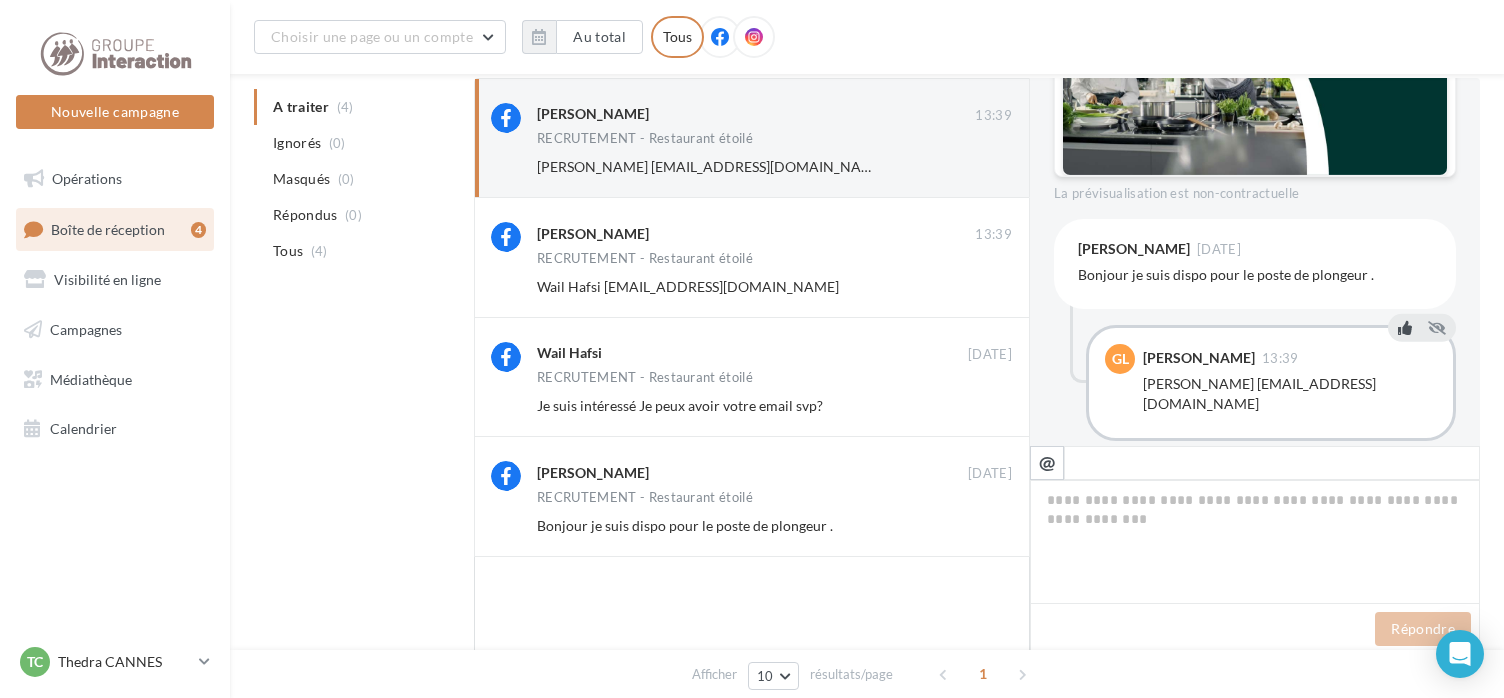 click at bounding box center (1405, 328) 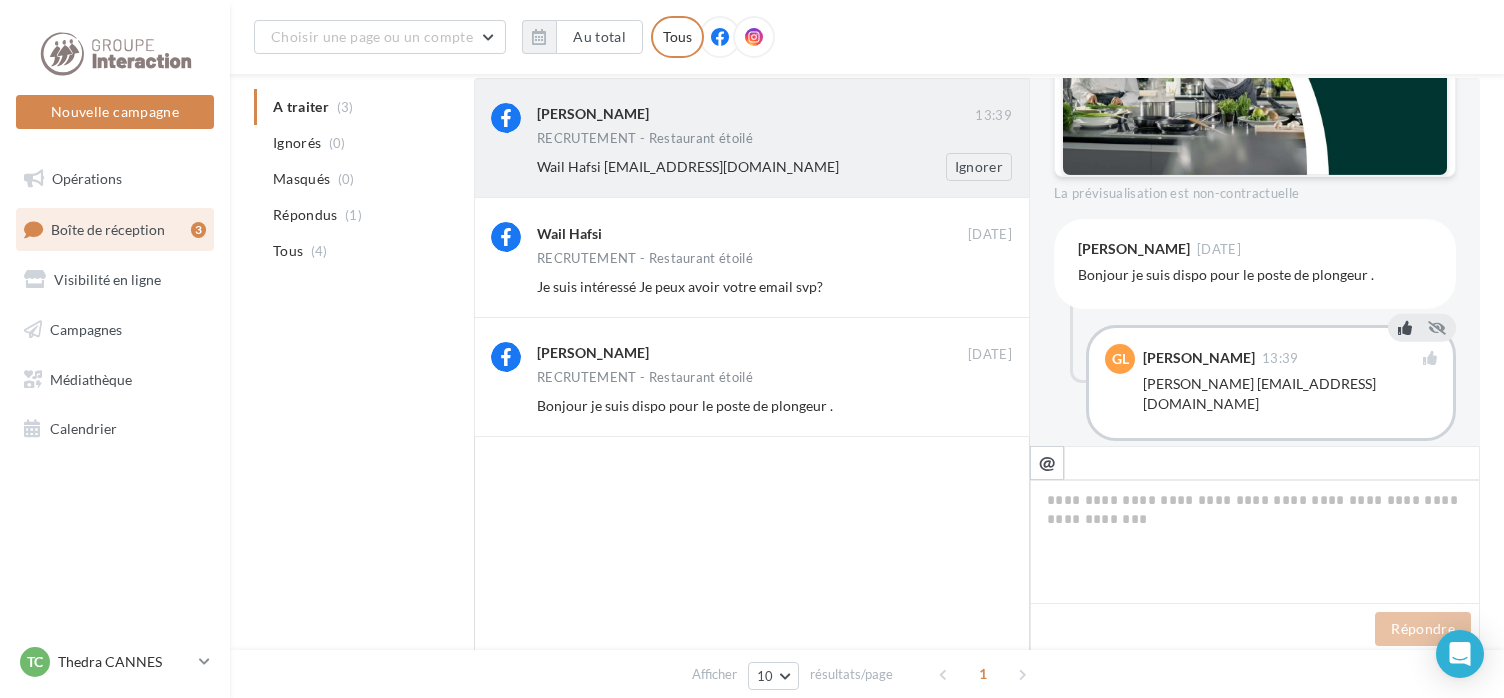 click on "Wail Hafsi cannes@thedra.fr
Ignorer" at bounding box center (782, 167) 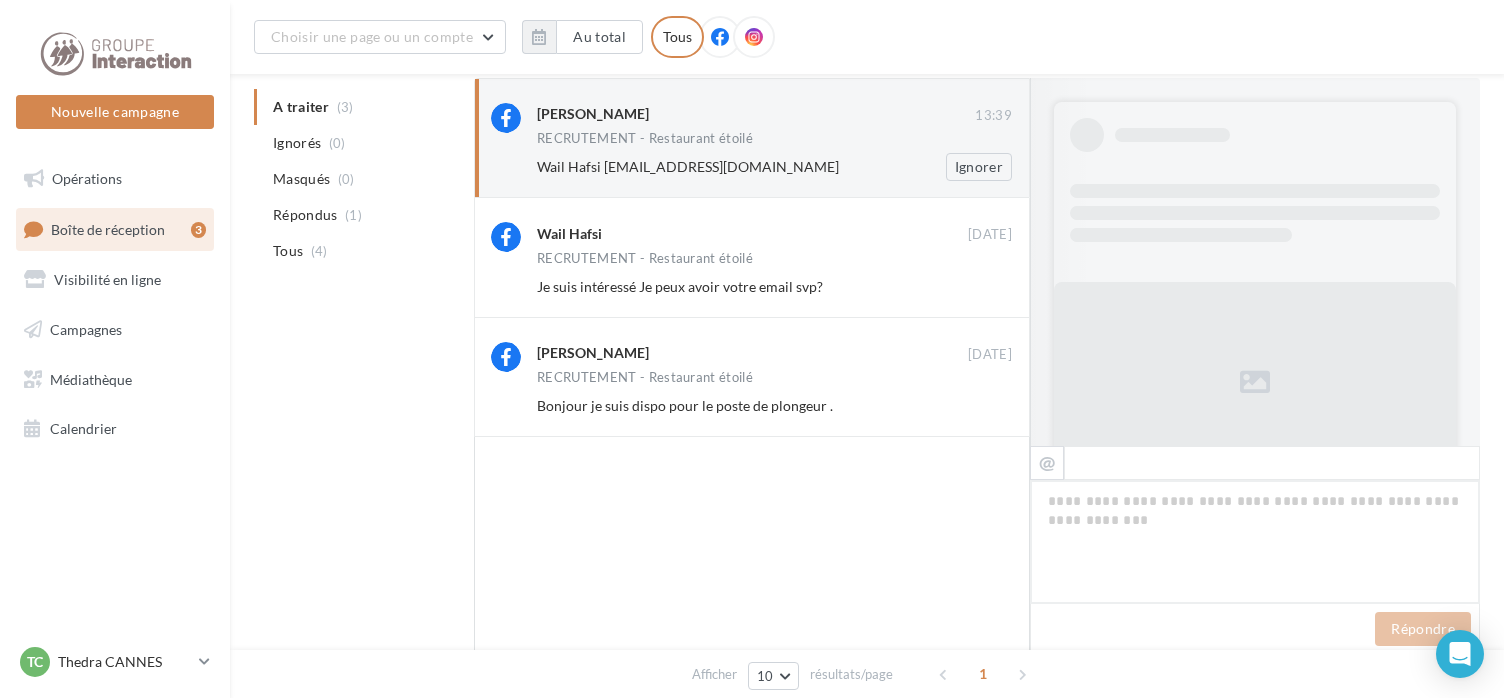scroll, scrollTop: 1054, scrollLeft: 0, axis: vertical 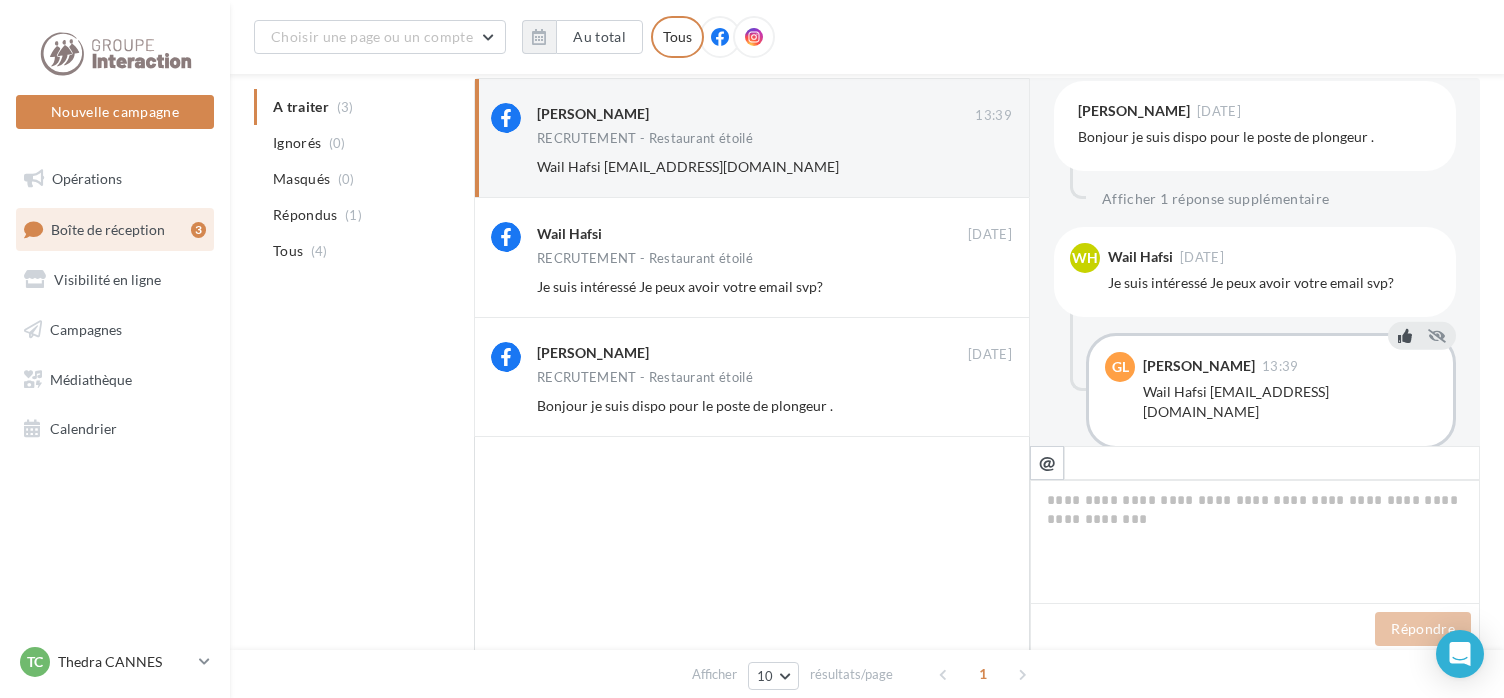 click at bounding box center (1405, 336) 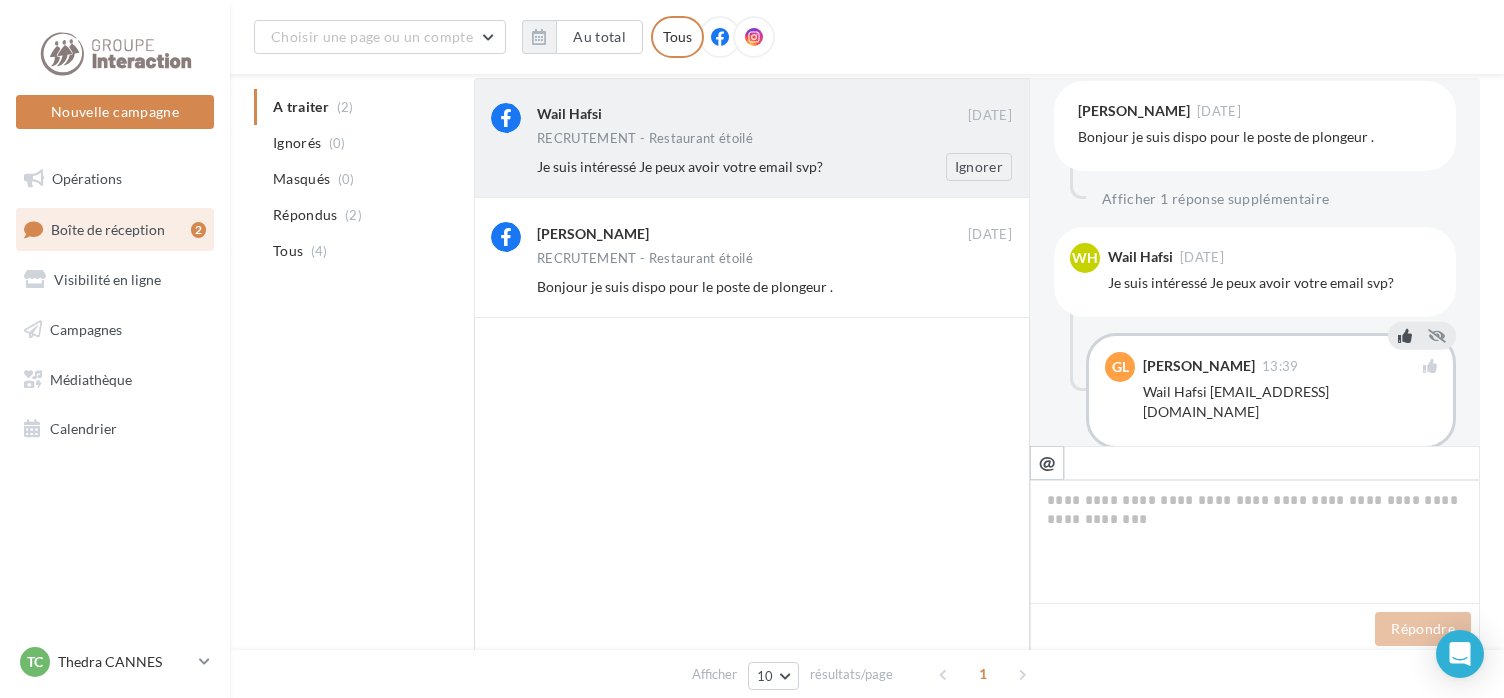 click on "RECRUTEMENT - Restaurant étoilé" at bounding box center [774, 140] 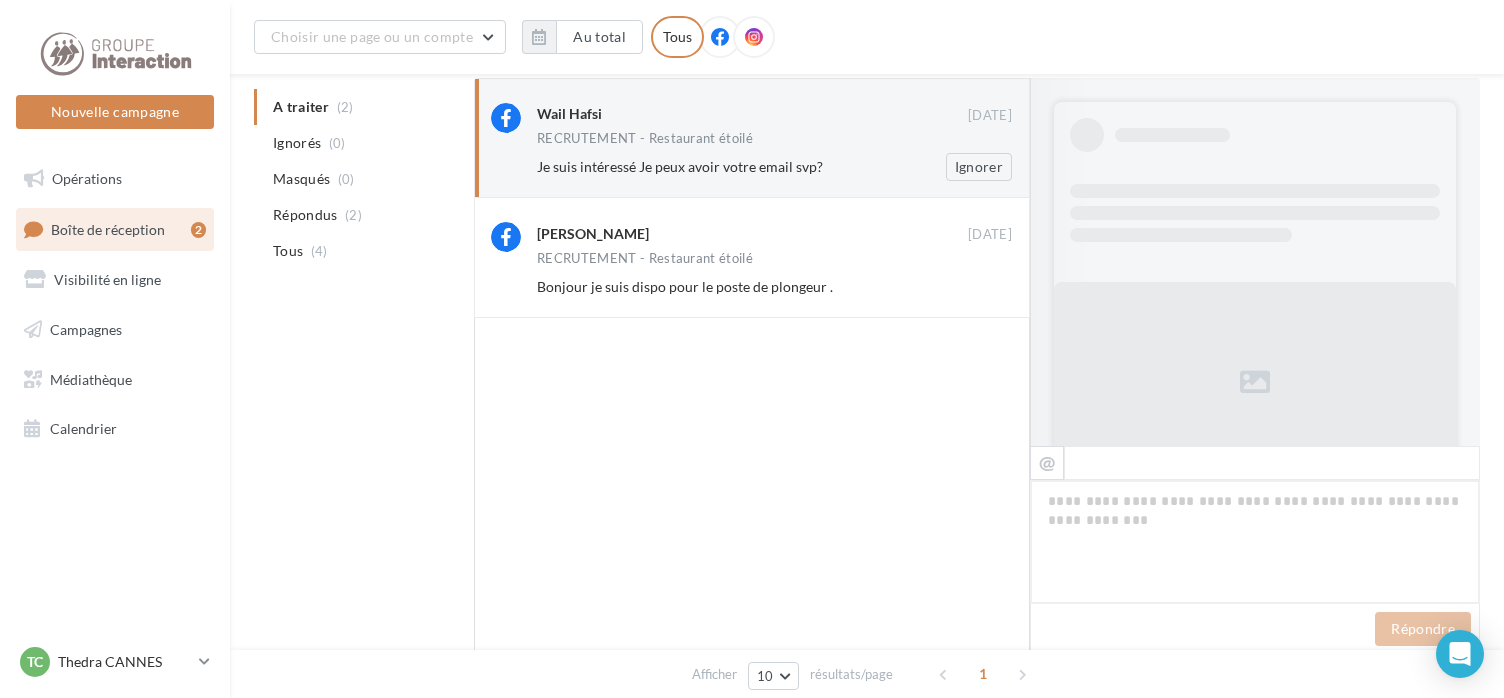 scroll, scrollTop: 1054, scrollLeft: 0, axis: vertical 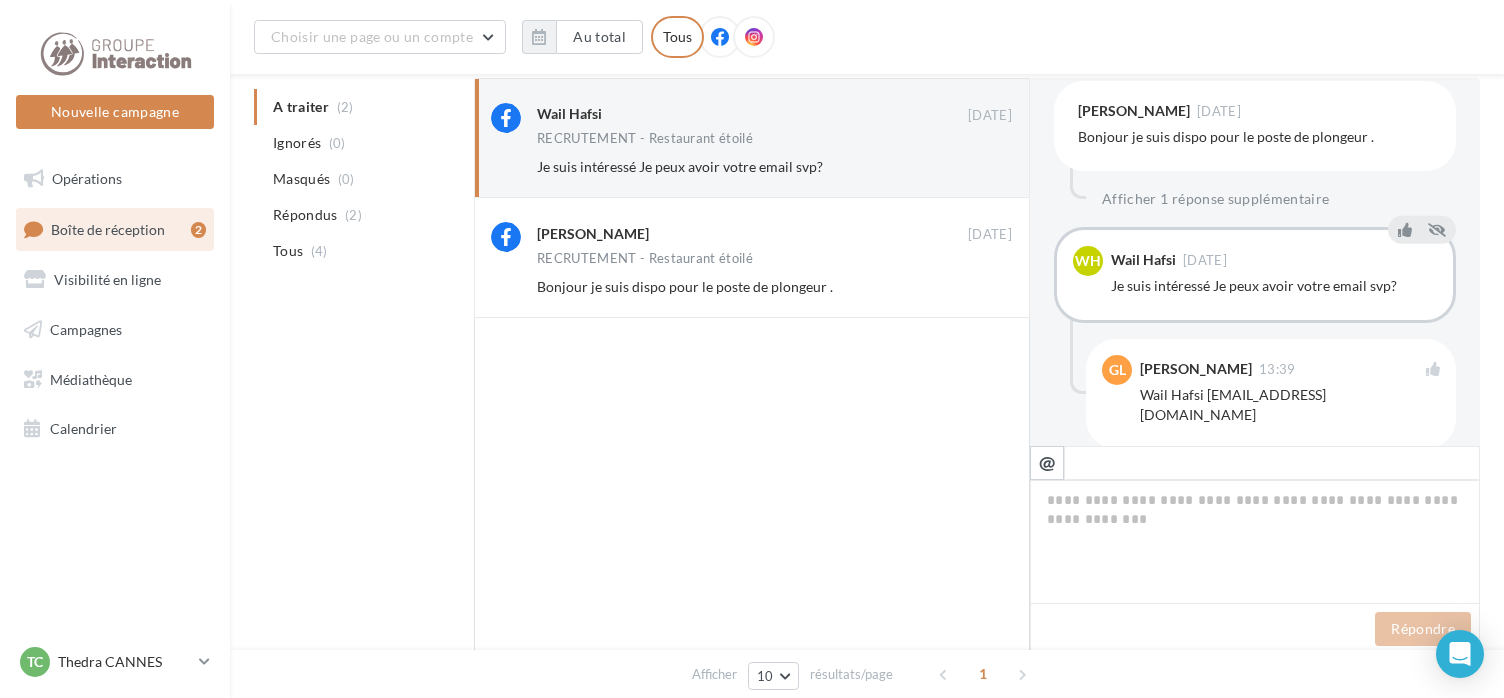 click at bounding box center [1272, 463] 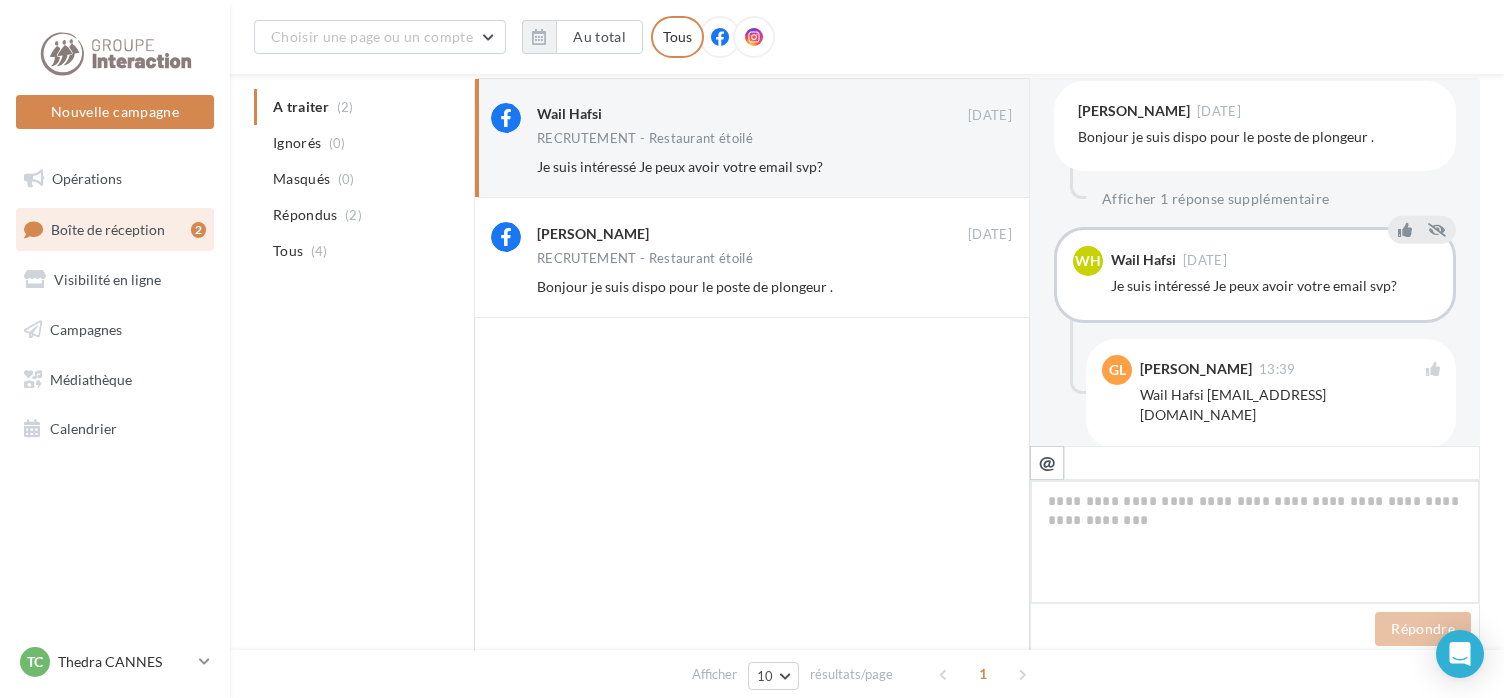 click at bounding box center (1255, 542) 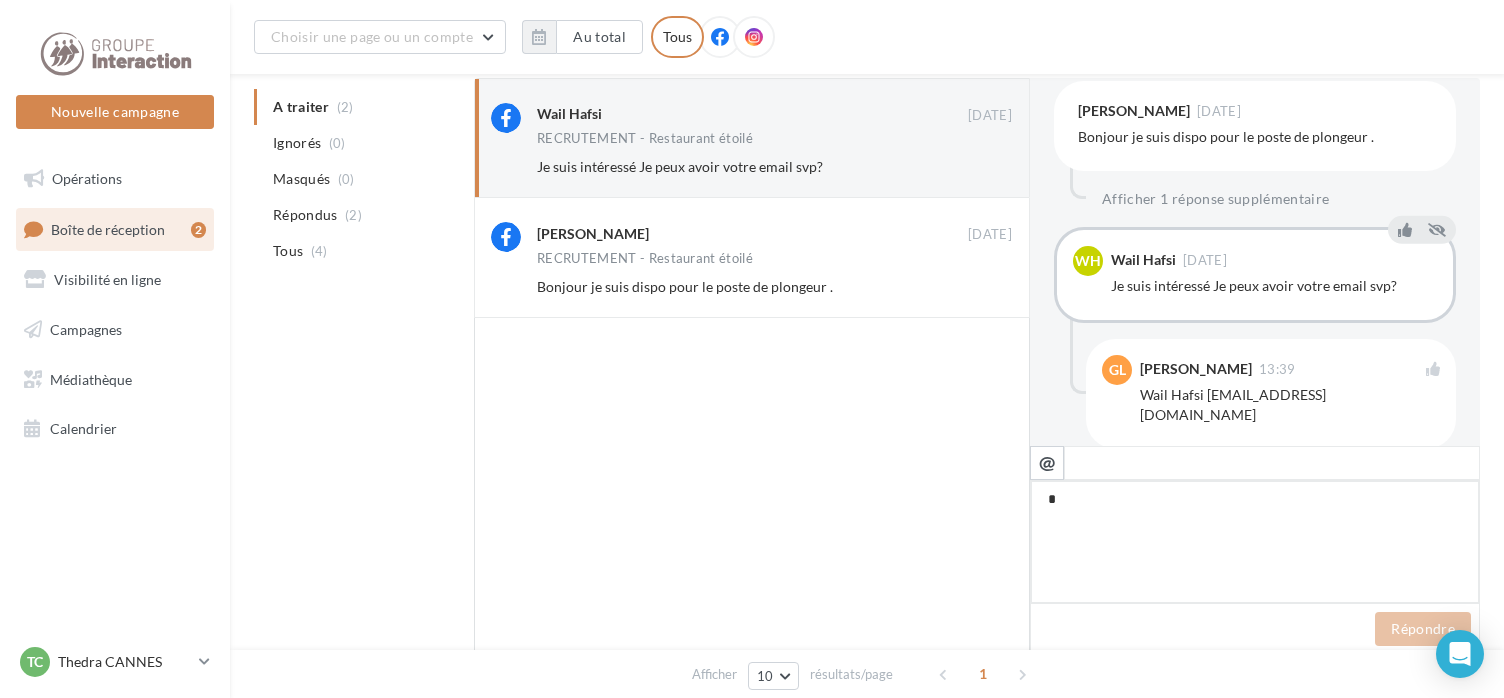 type on "**" 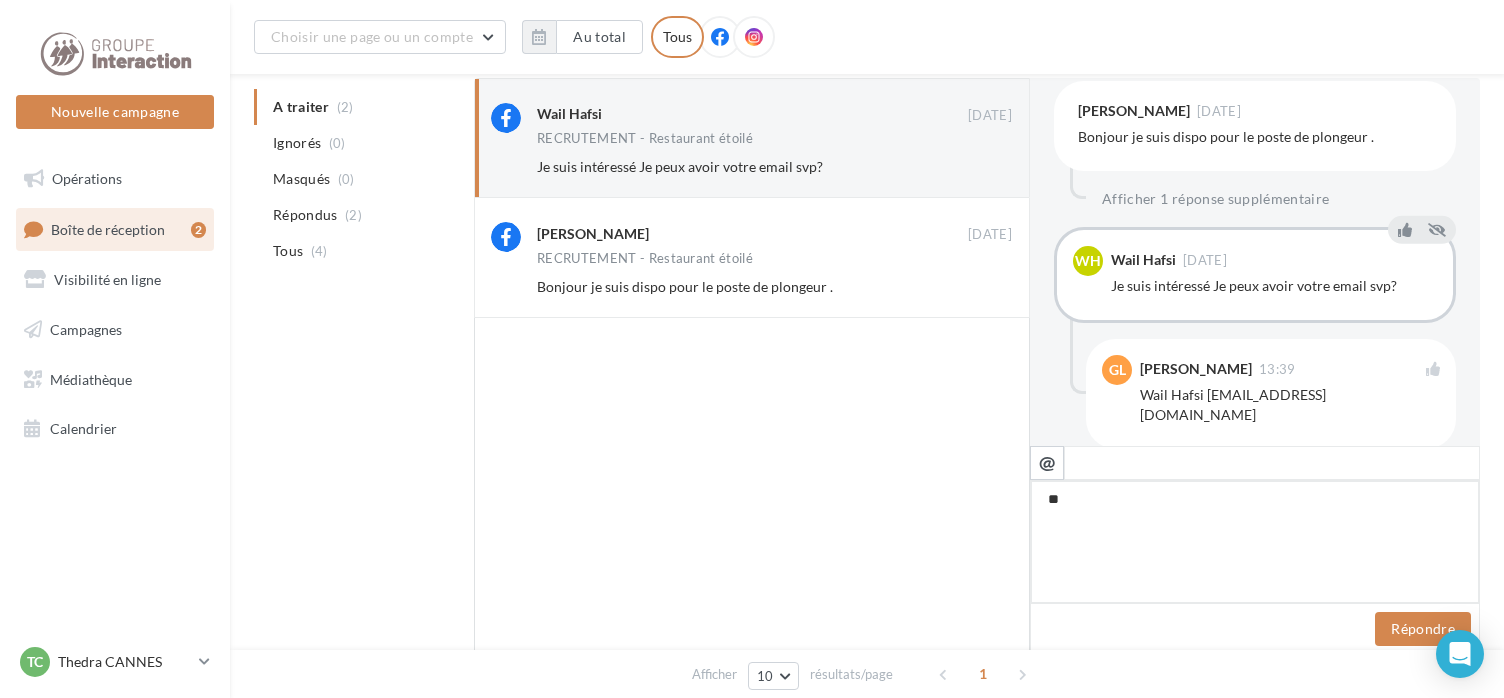 type on "***" 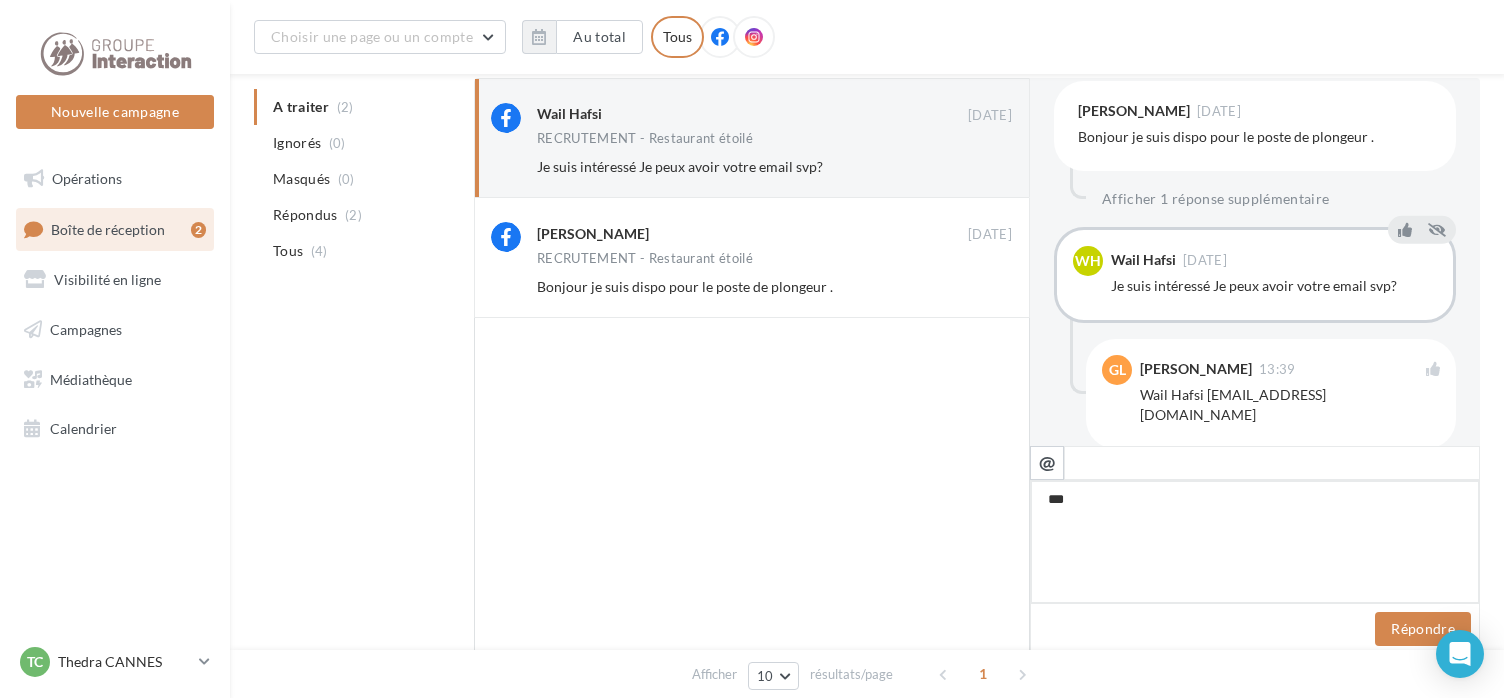 type on "****" 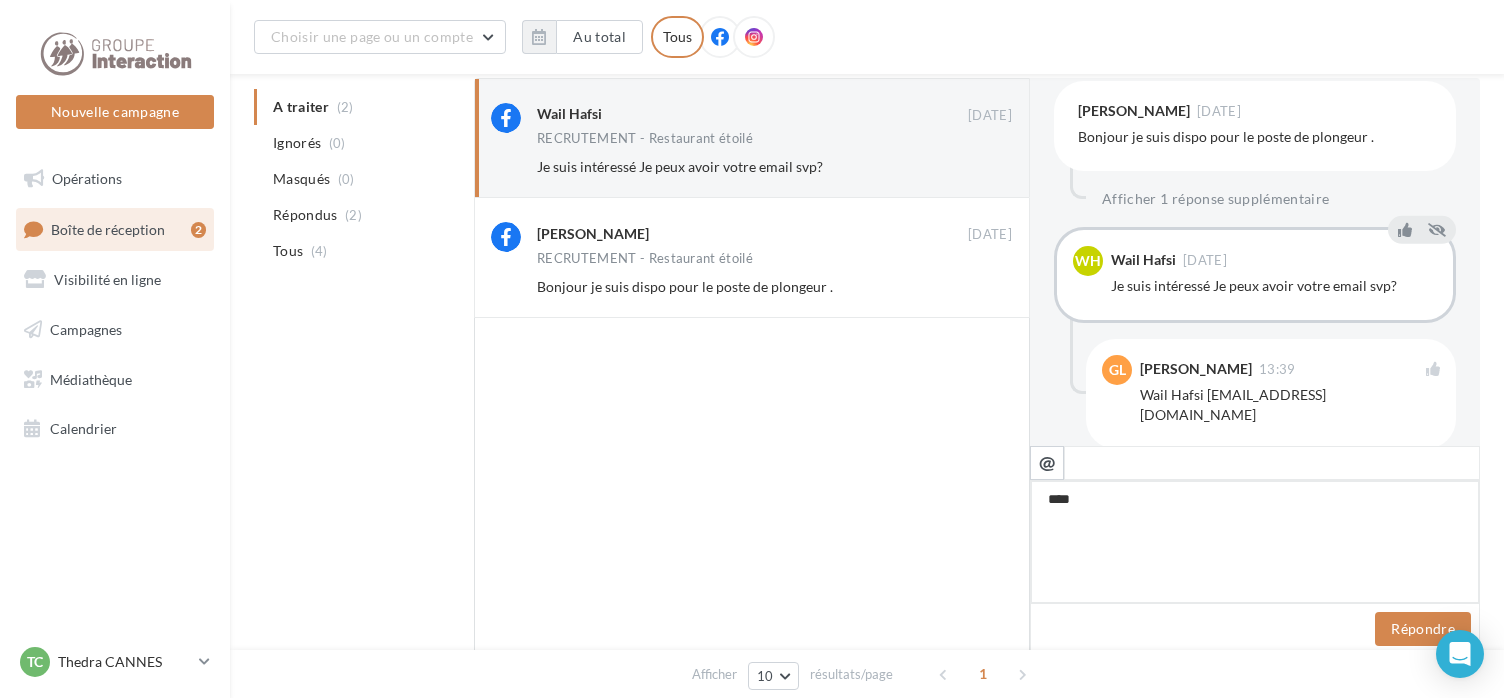 type on "*****" 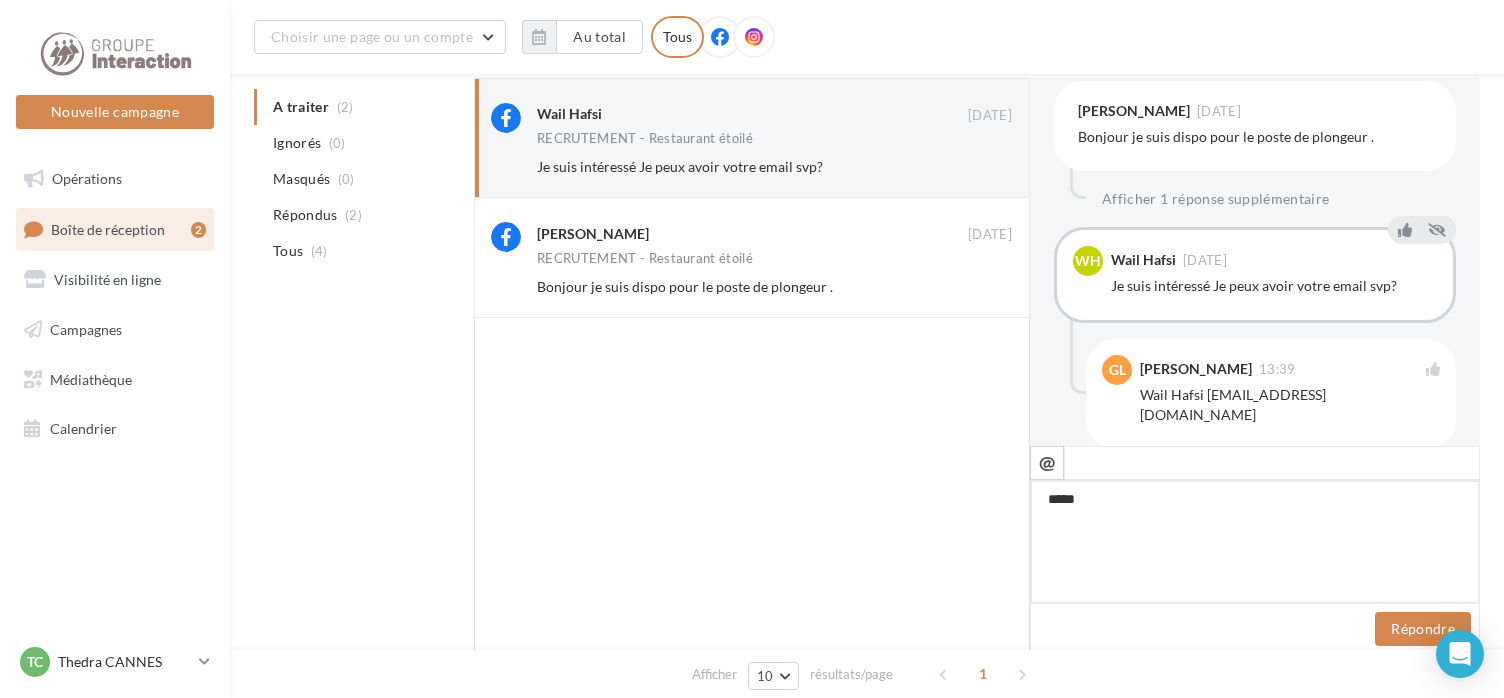 type on "******" 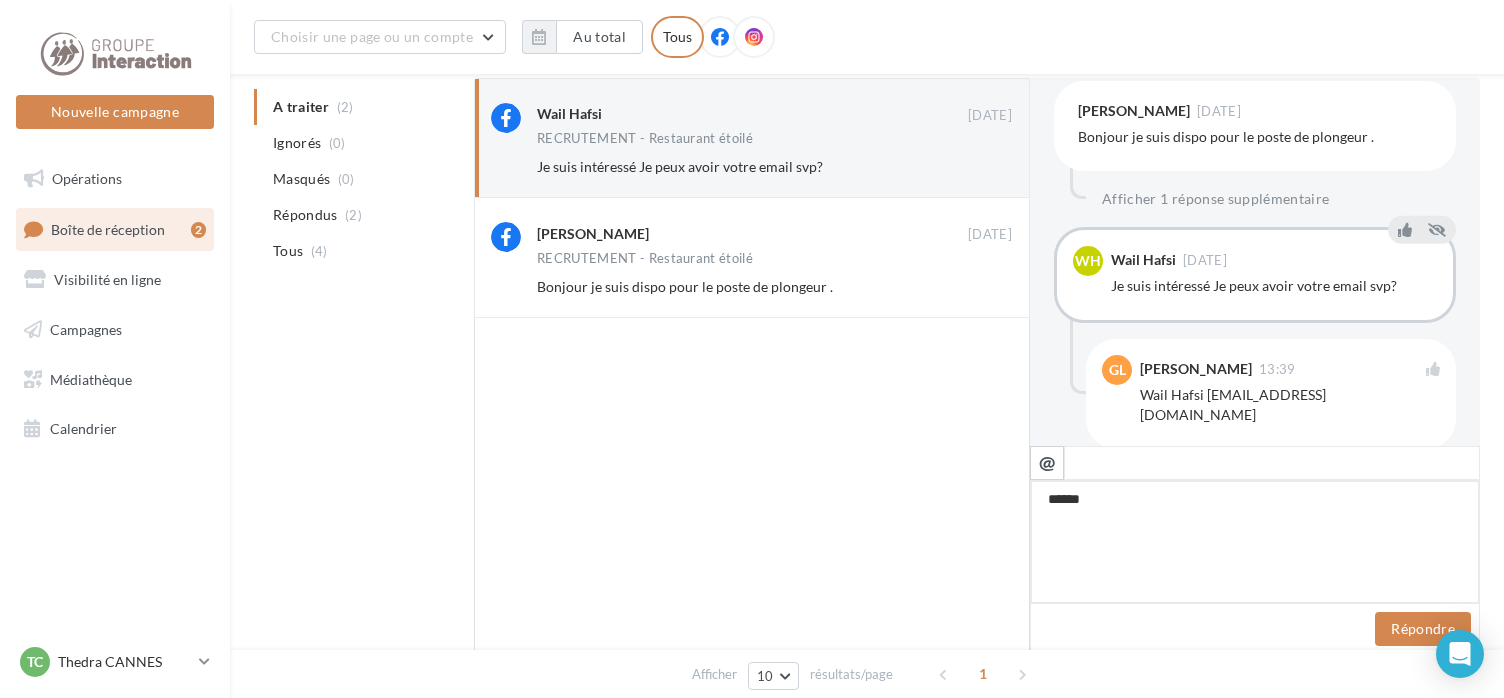 type on "*******" 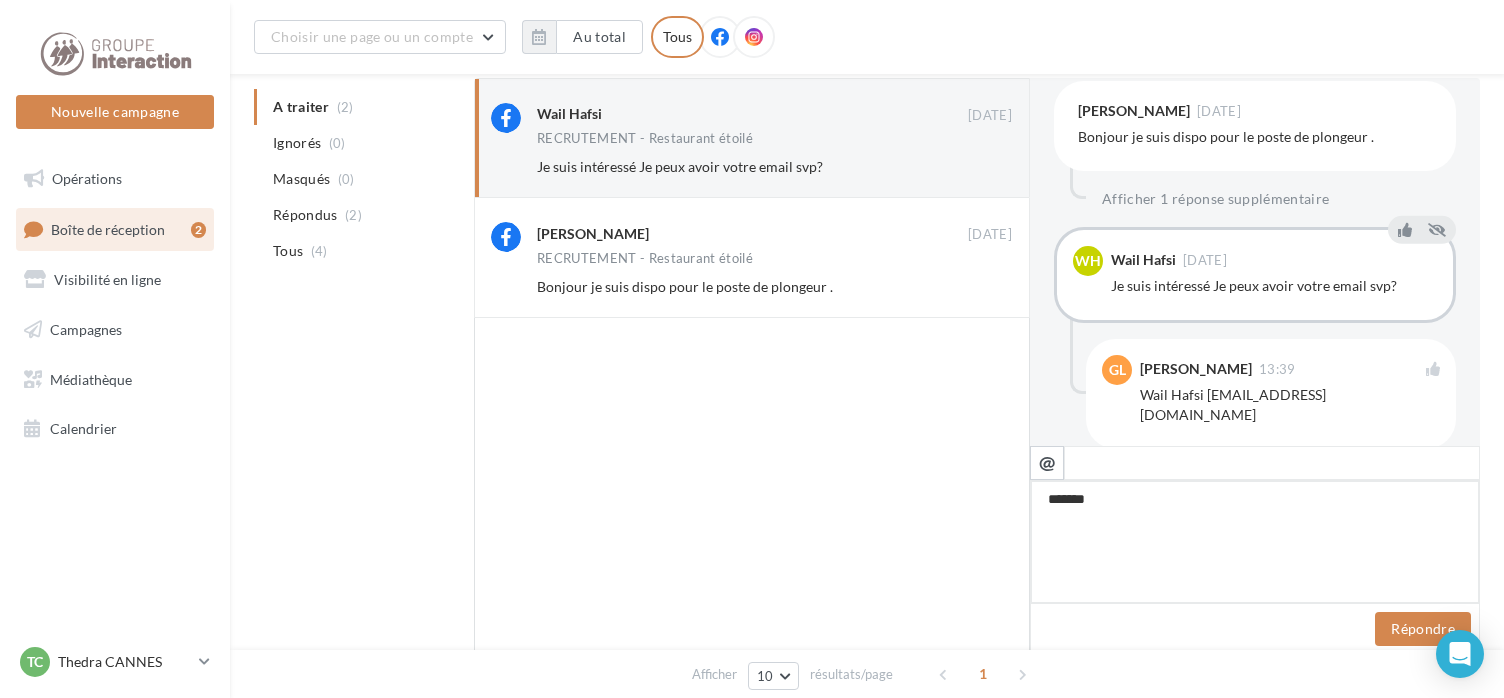 type on "********" 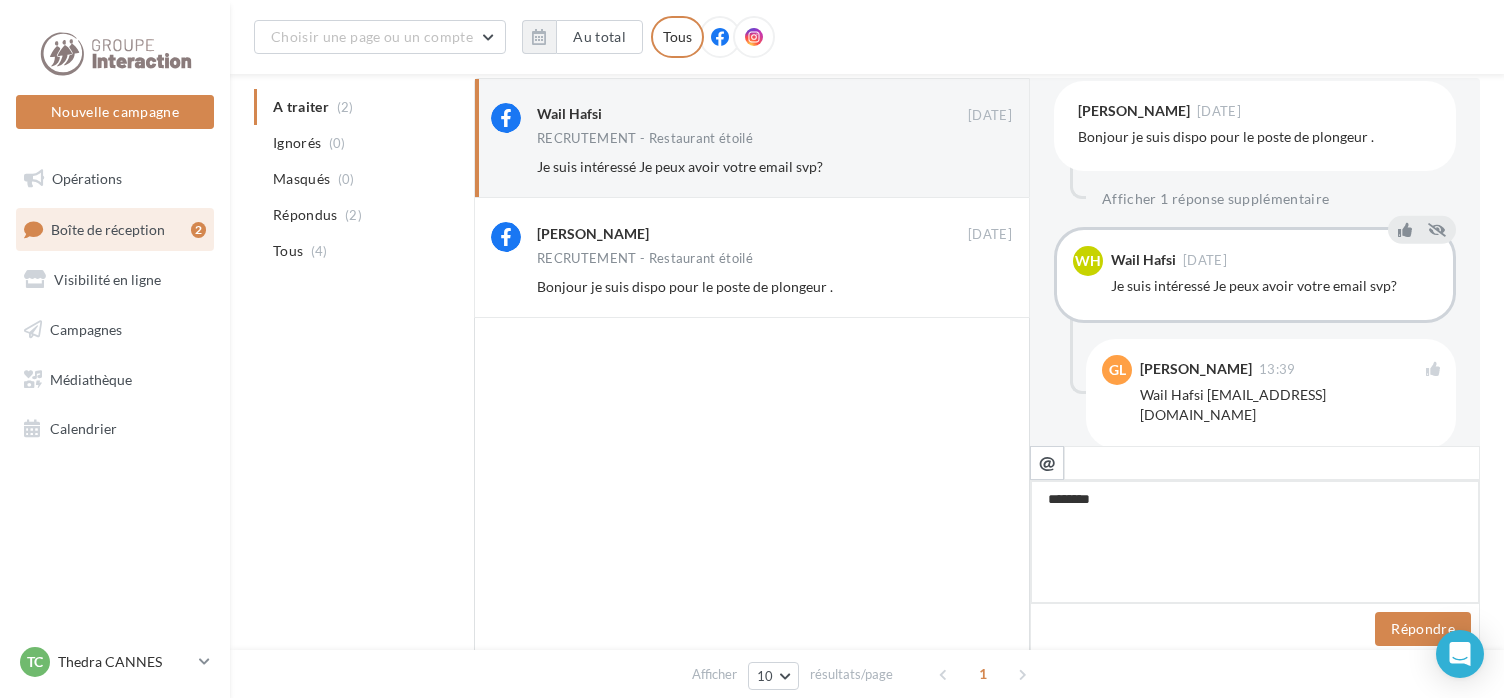 type on "*********" 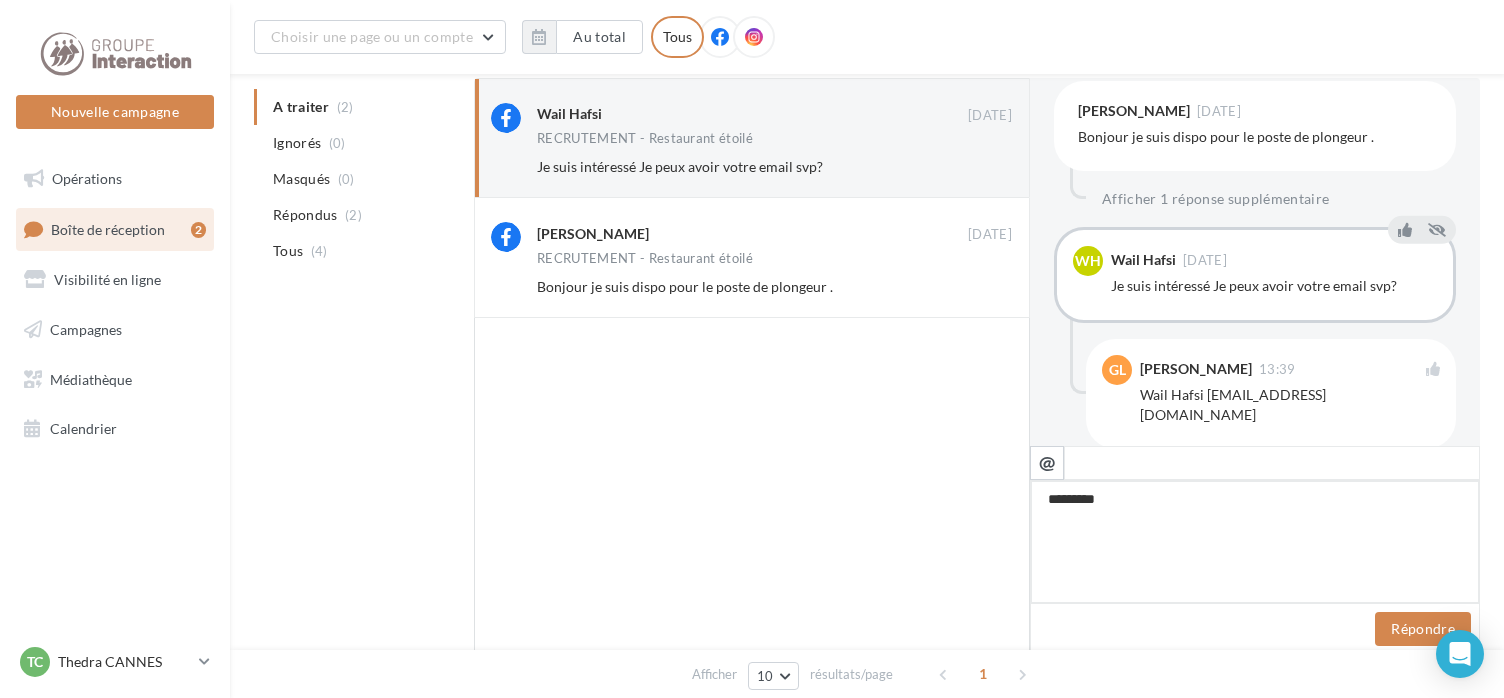 type on "**********" 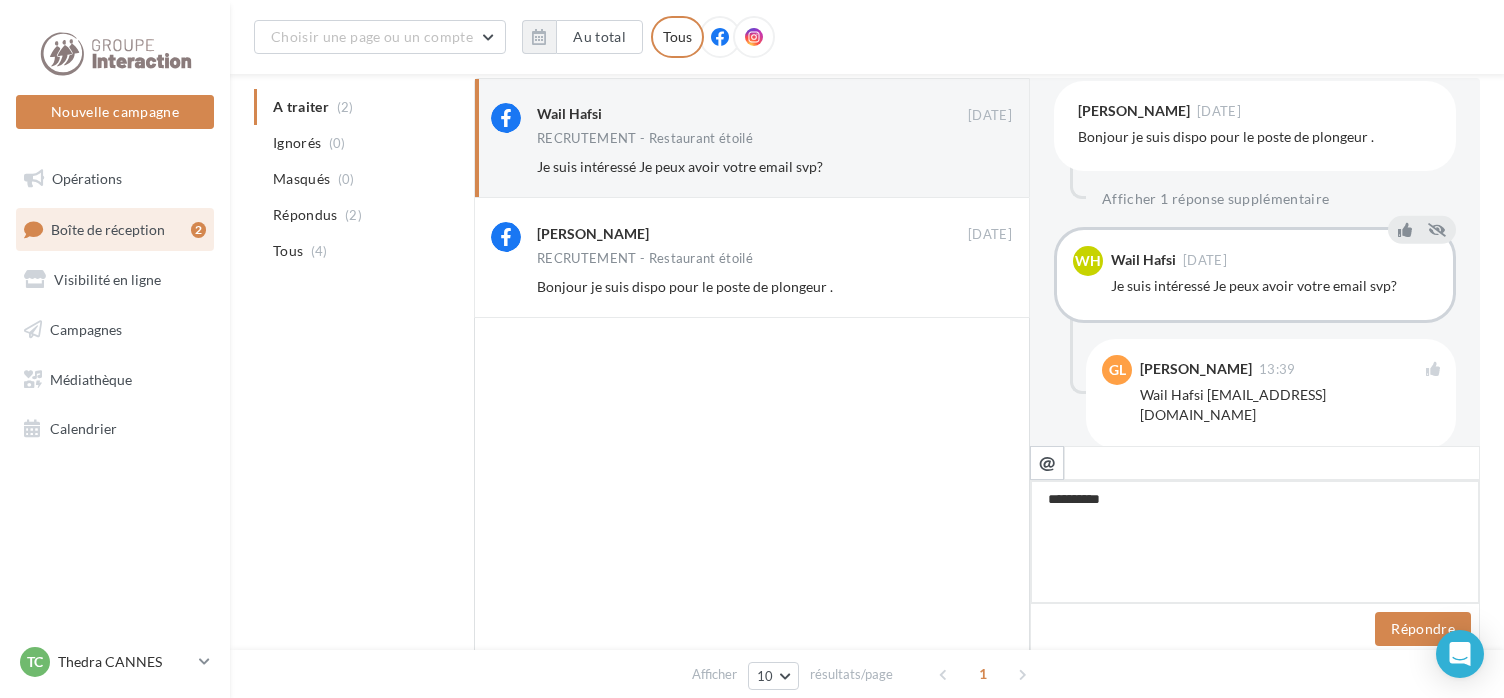 type on "**********" 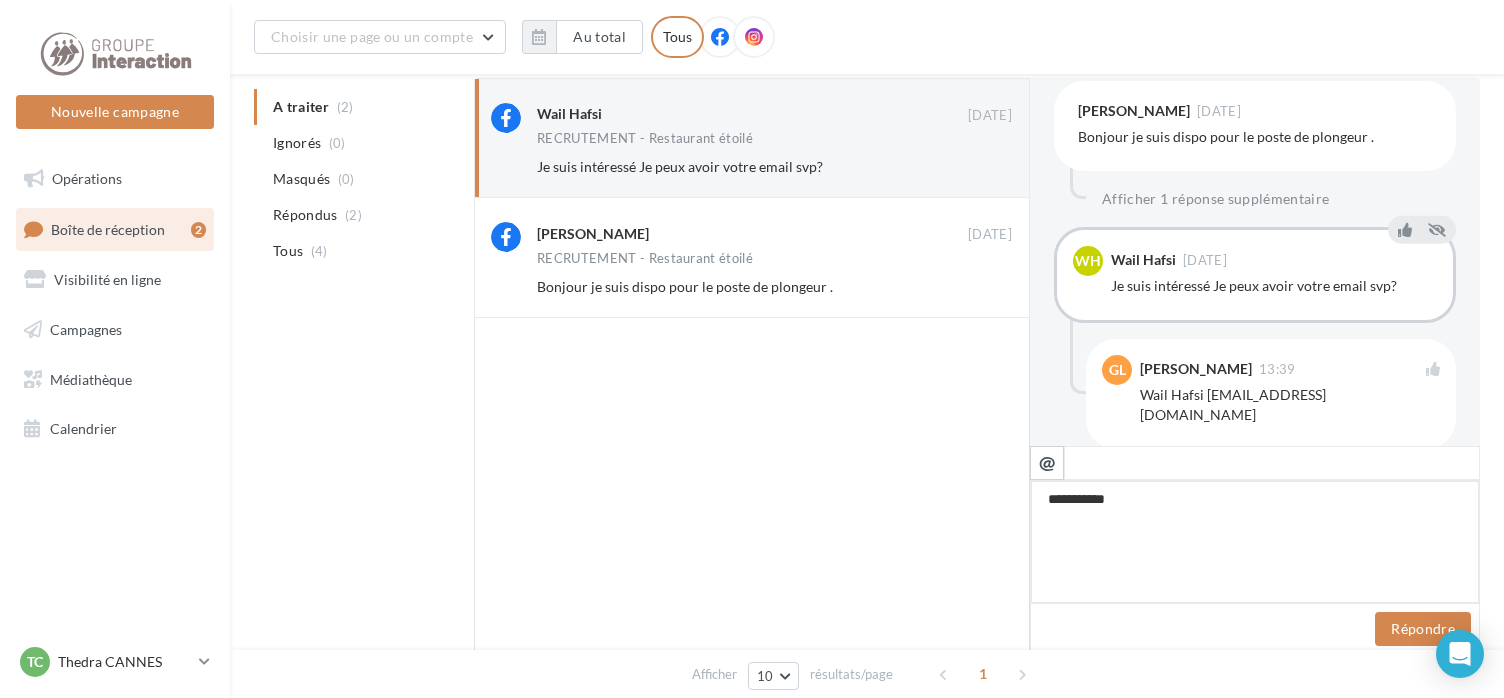 type on "**********" 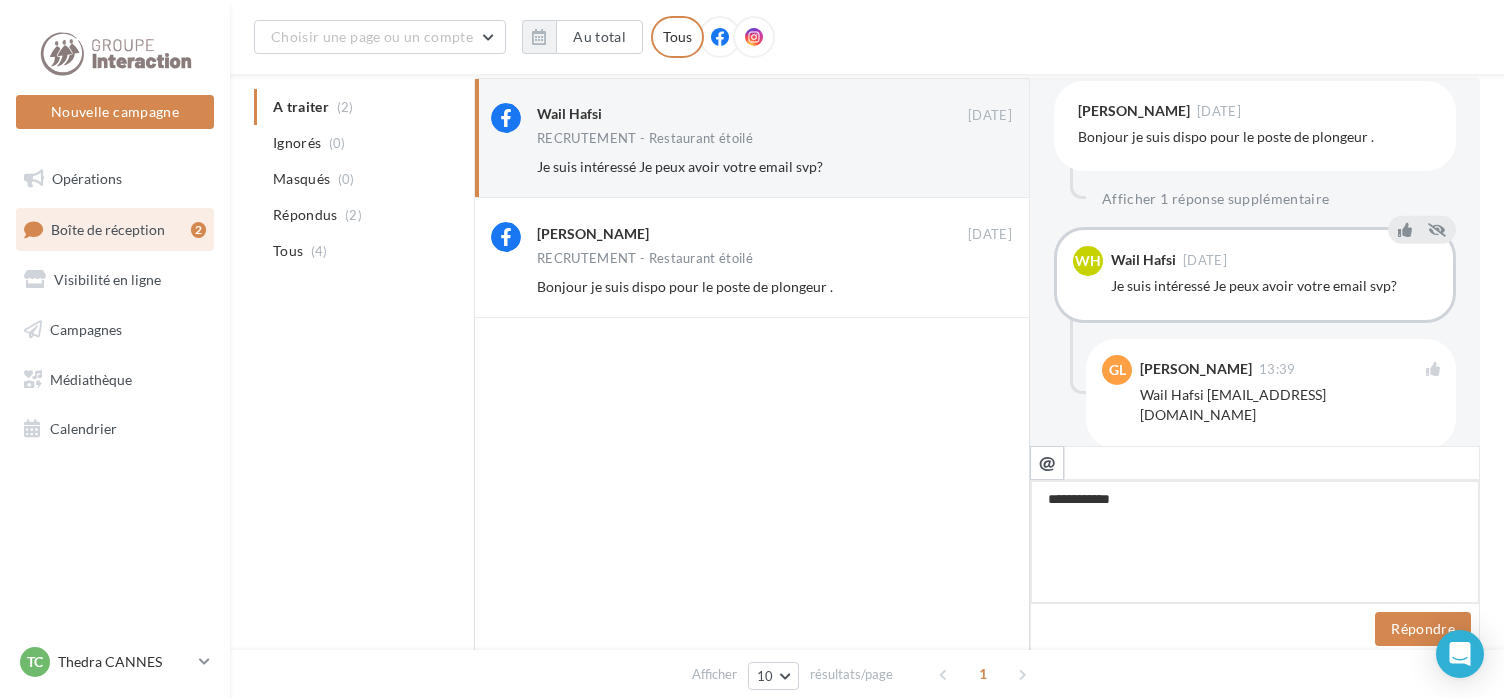 type on "**********" 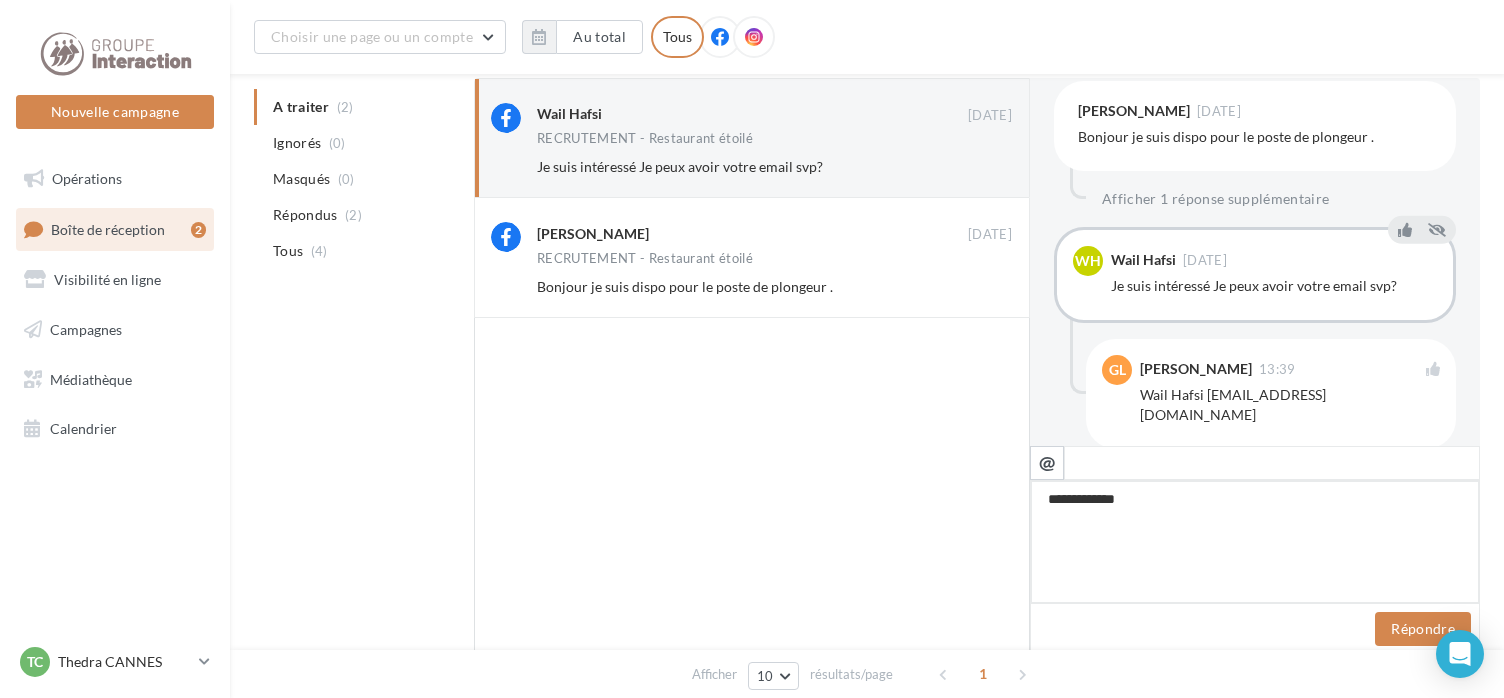 type on "**********" 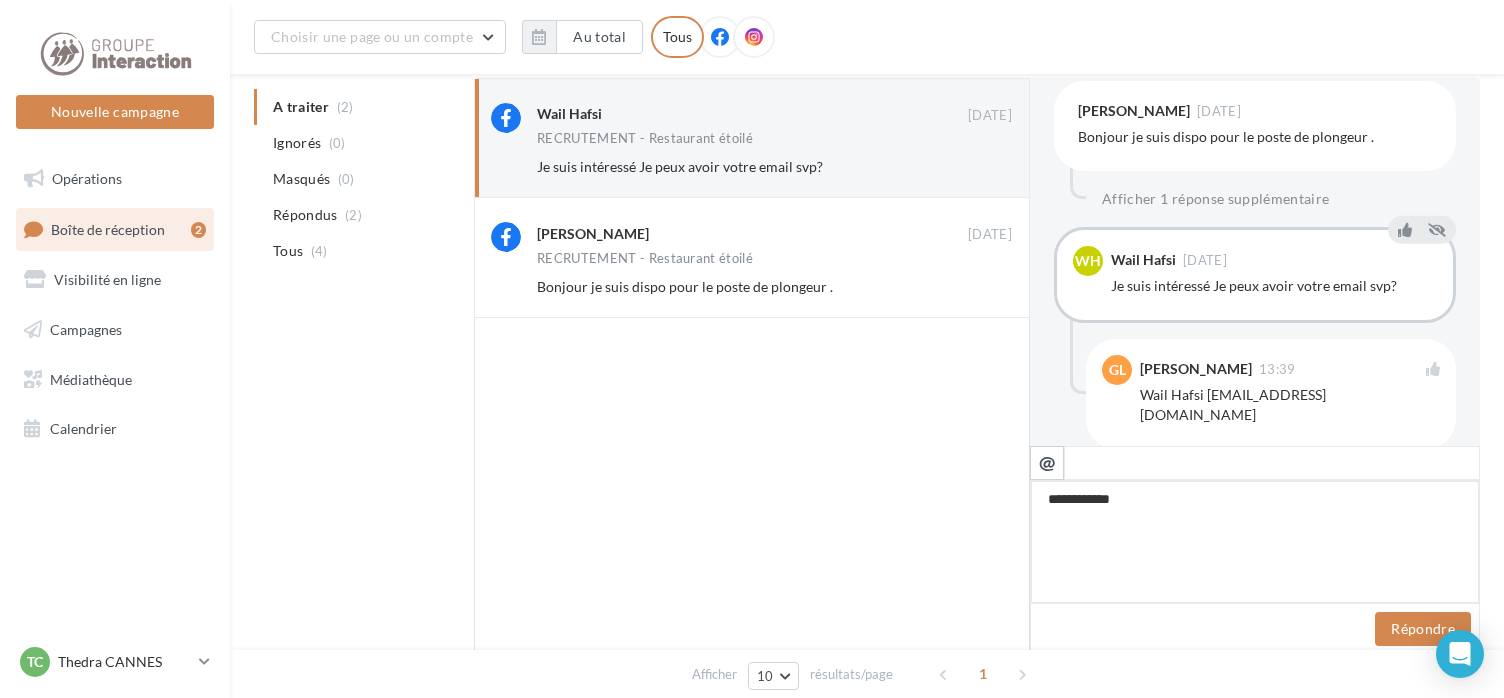 type on "**********" 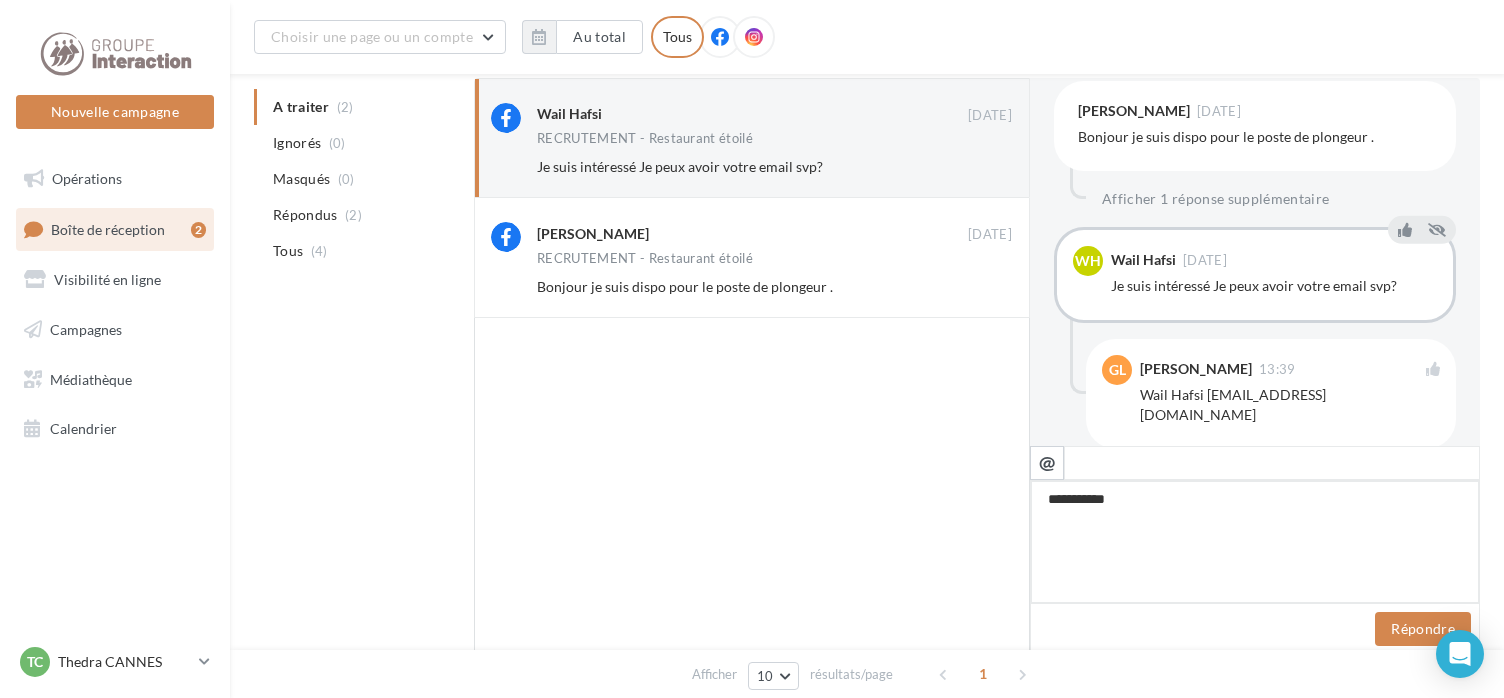 type on "**********" 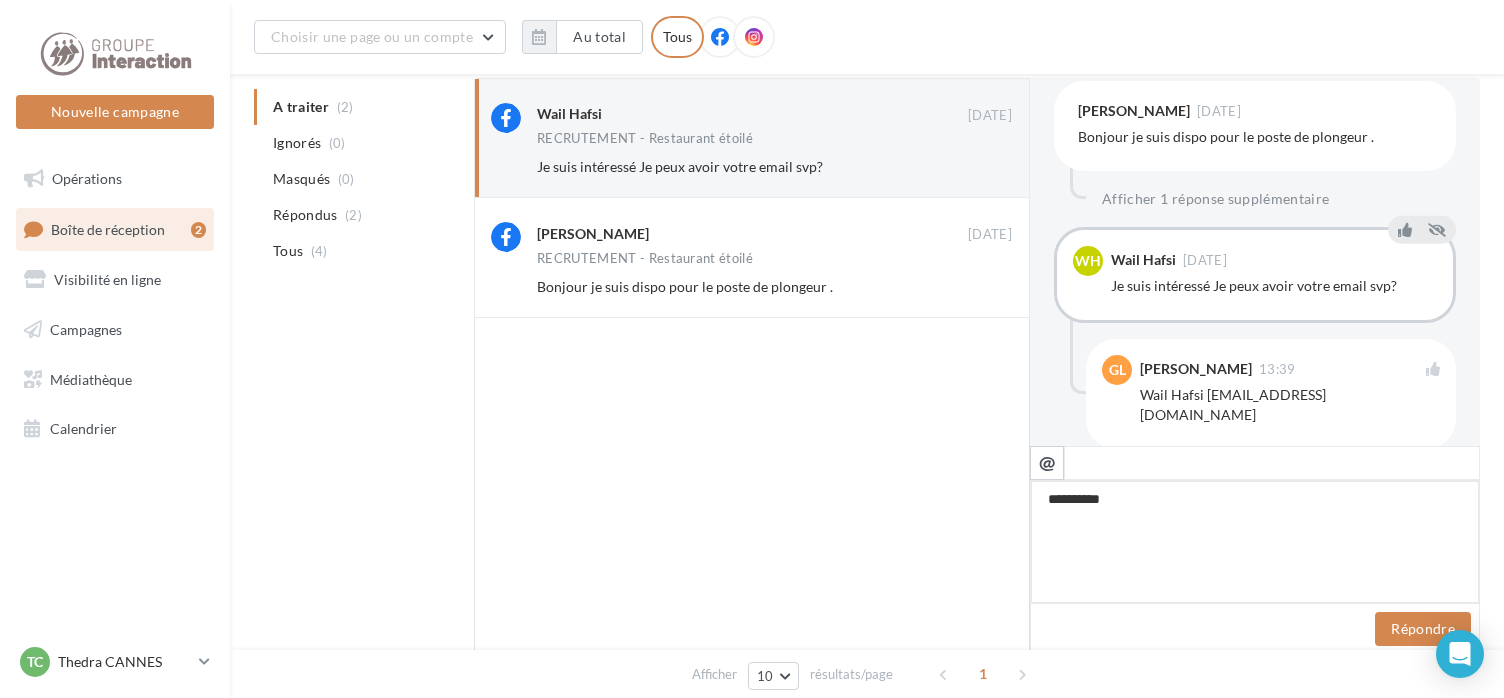 type on "*********" 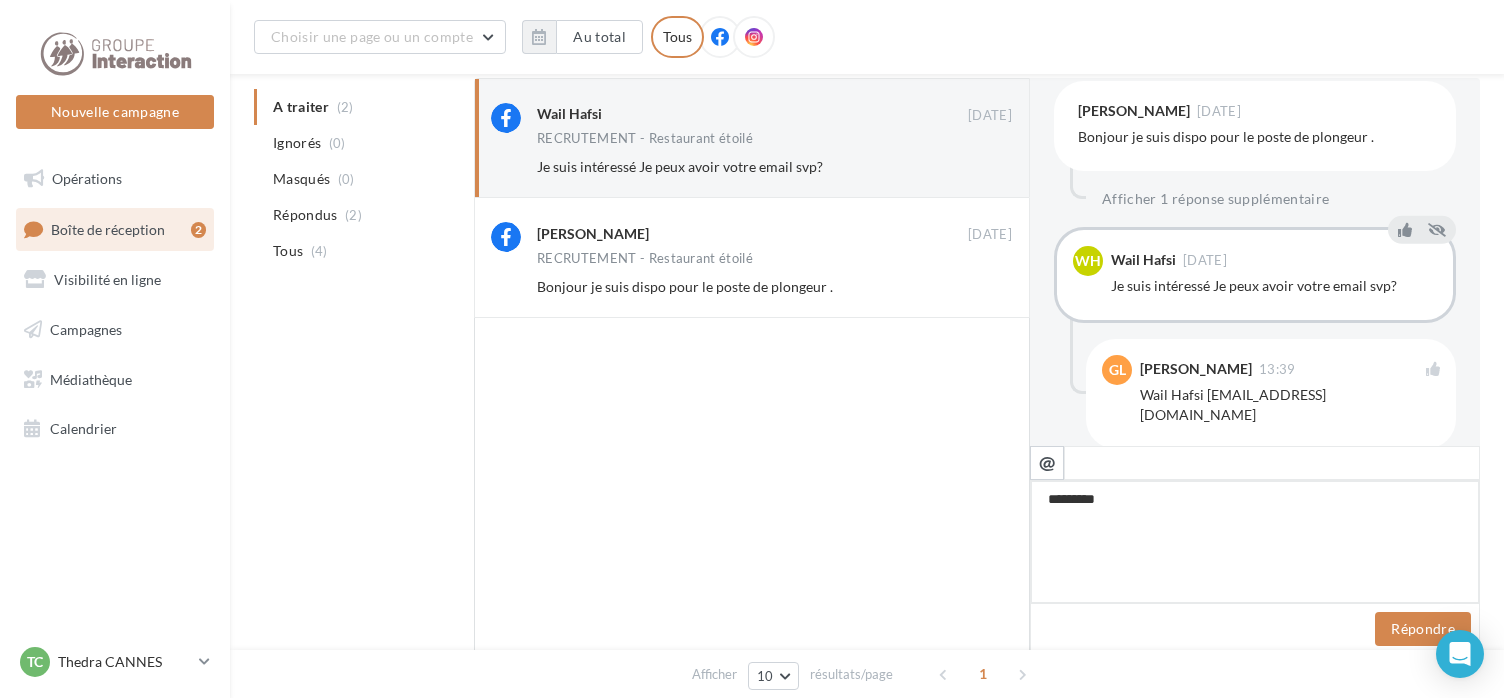 type on "********" 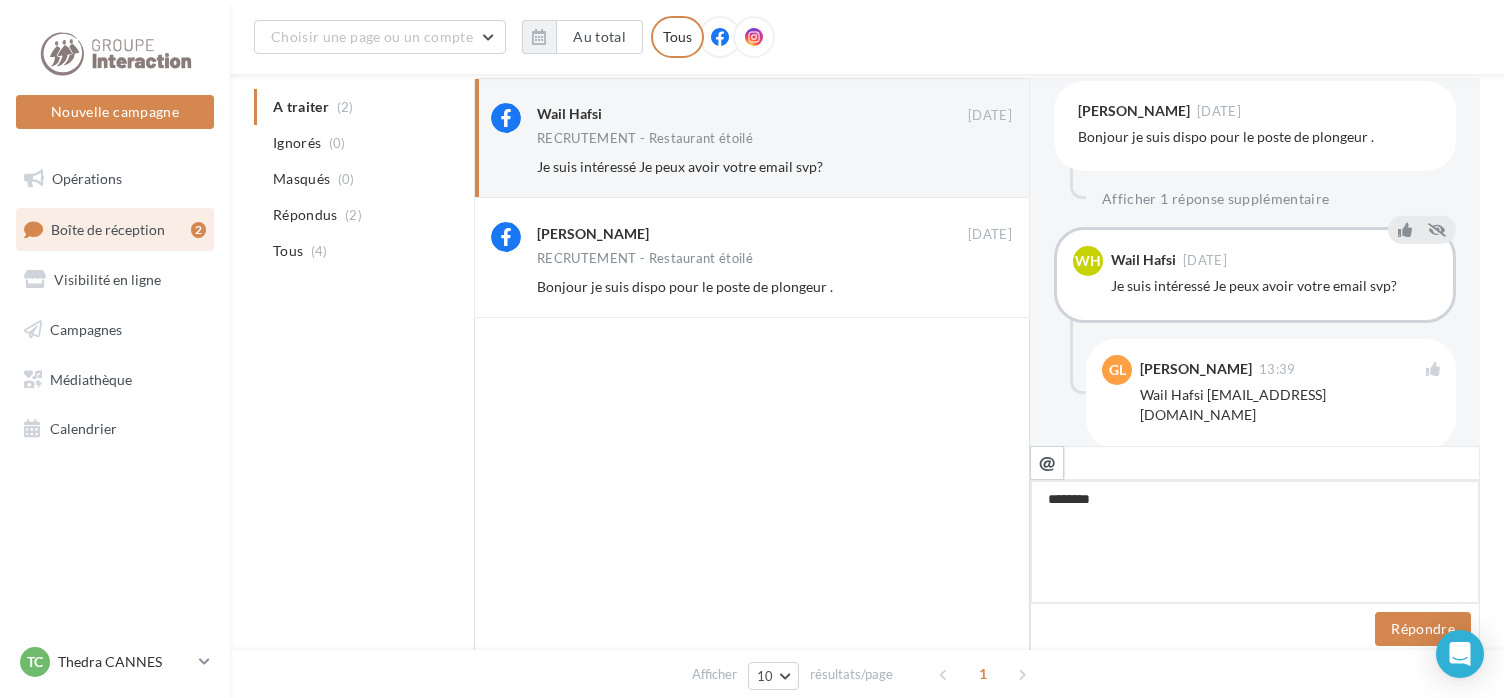 type on "*******" 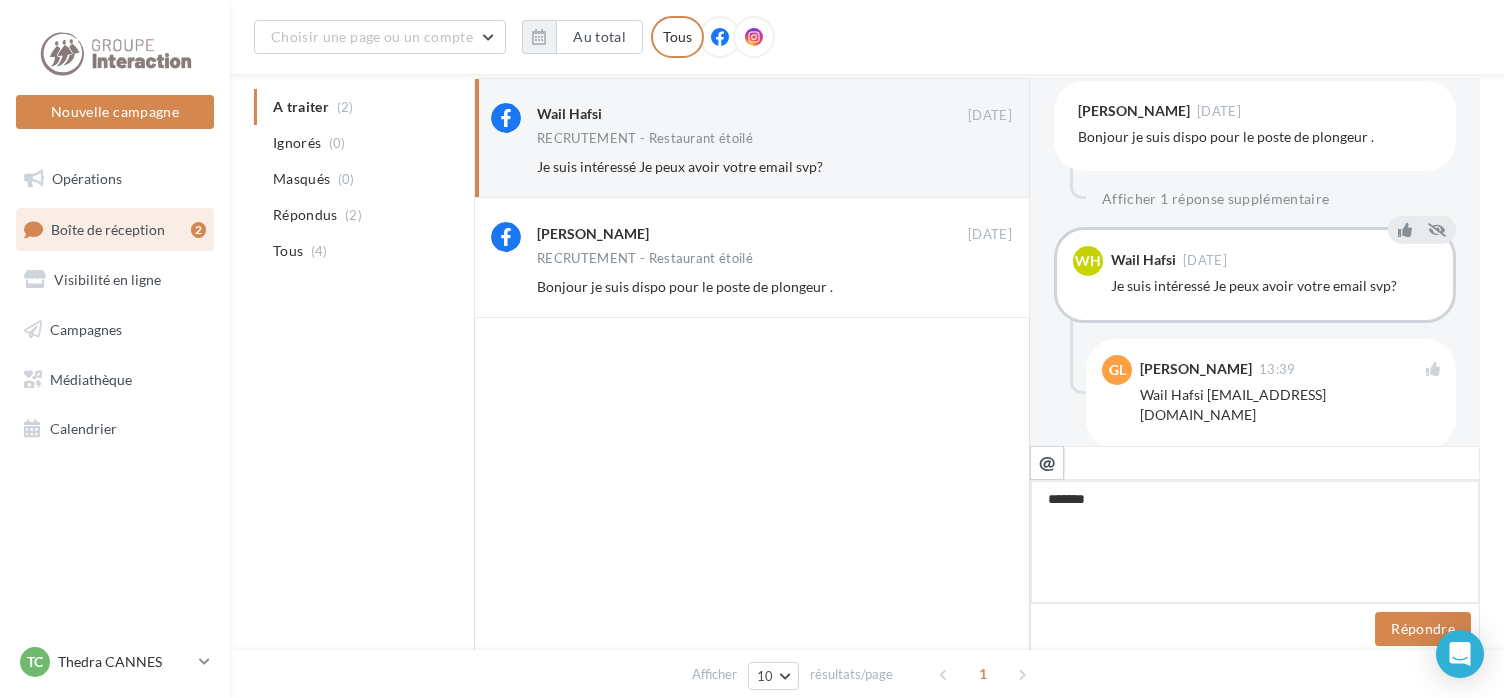 type on "********" 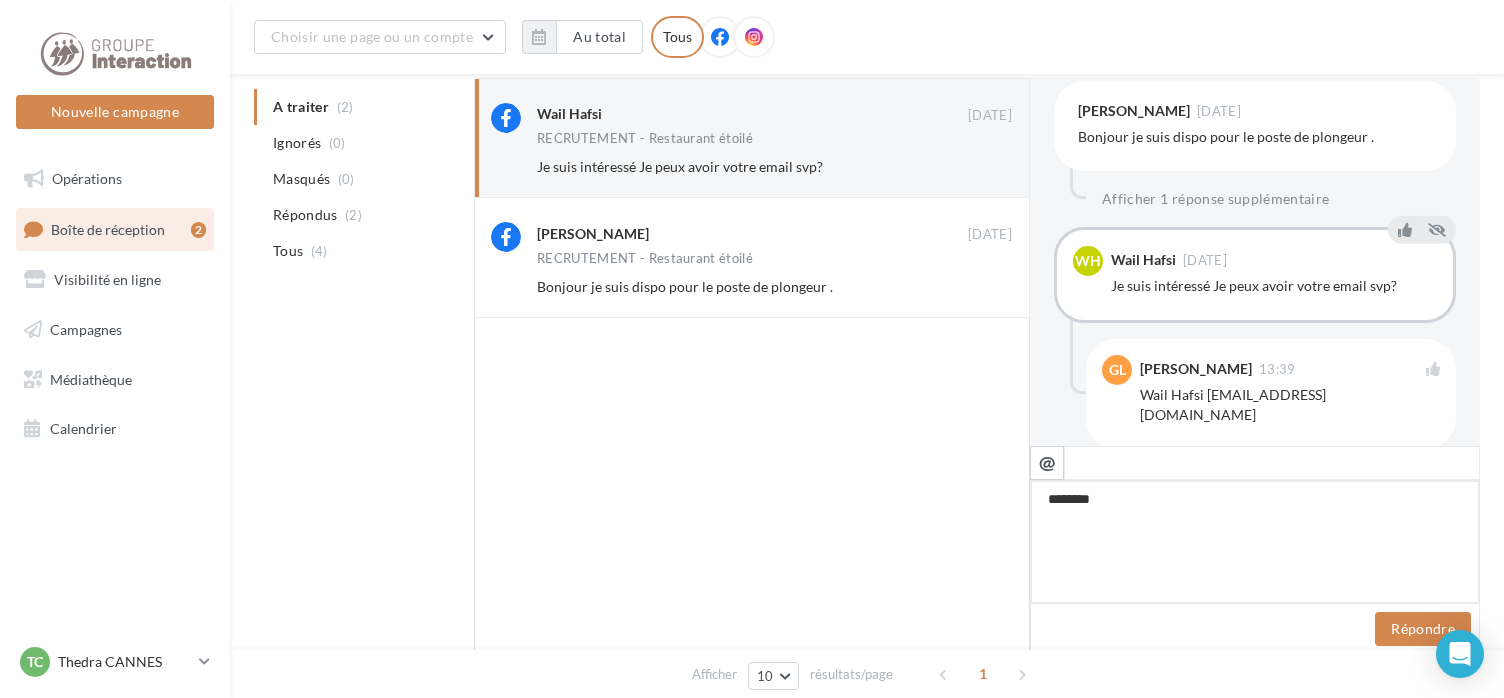 type on "*********" 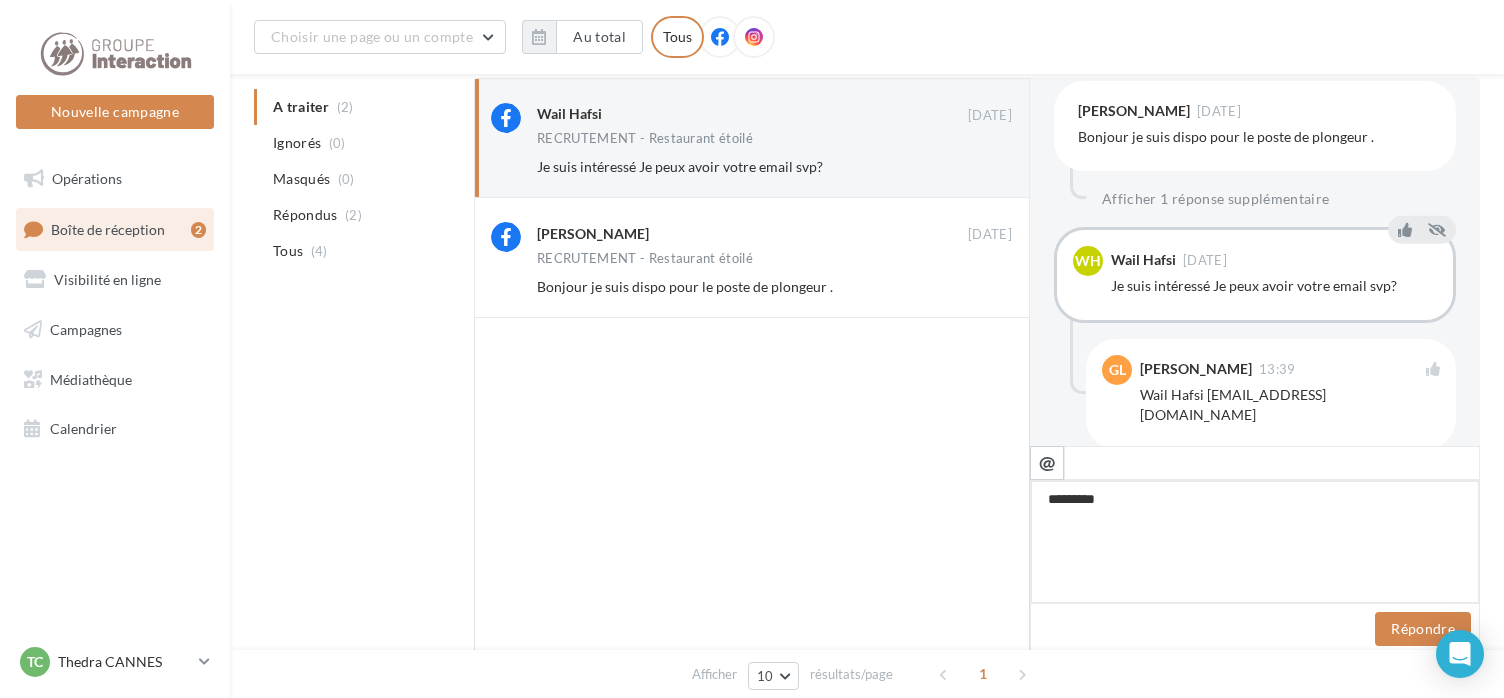 type on "**********" 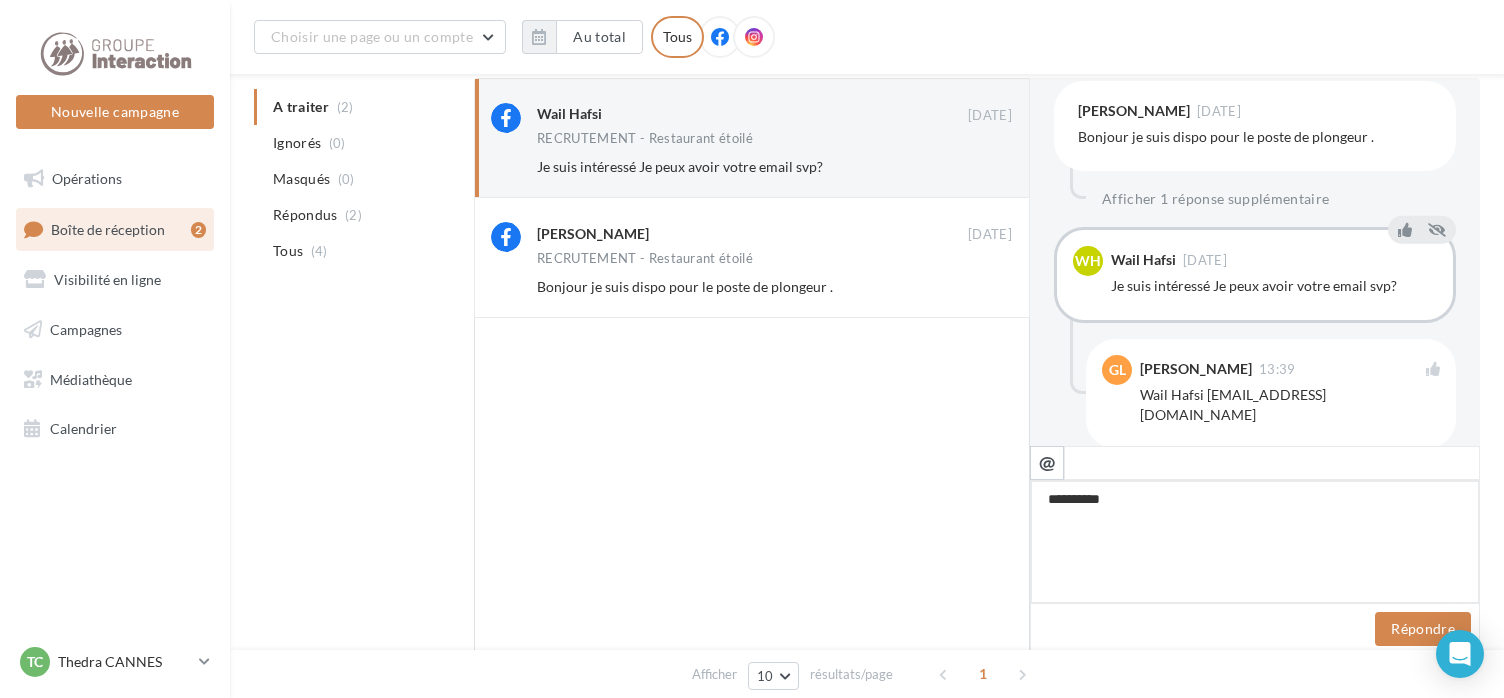type on "**********" 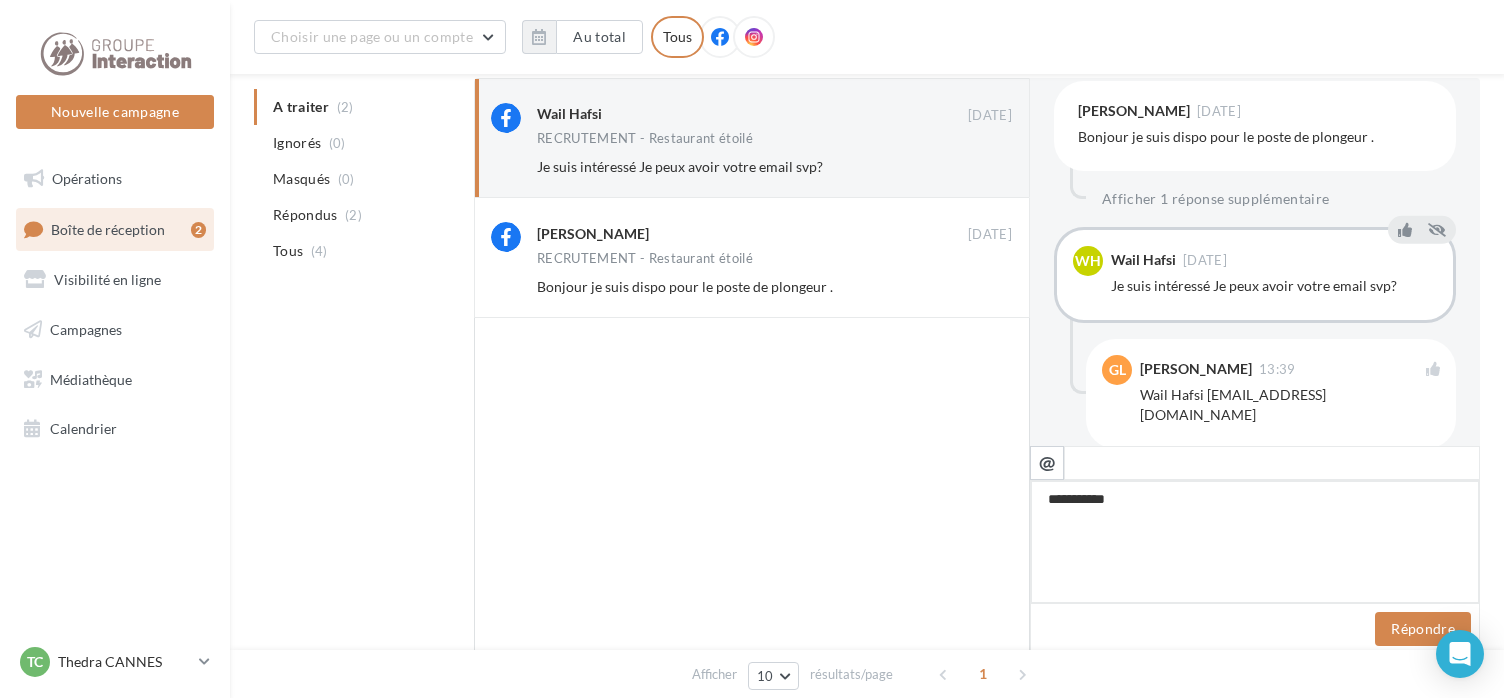 type on "**********" 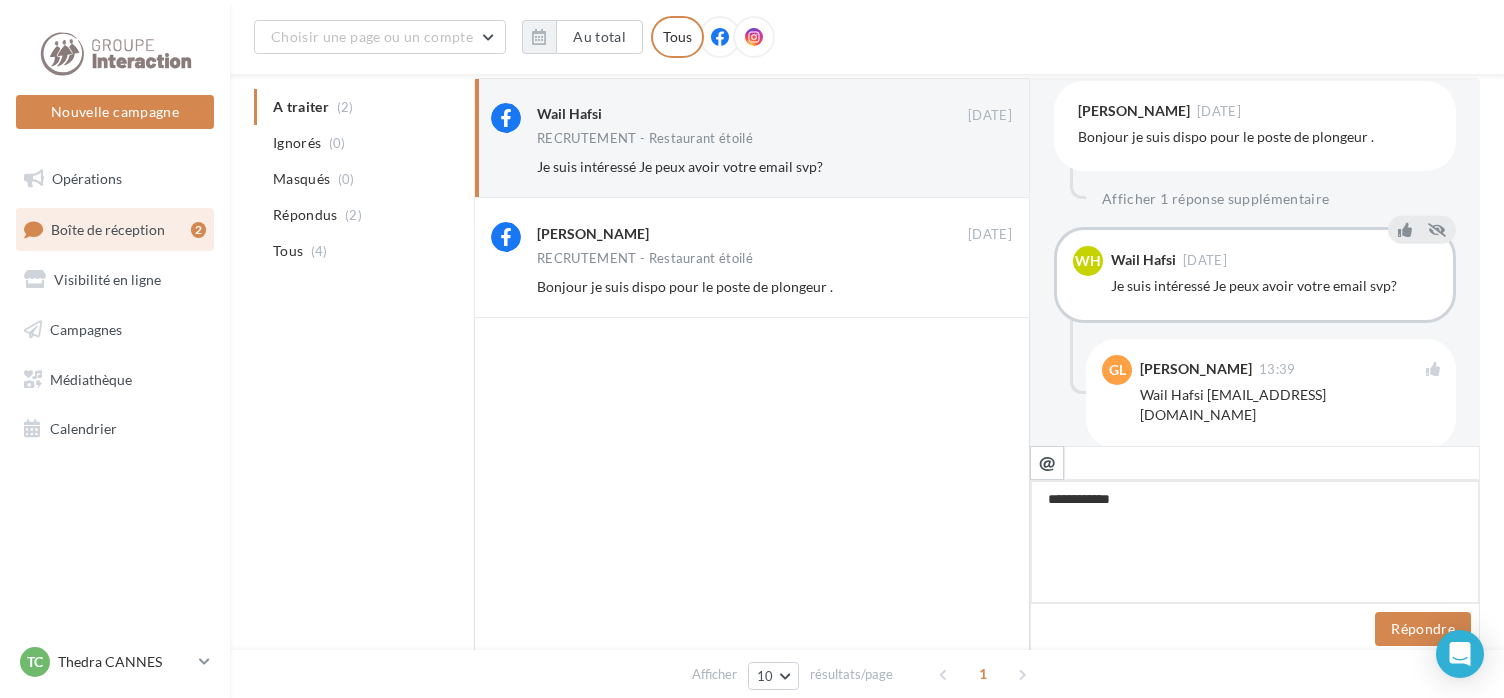 type on "**********" 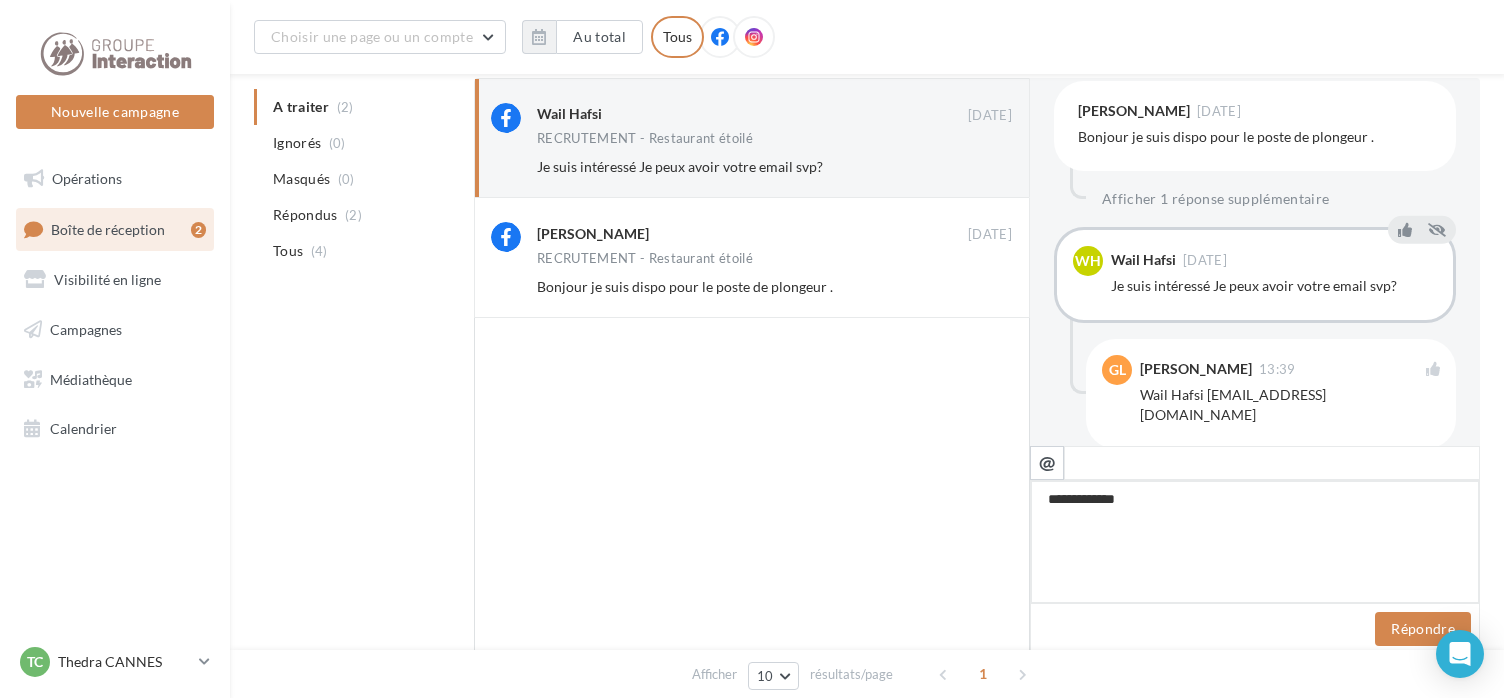 type on "**********" 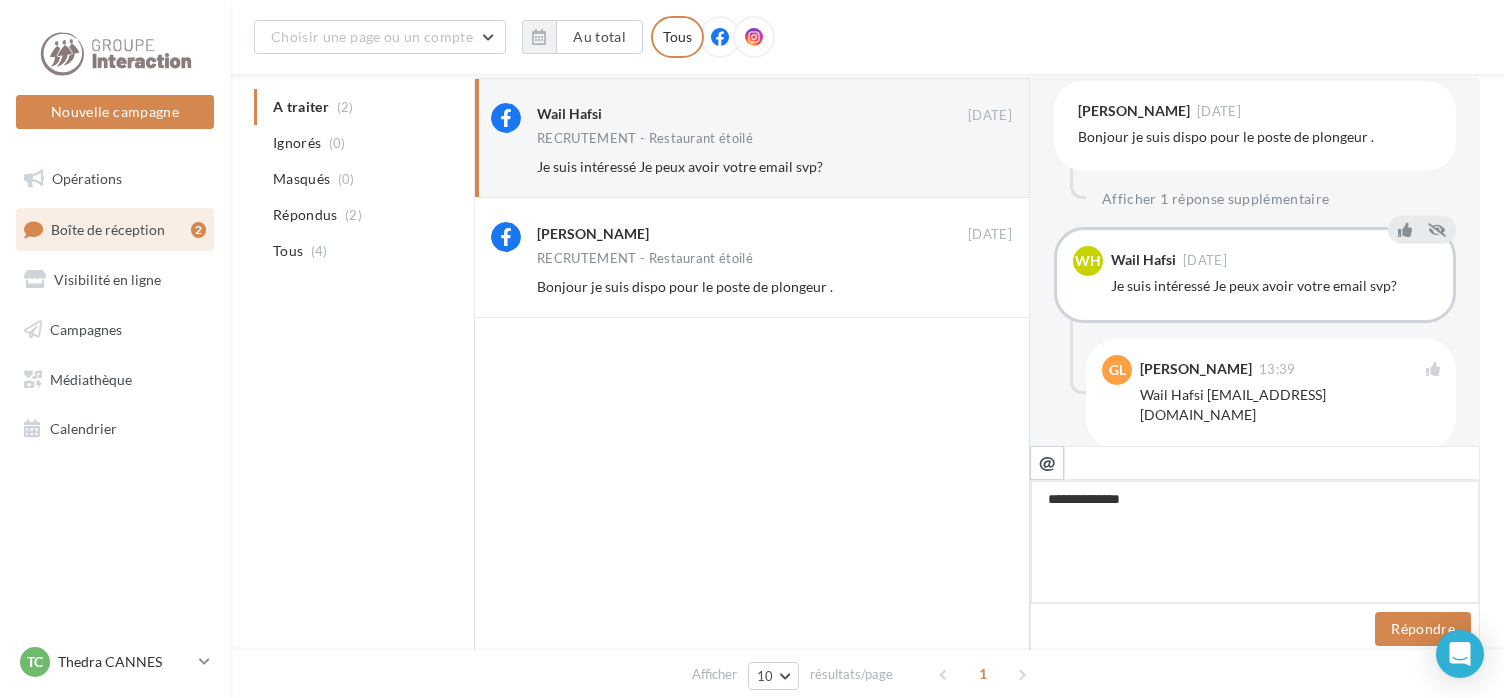 type on "**********" 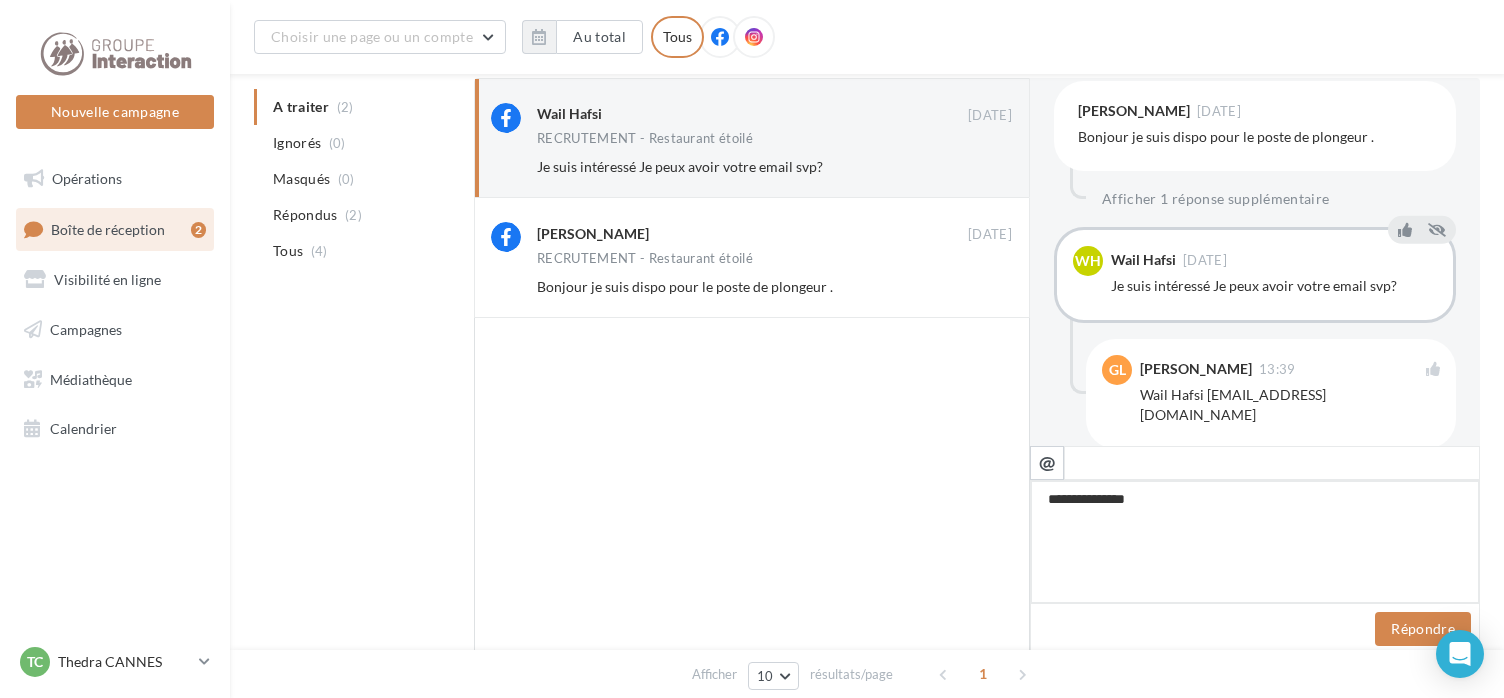 type on "**********" 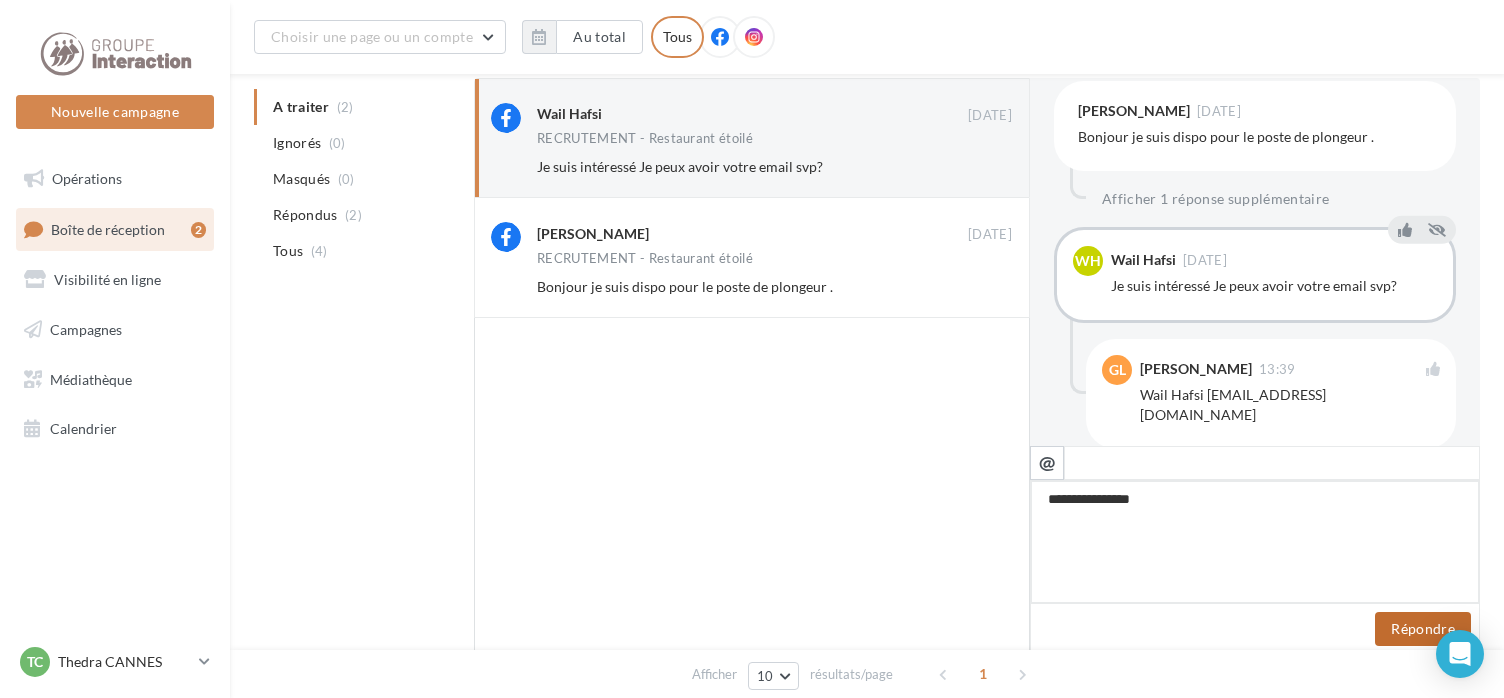 type on "**********" 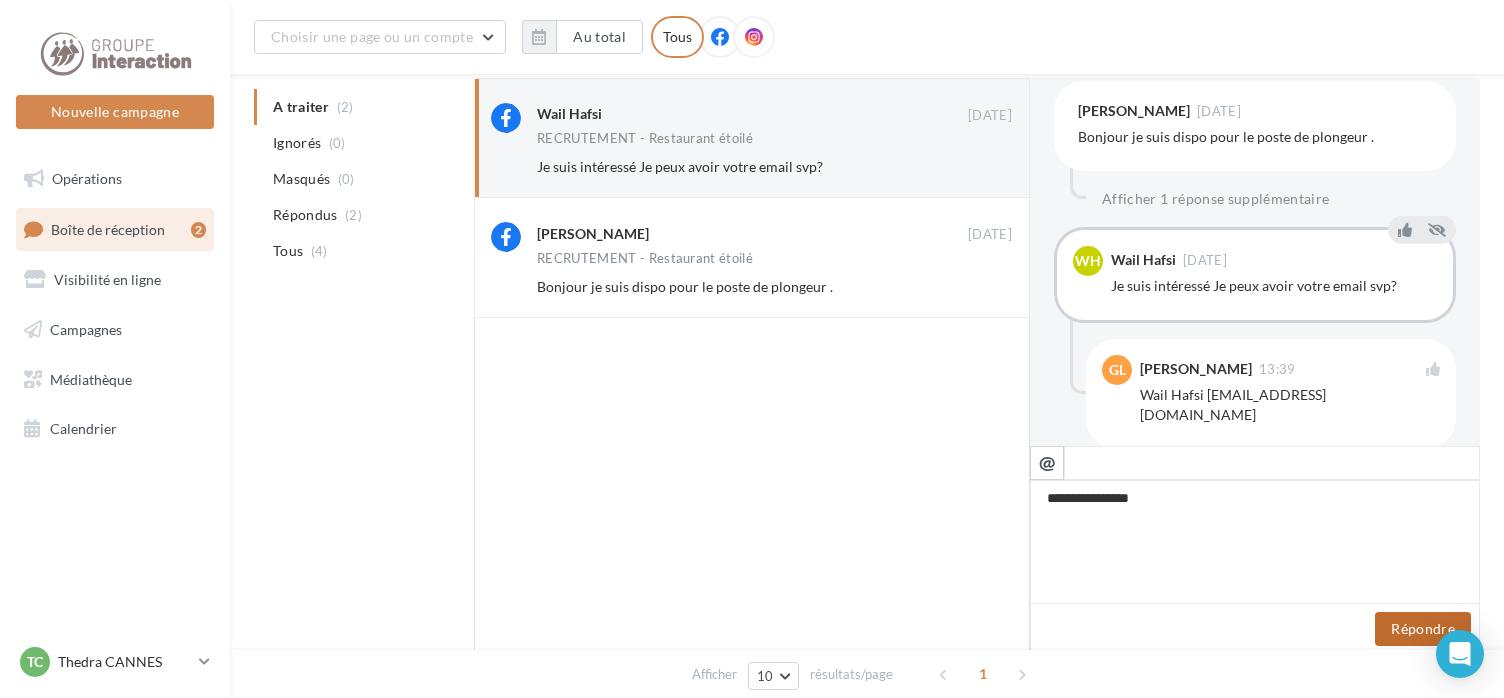 click on "Répondre" at bounding box center (1423, 629) 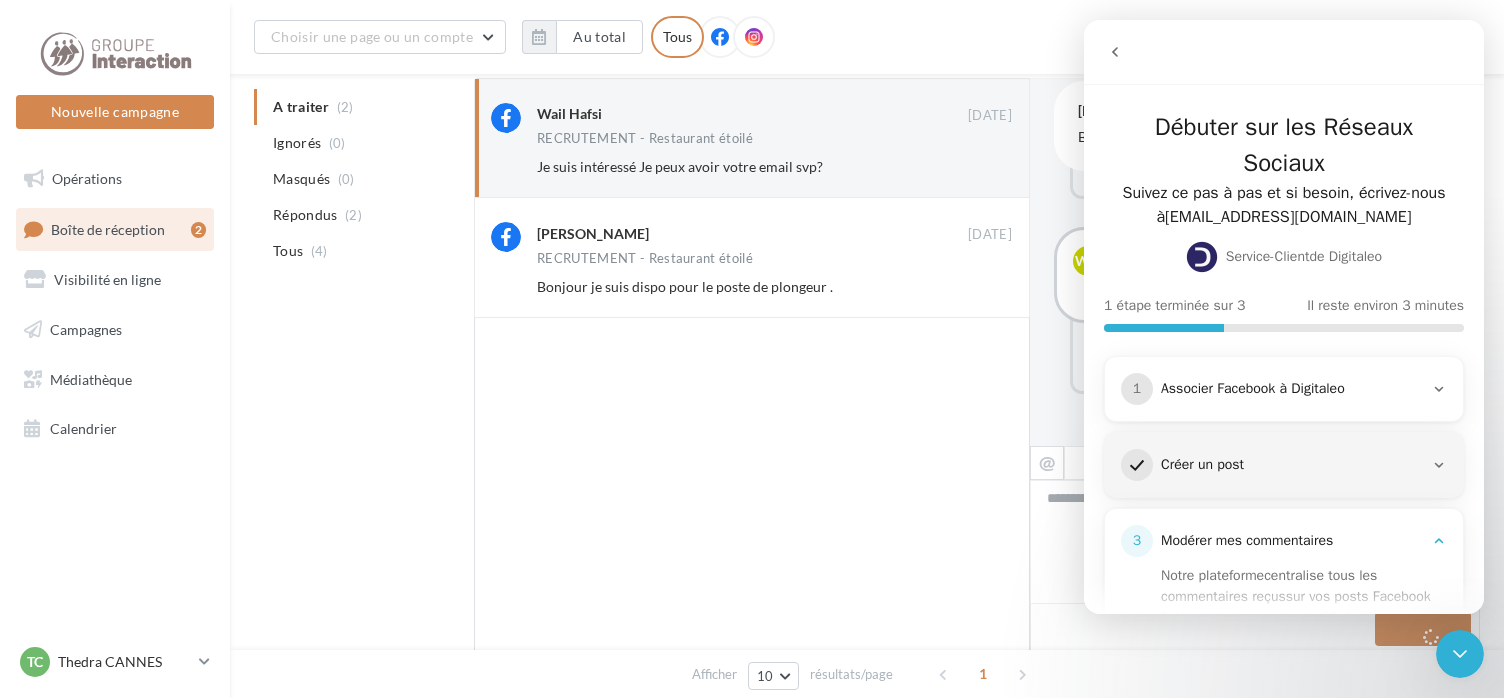 scroll, scrollTop: 0, scrollLeft: 0, axis: both 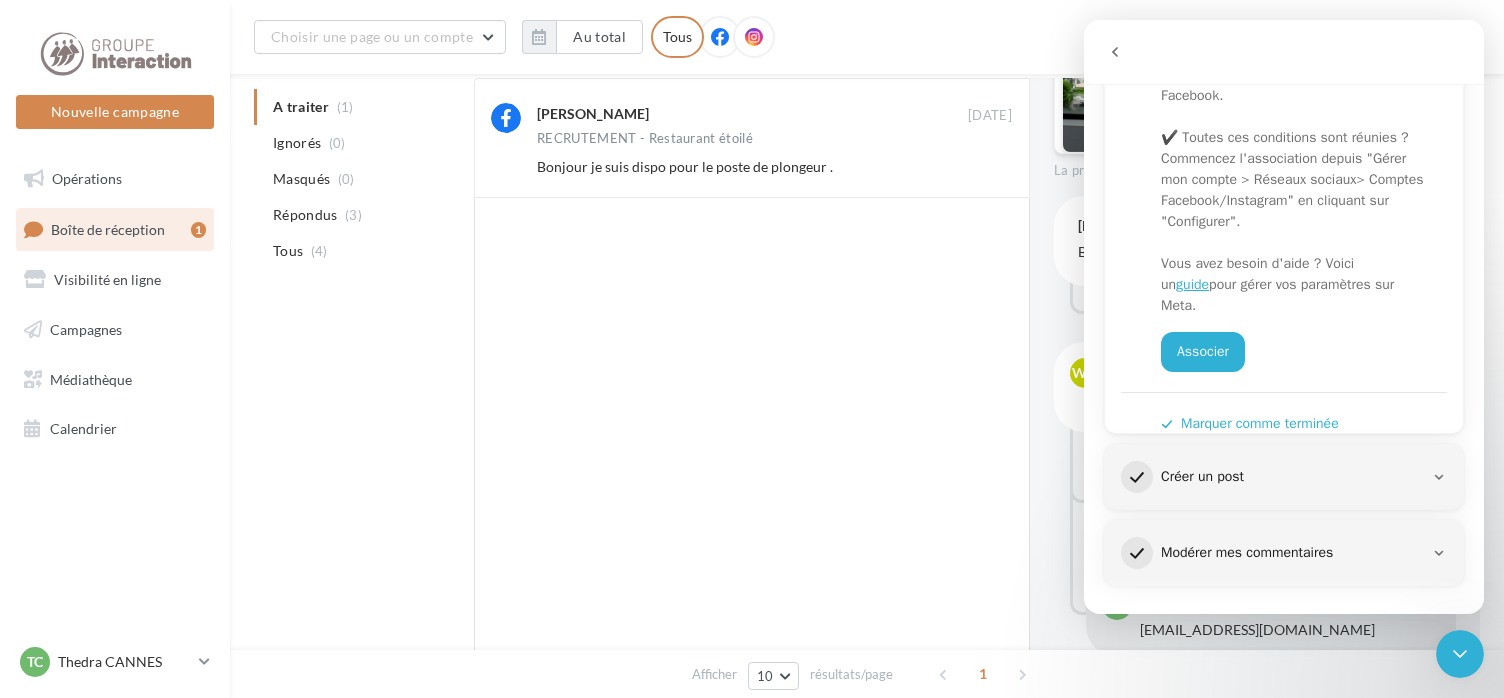 click 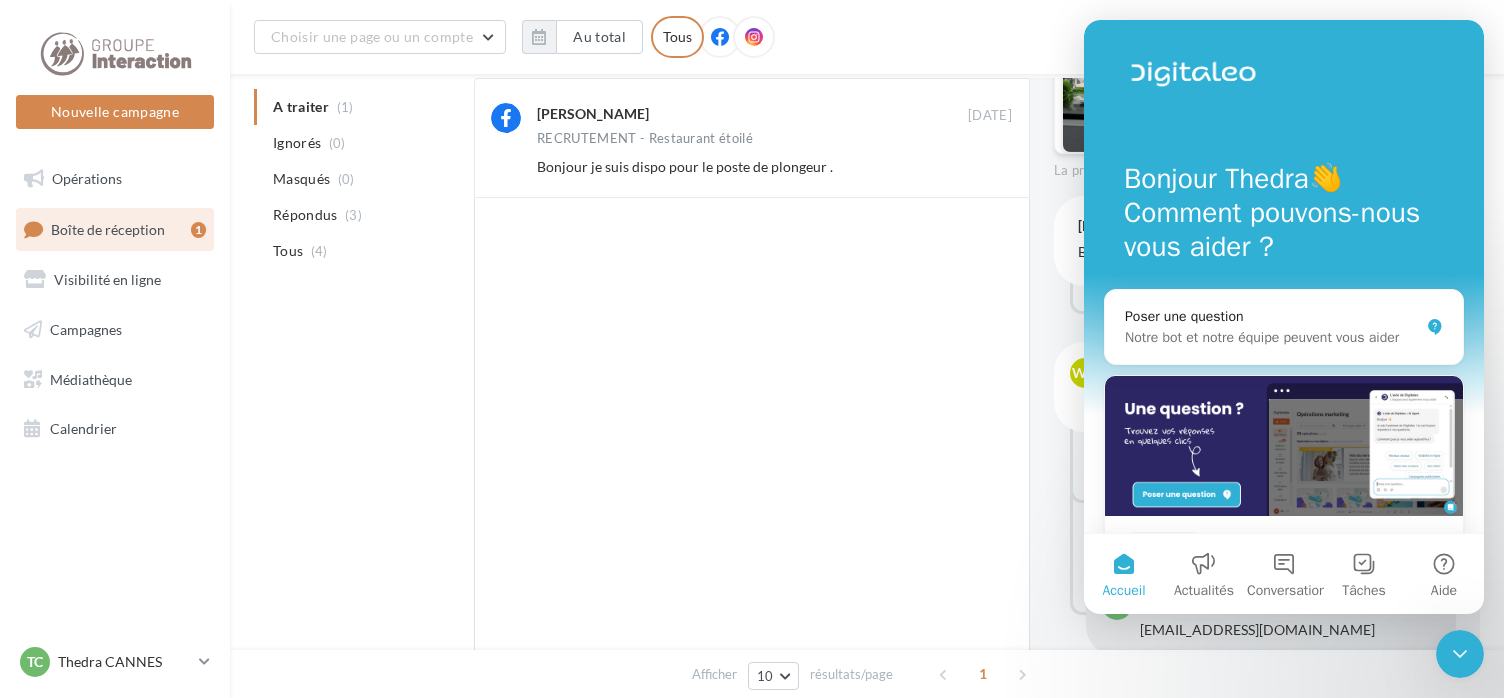 click at bounding box center [1460, 654] 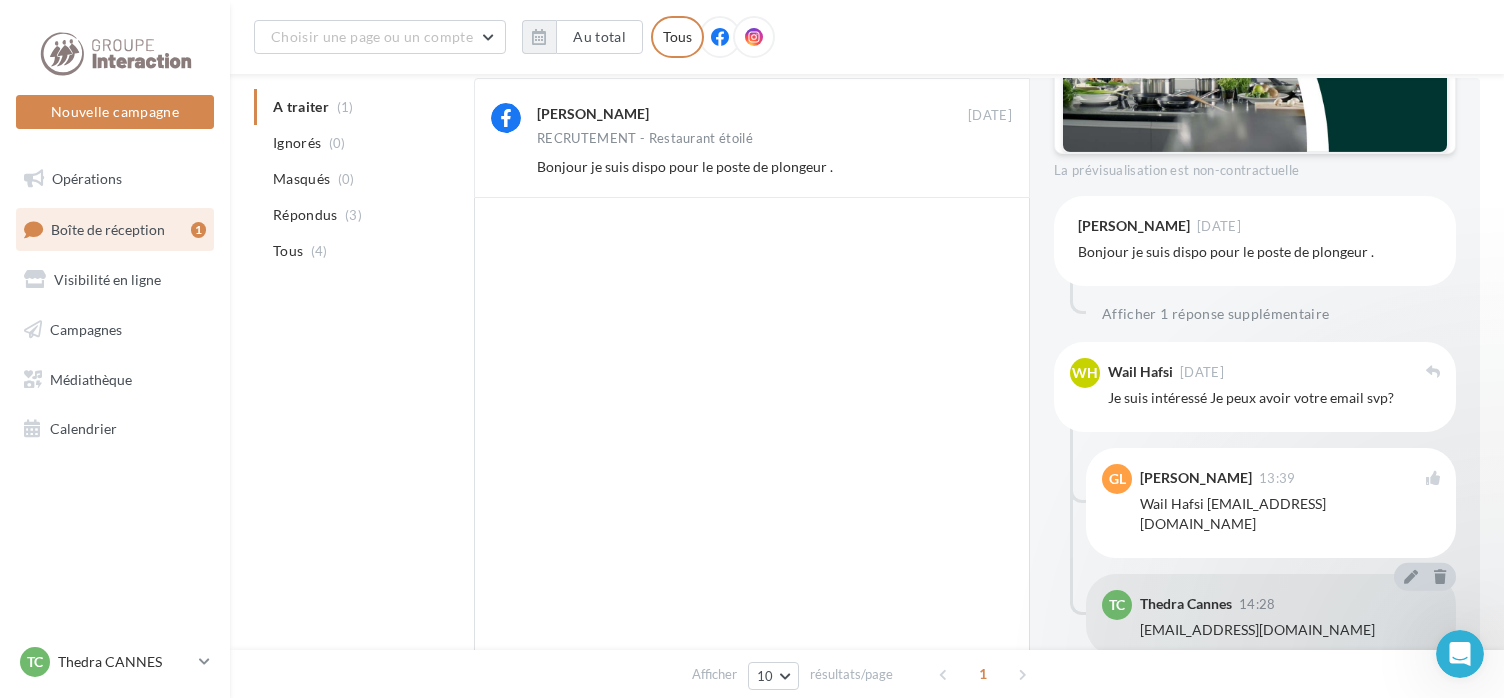 scroll, scrollTop: 0, scrollLeft: 0, axis: both 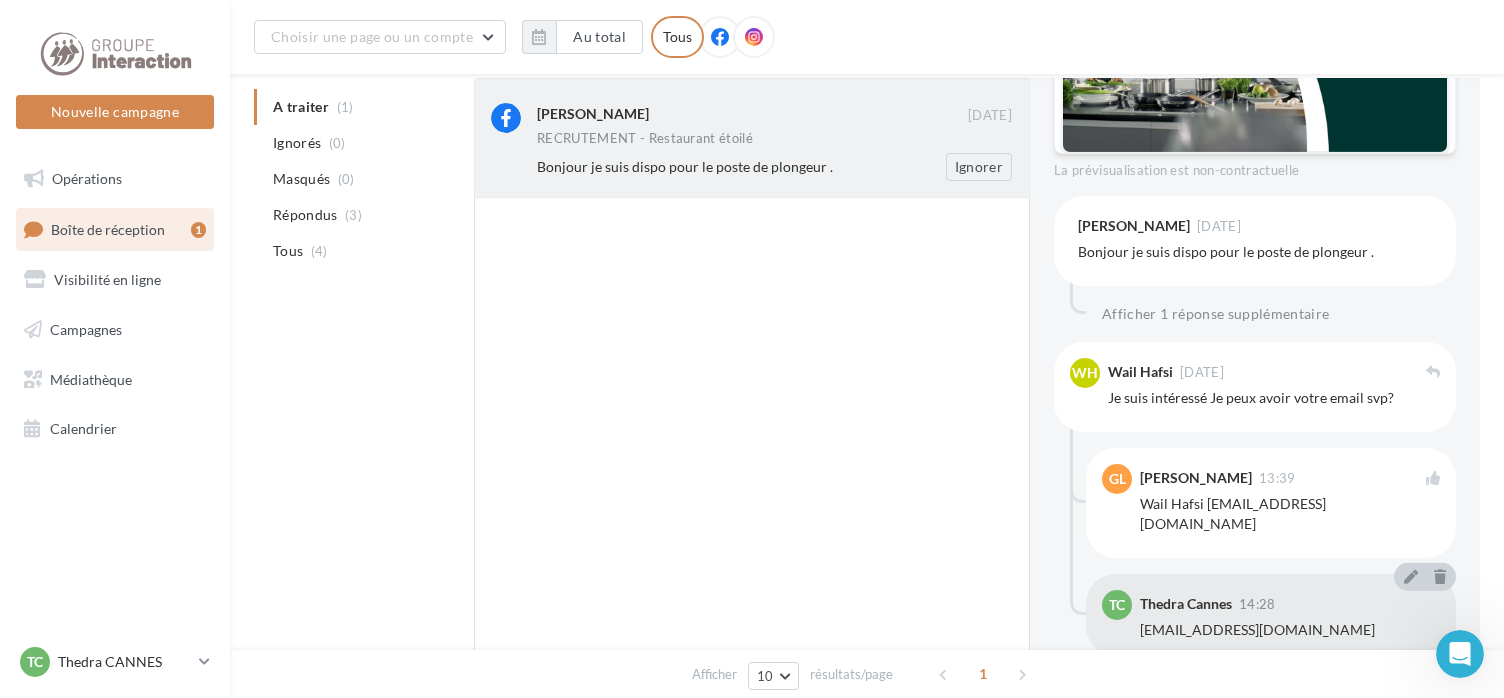 click on "Bonjour je suis dispo pour le poste de plongeur ." at bounding box center (685, 166) 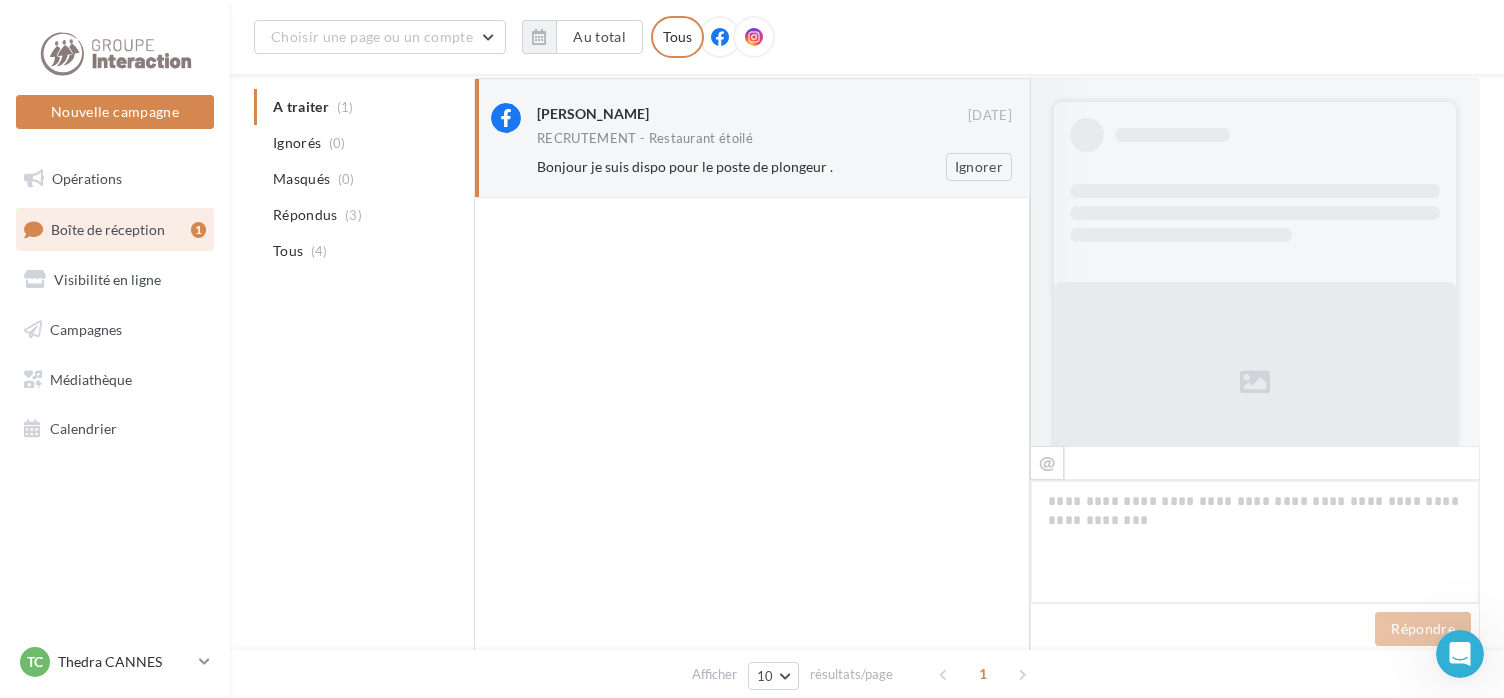 scroll, scrollTop: 932, scrollLeft: 0, axis: vertical 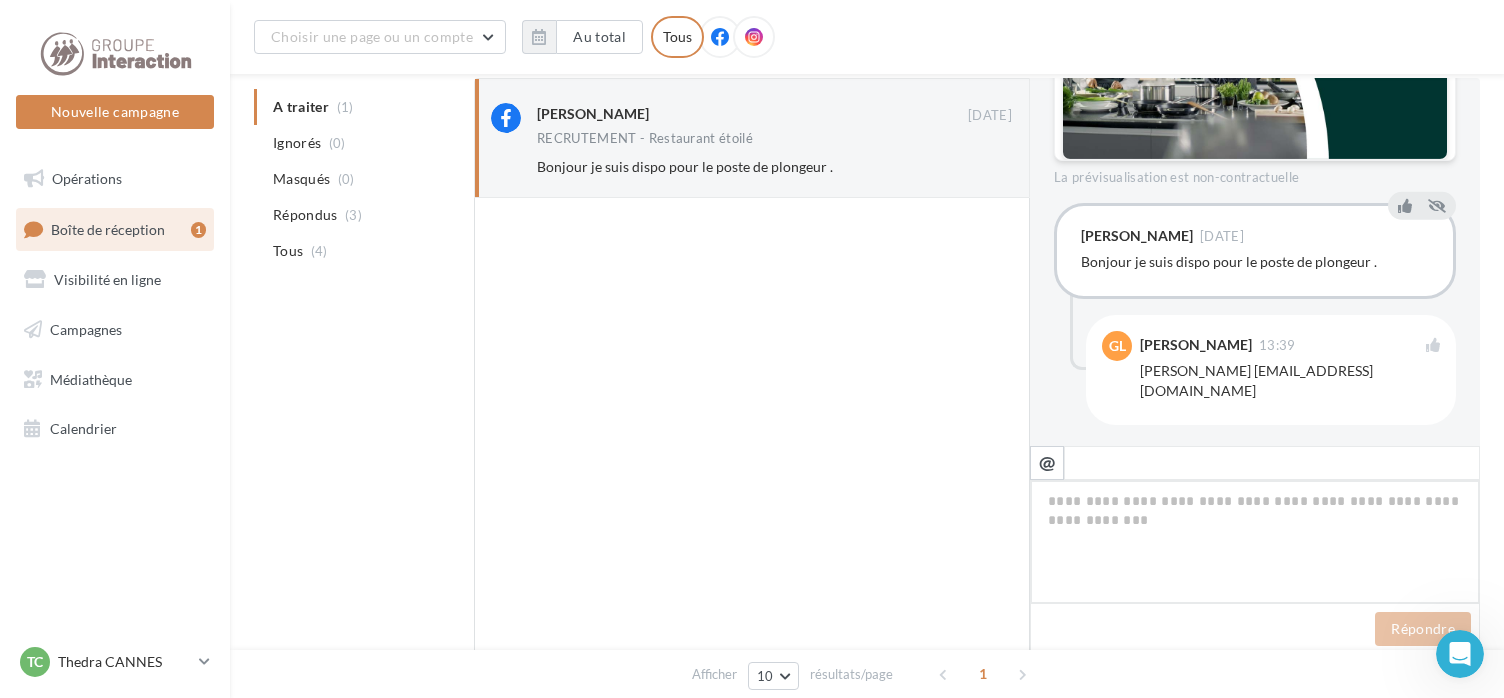 type on "*" 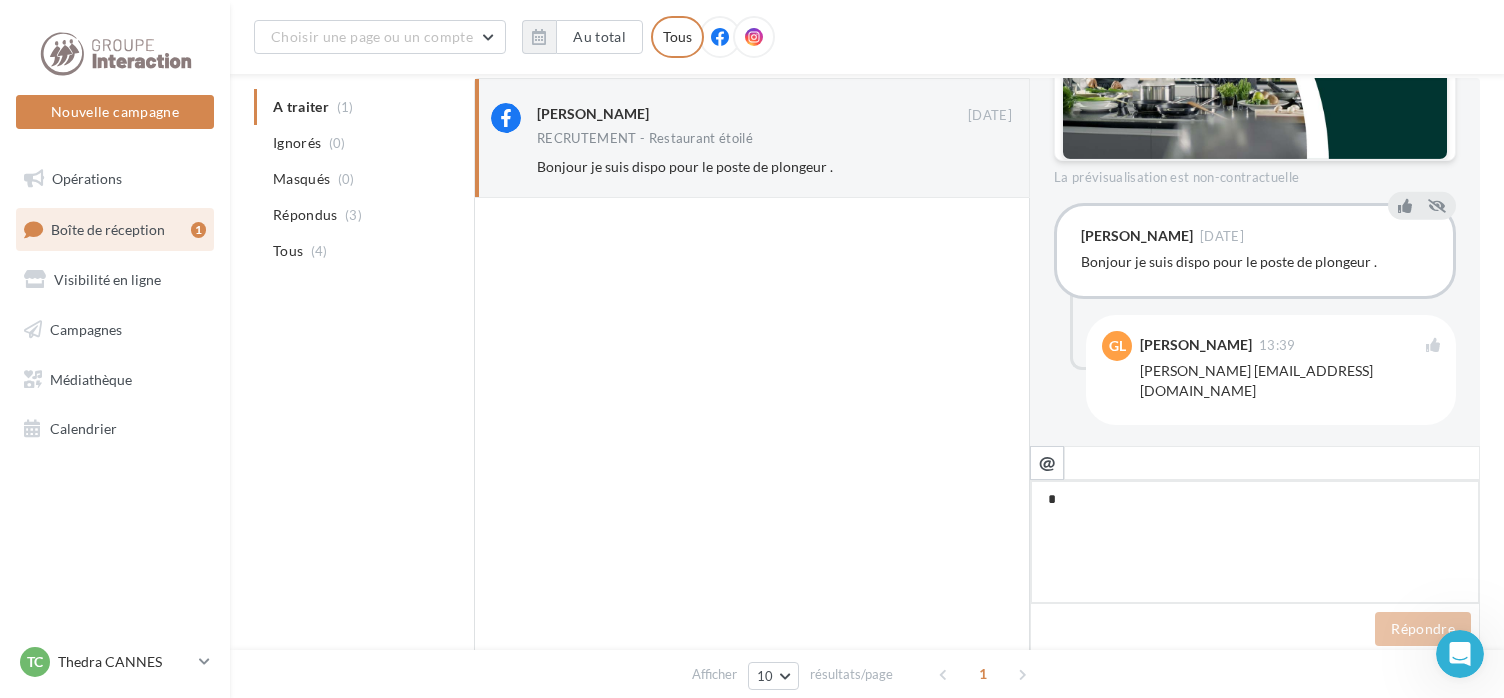 type on "**" 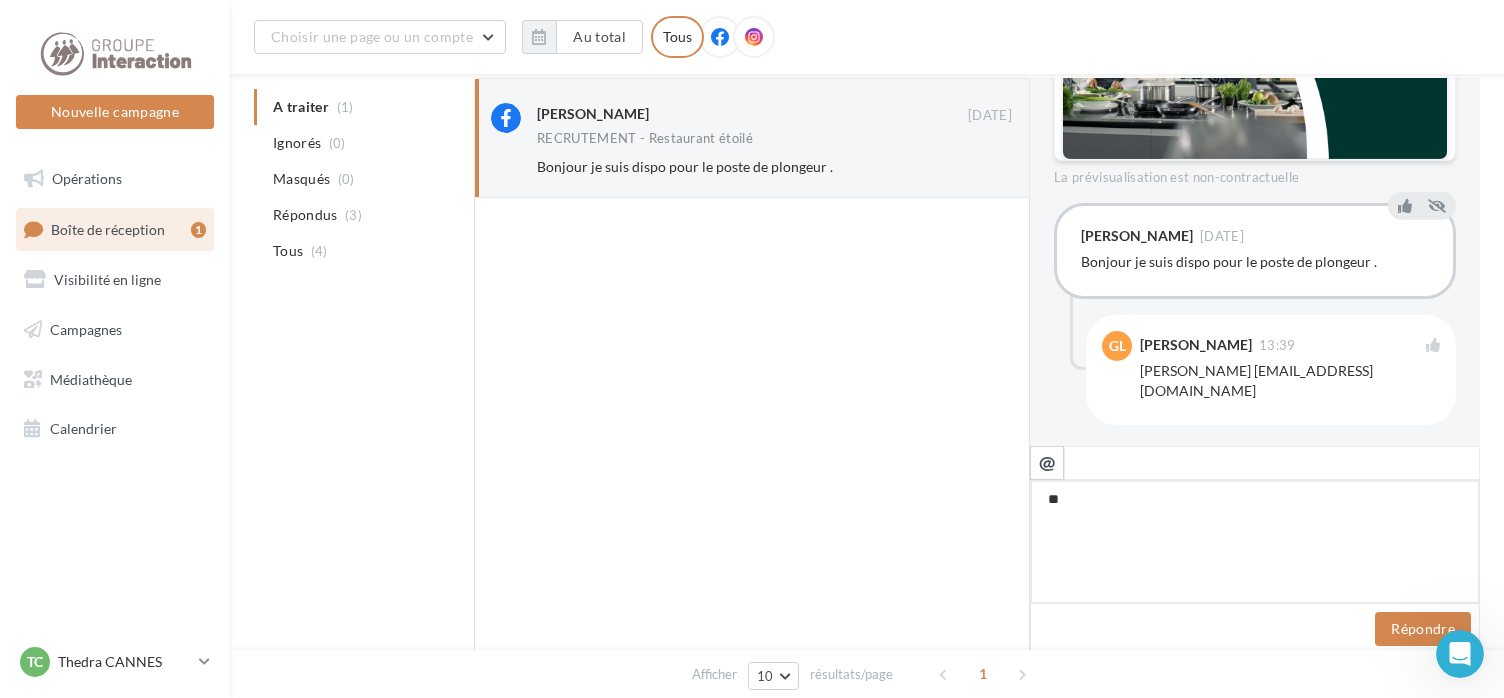 type on "***" 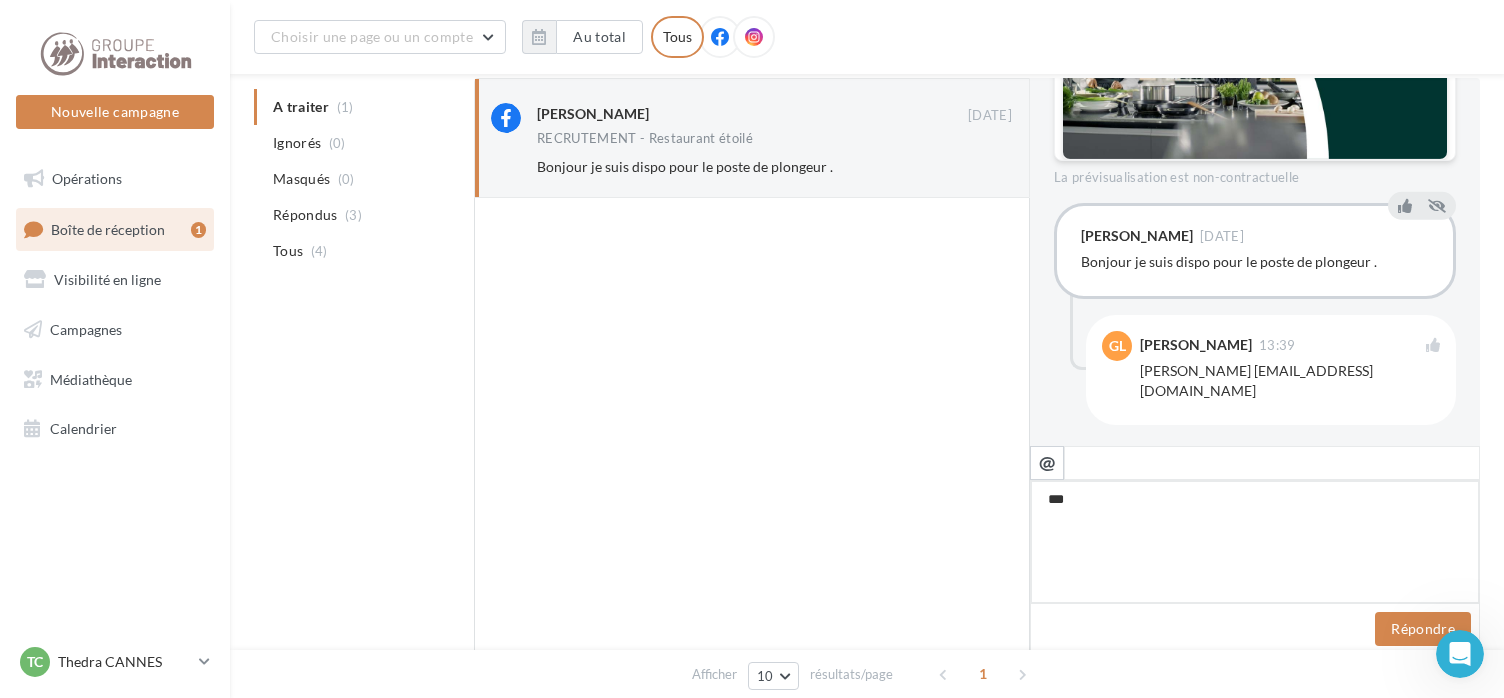 type on "****" 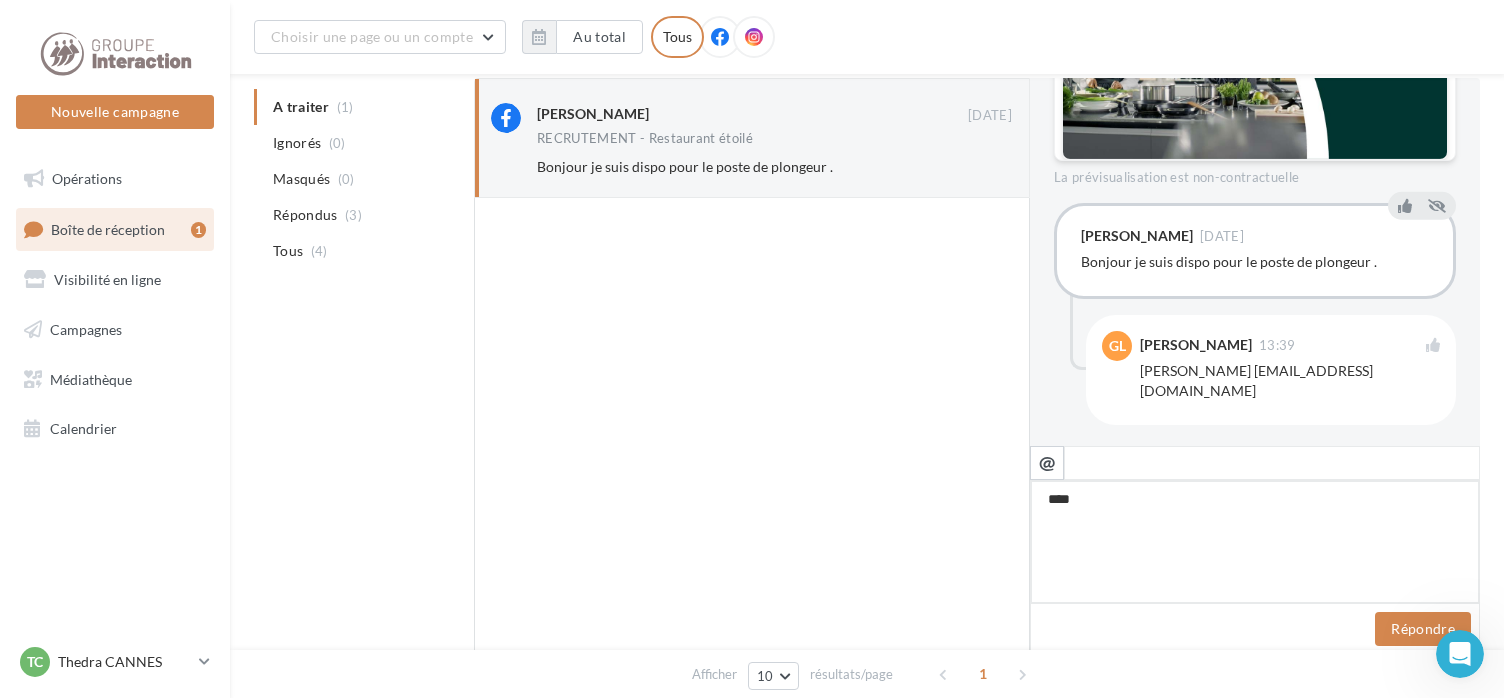type on "*****" 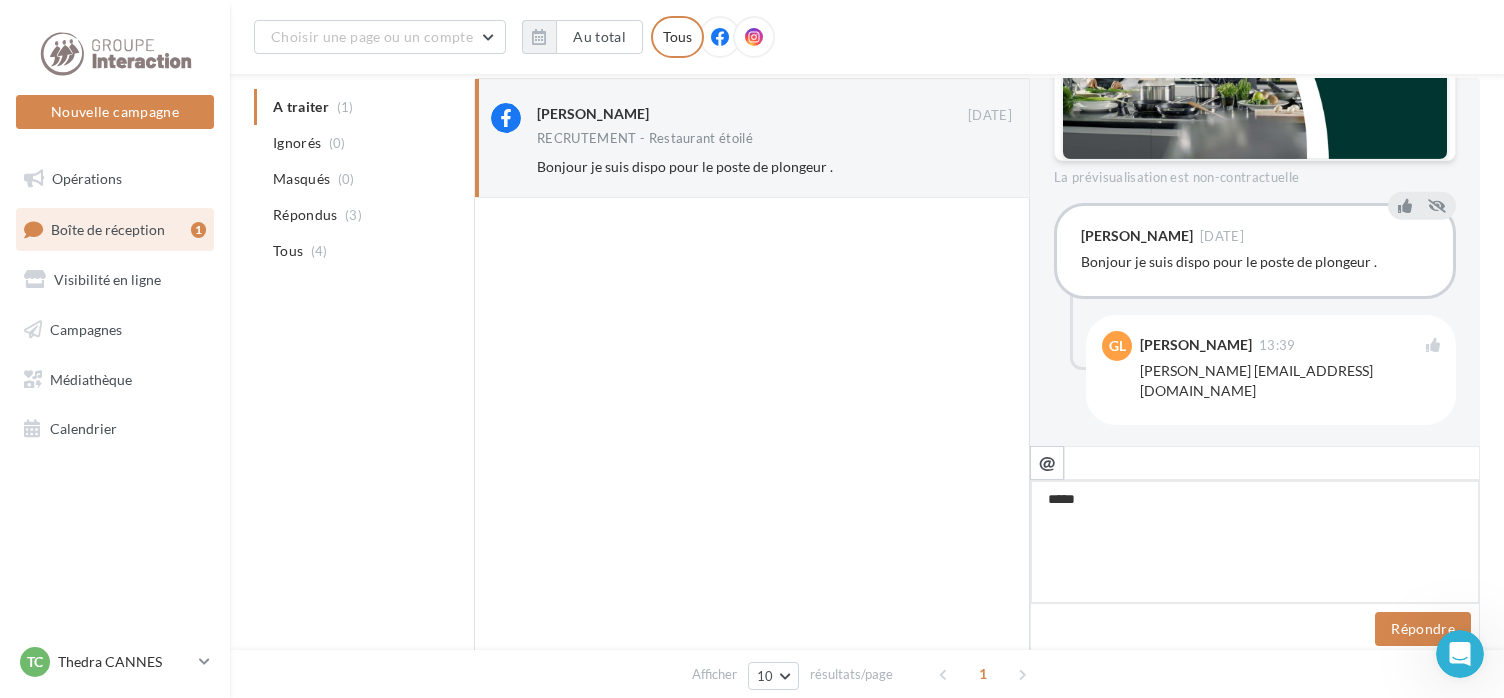 type on "******" 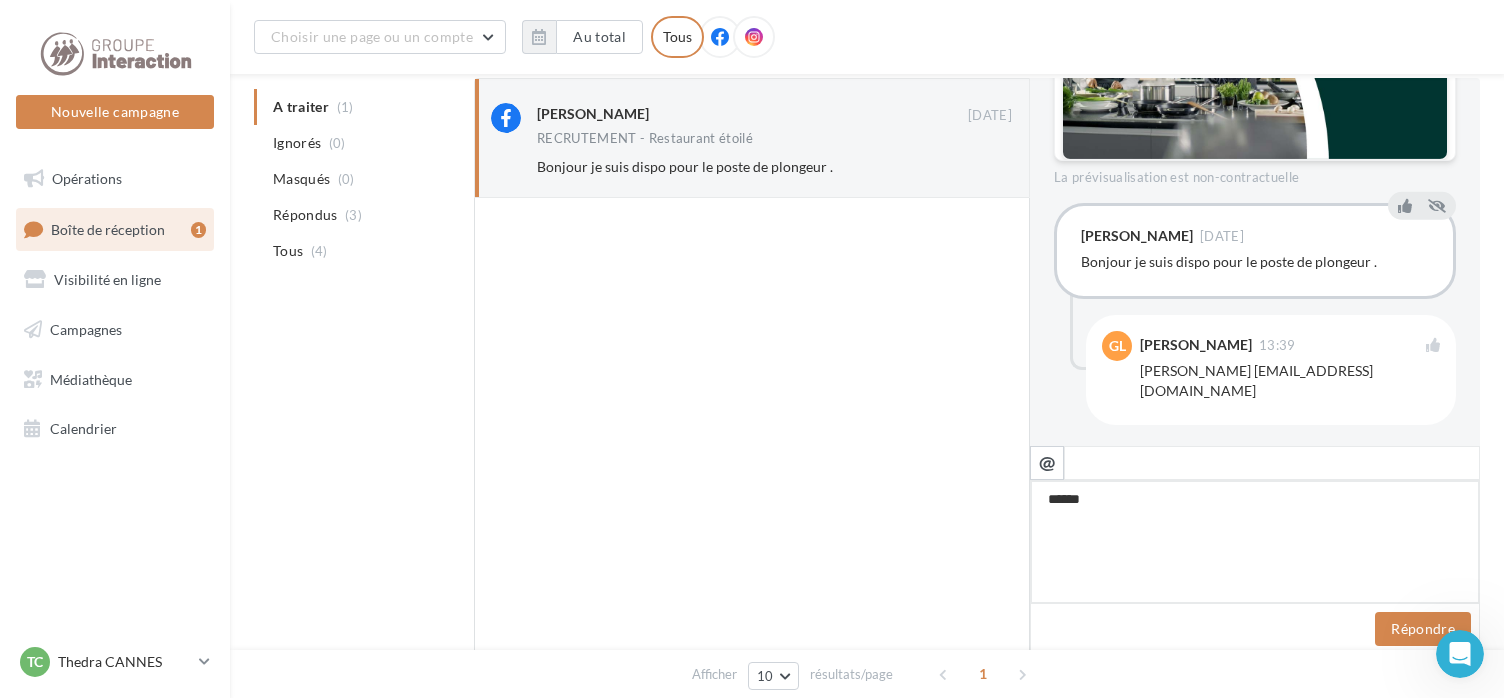 type on "*******" 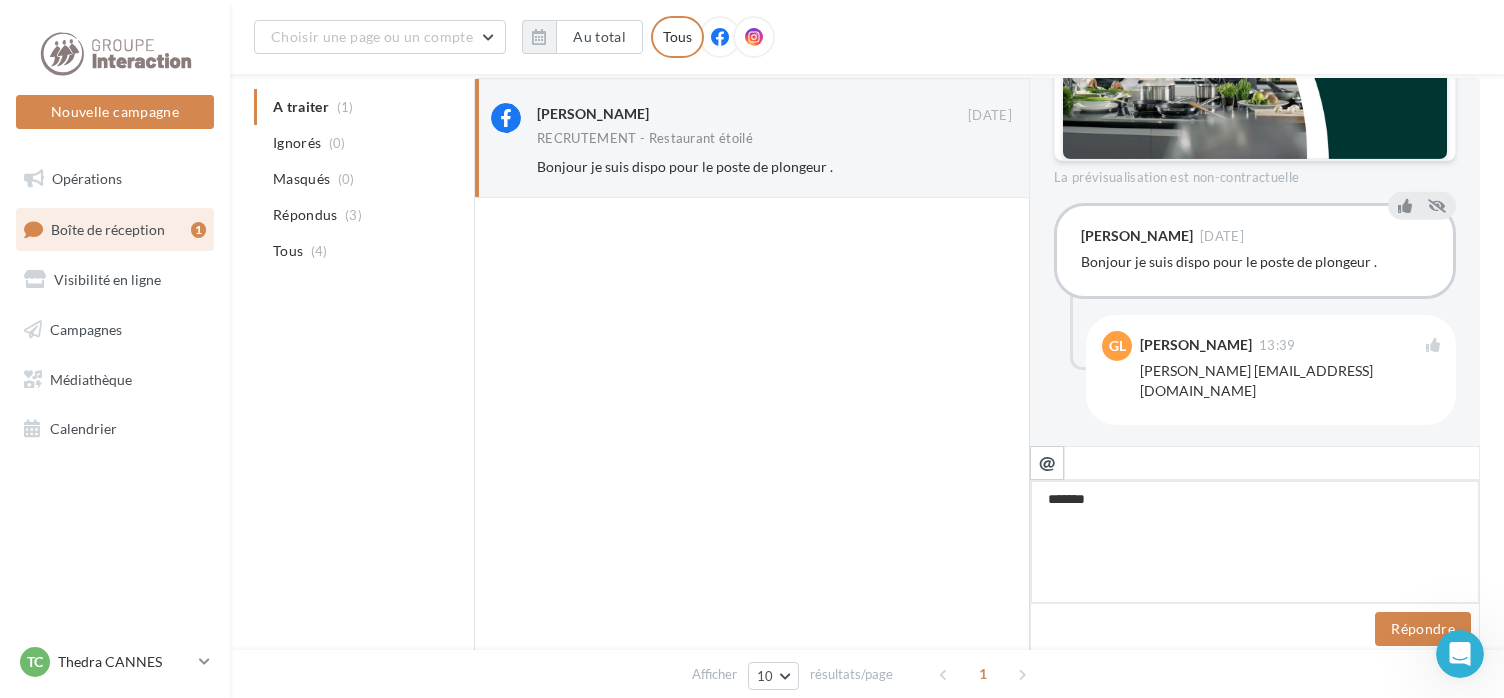 type on "******" 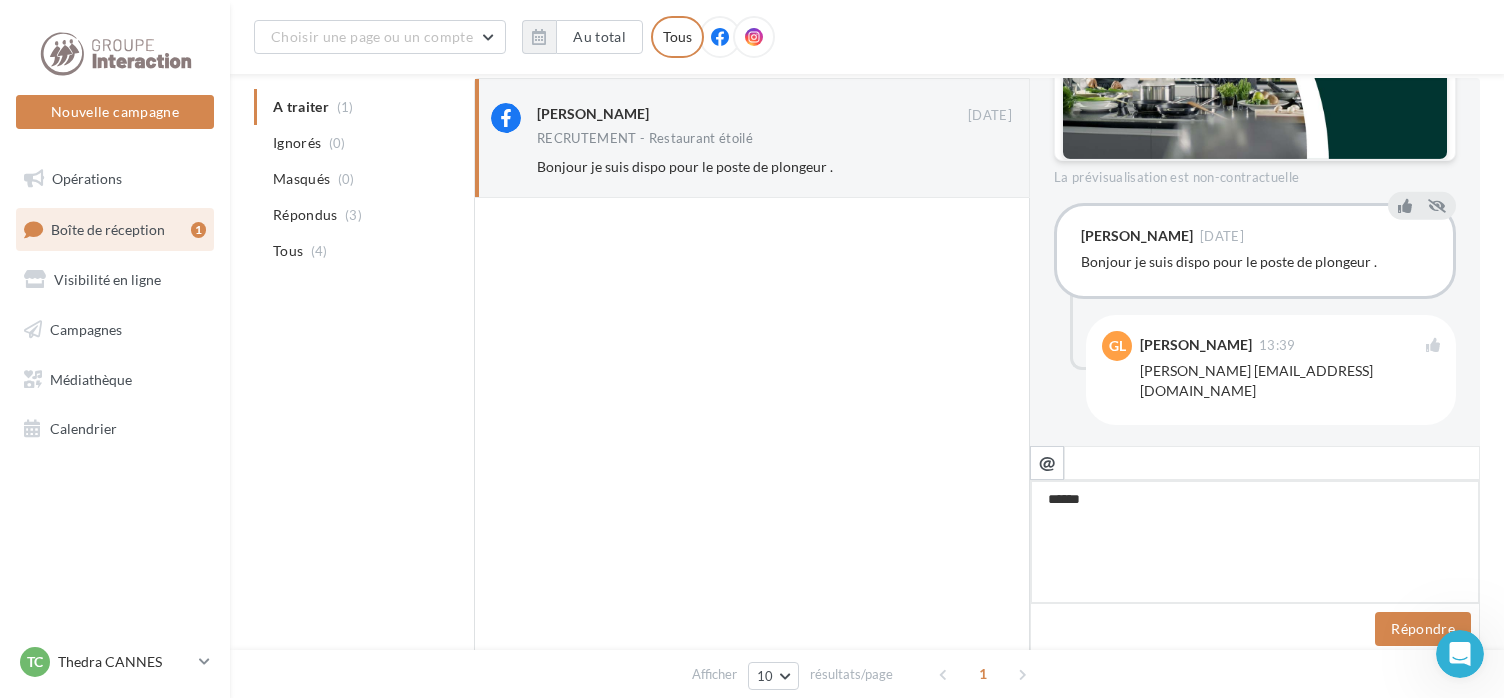 type on "*****" 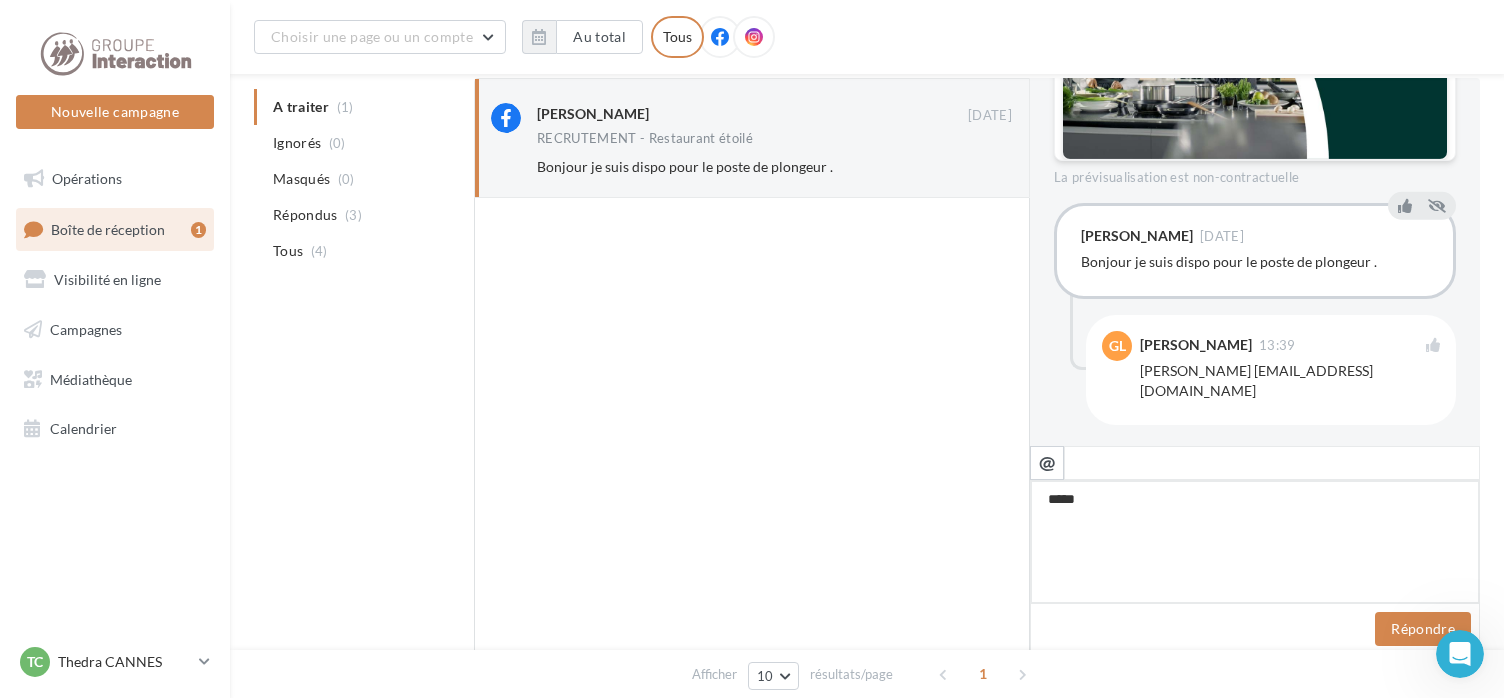 type on "****" 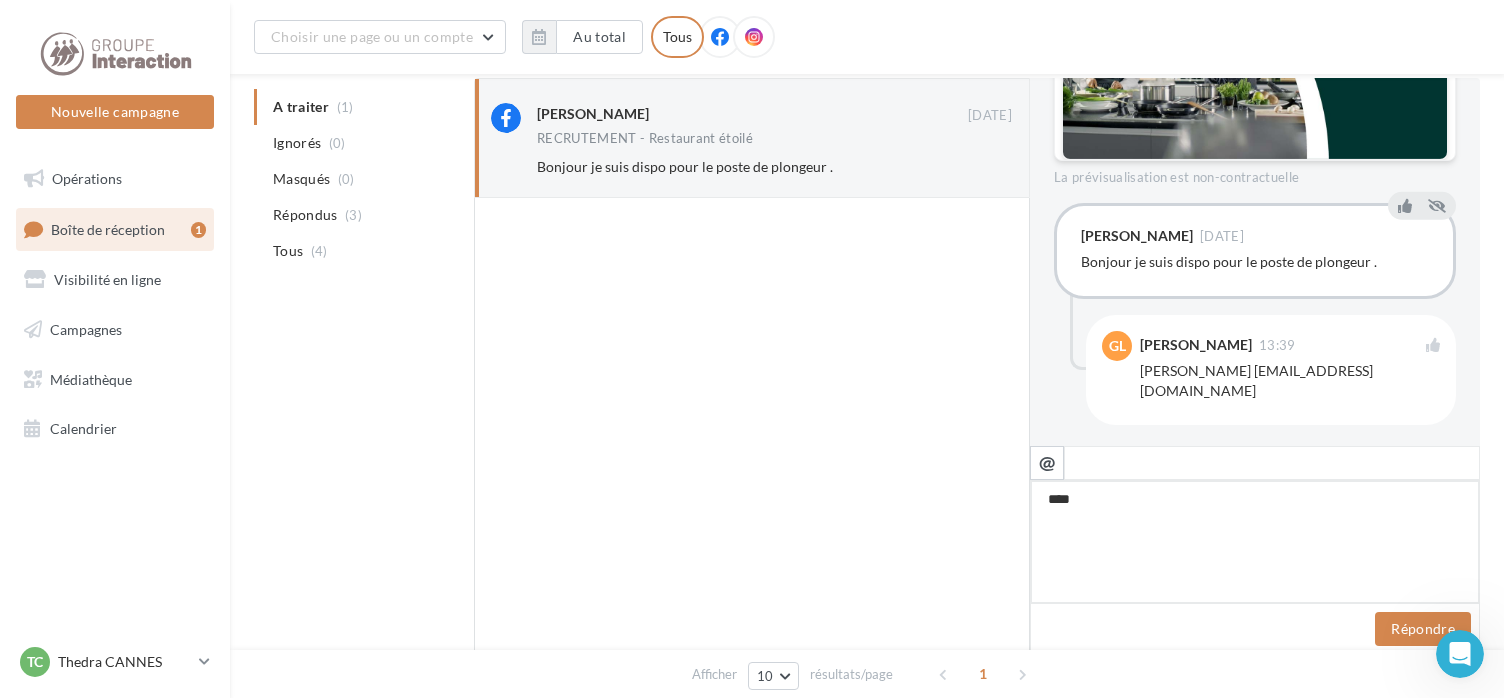 type on "***" 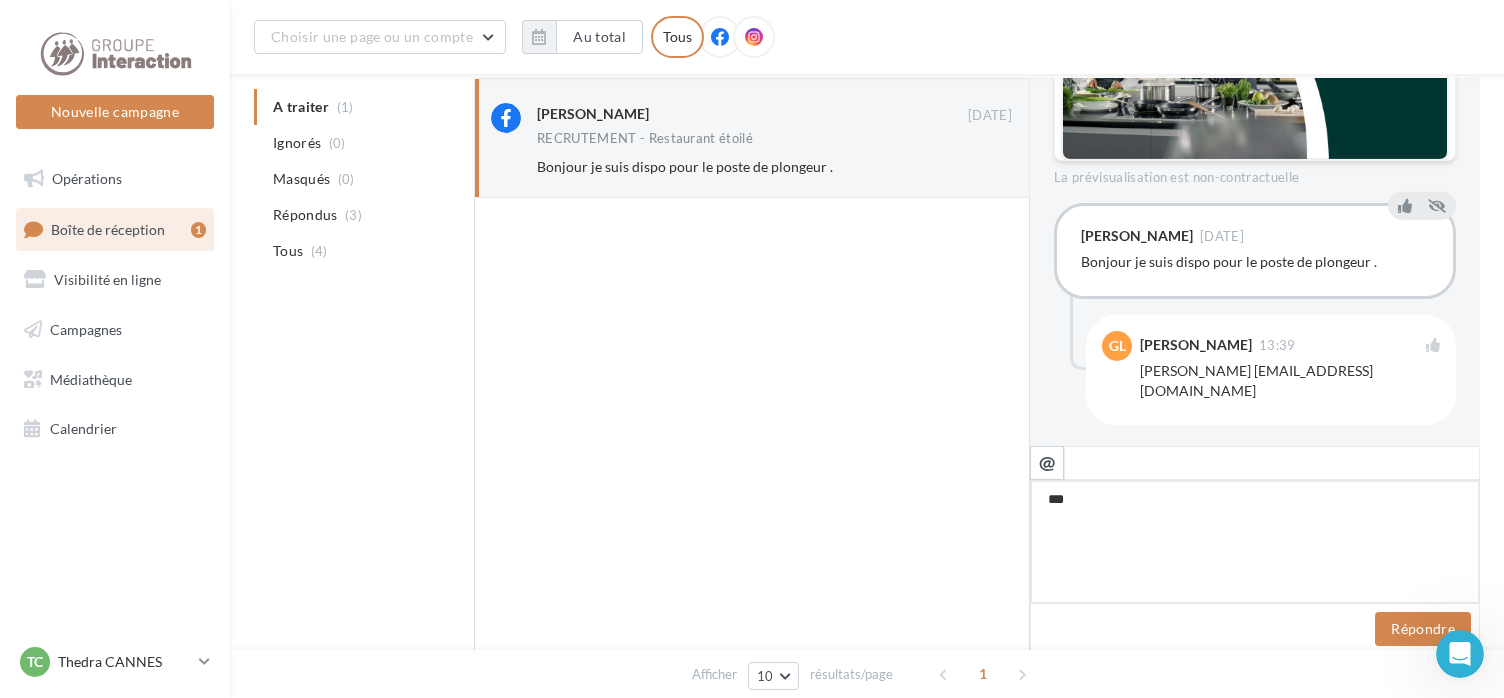 type on "**" 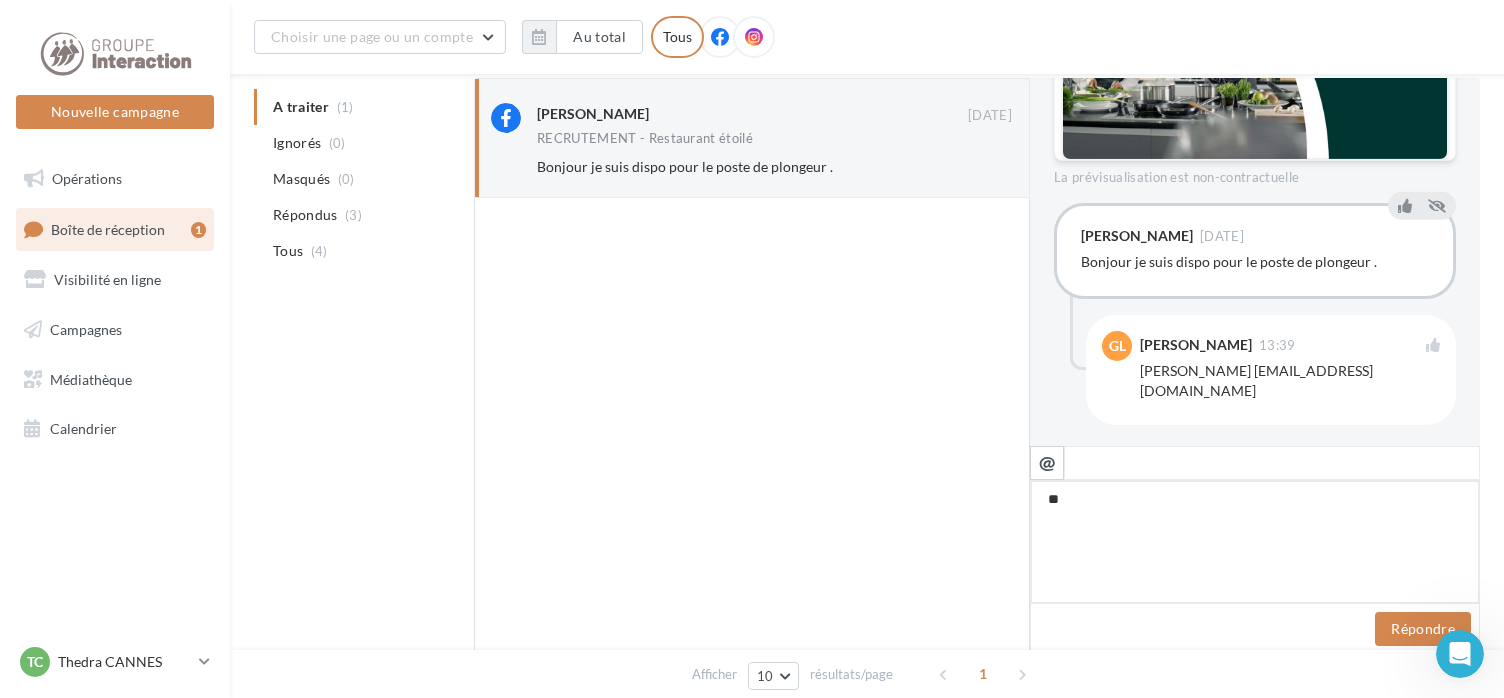 type on "*" 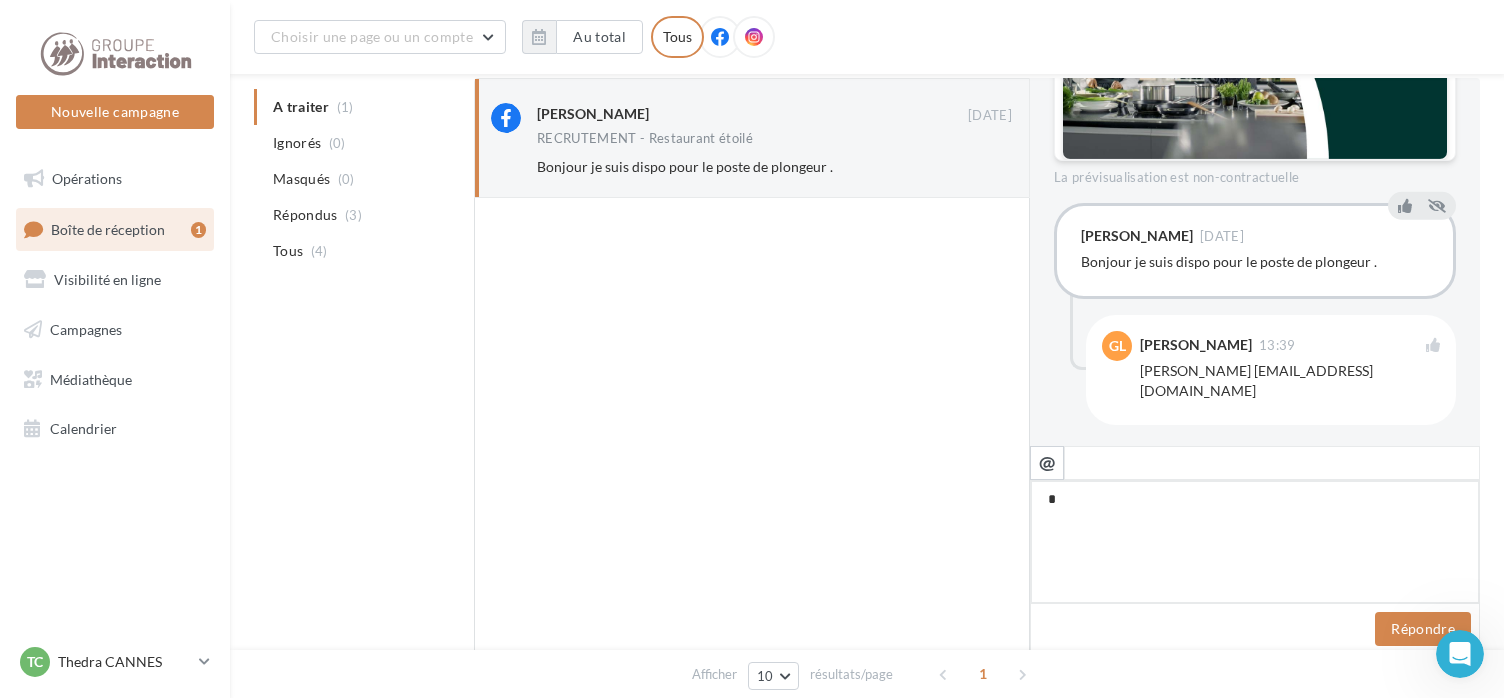 type 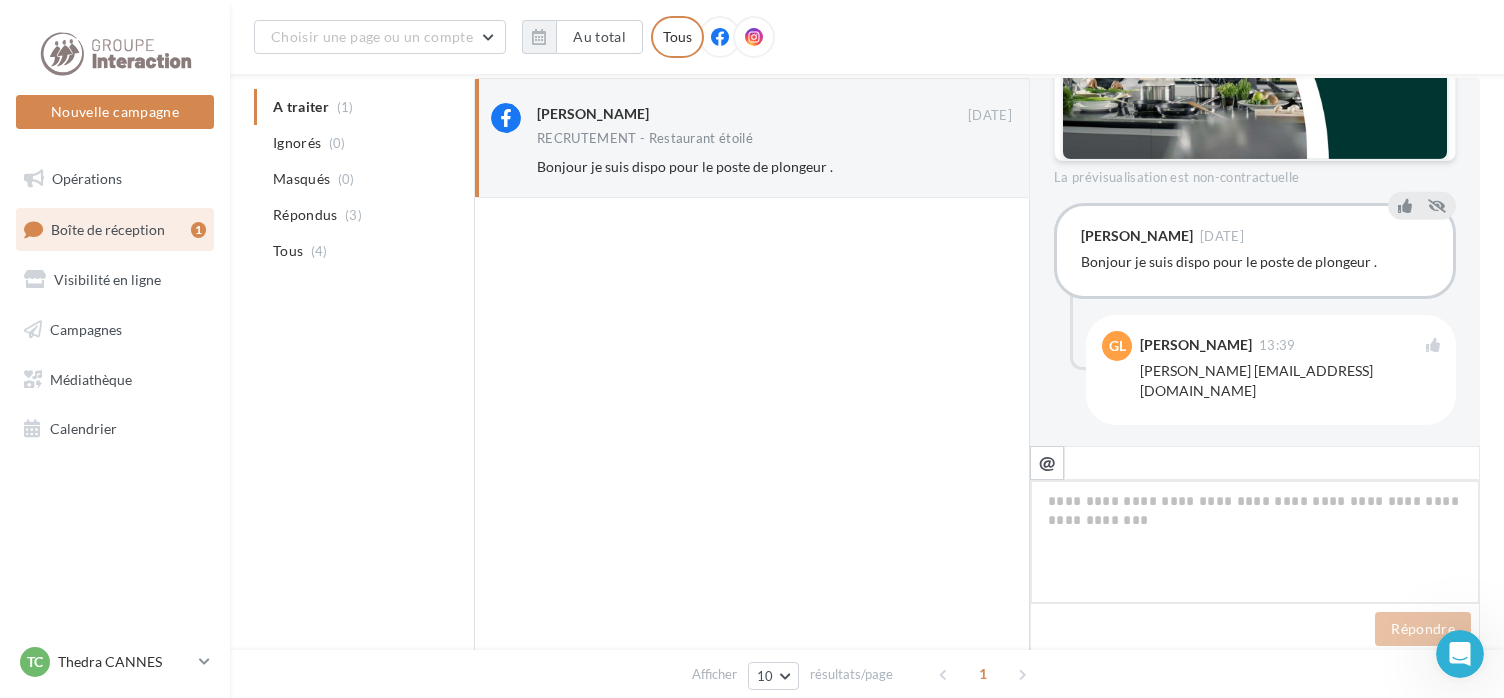 type on "*" 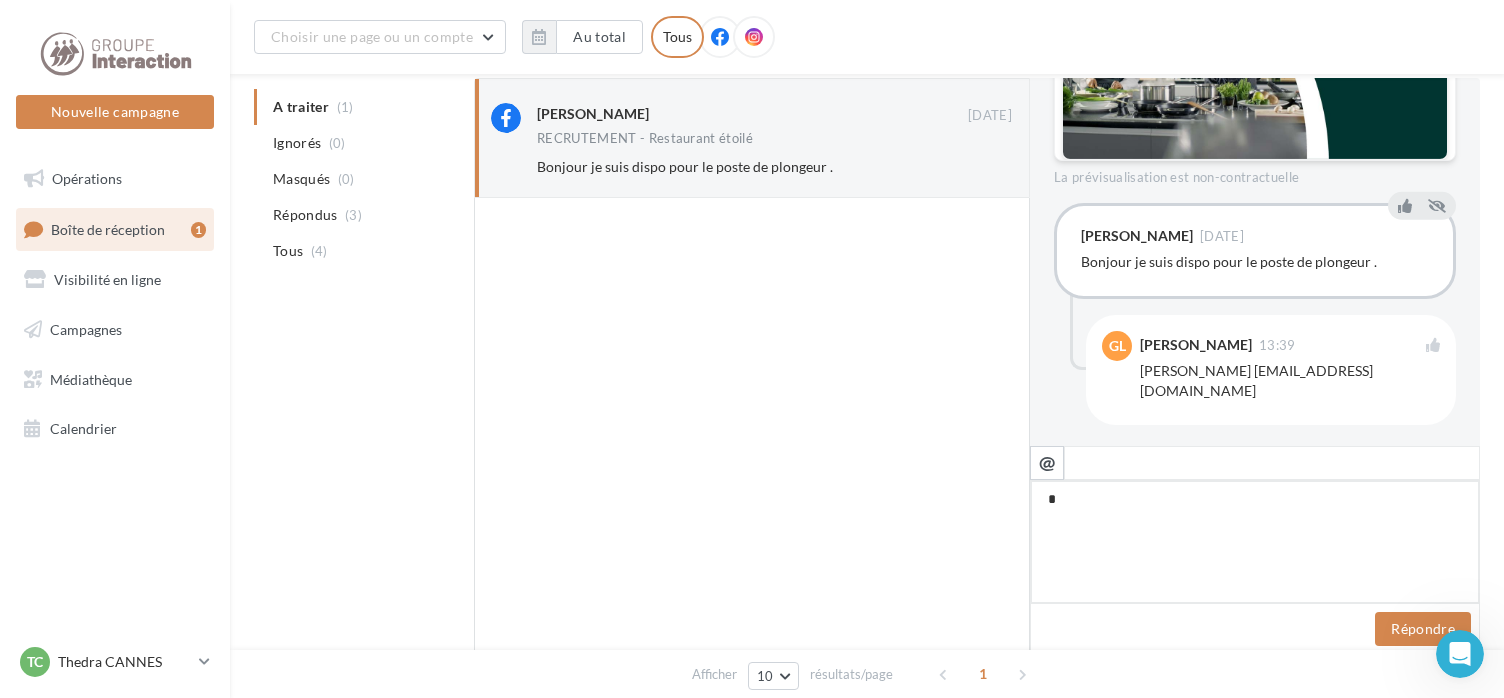 type on "**" 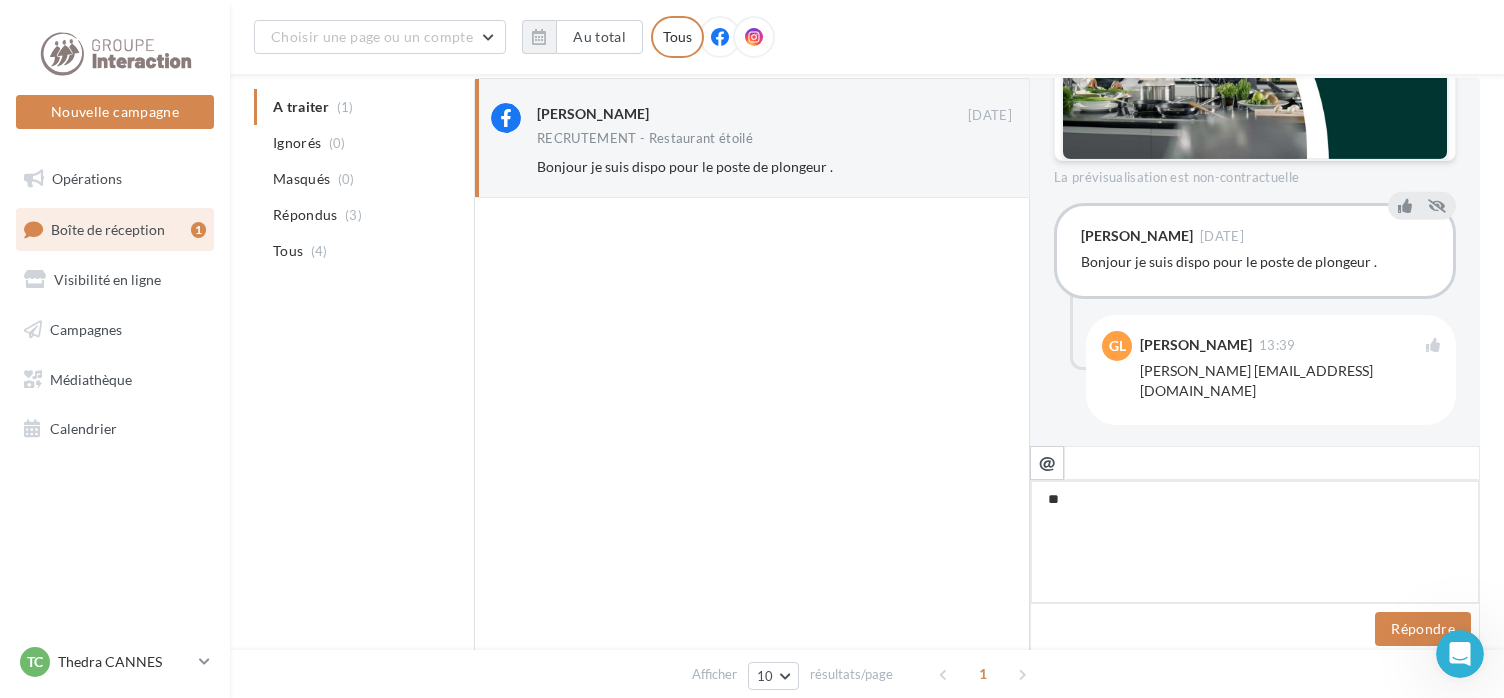 type on "***" 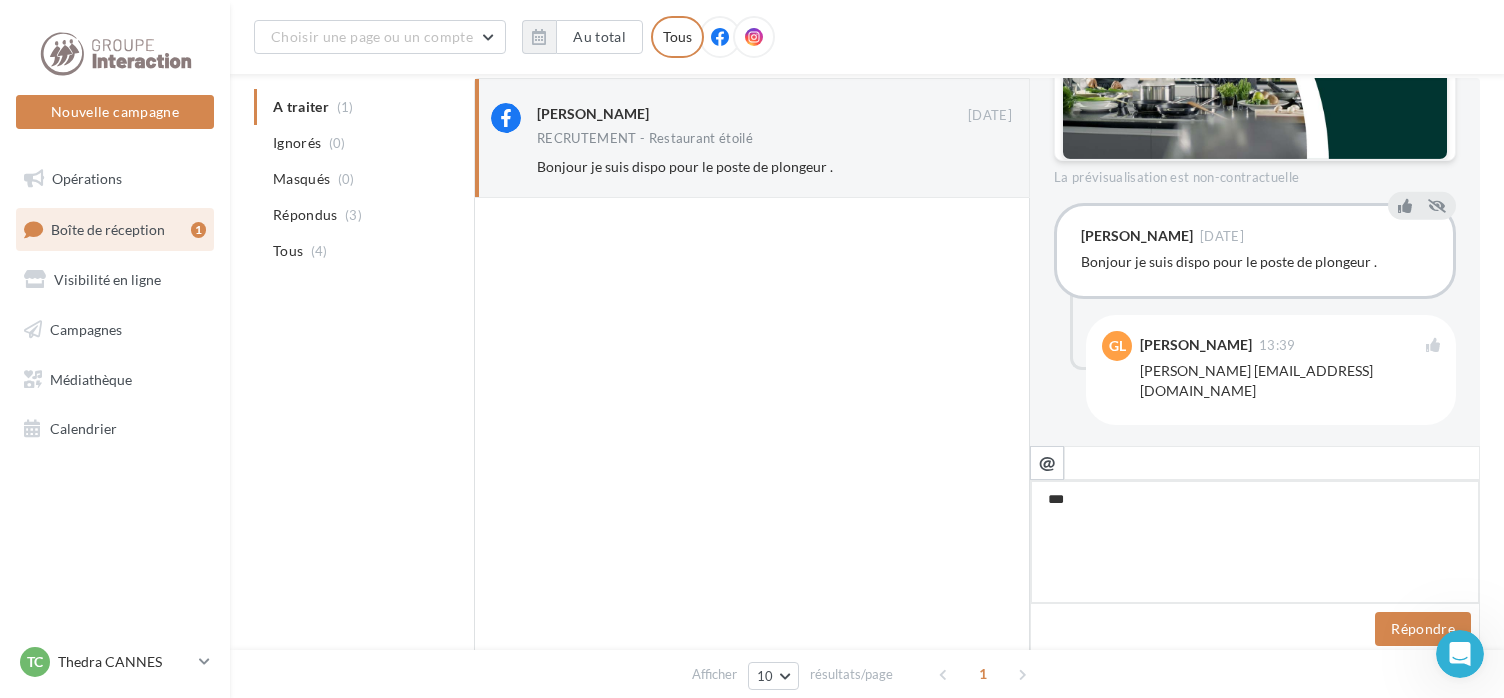 type on "****" 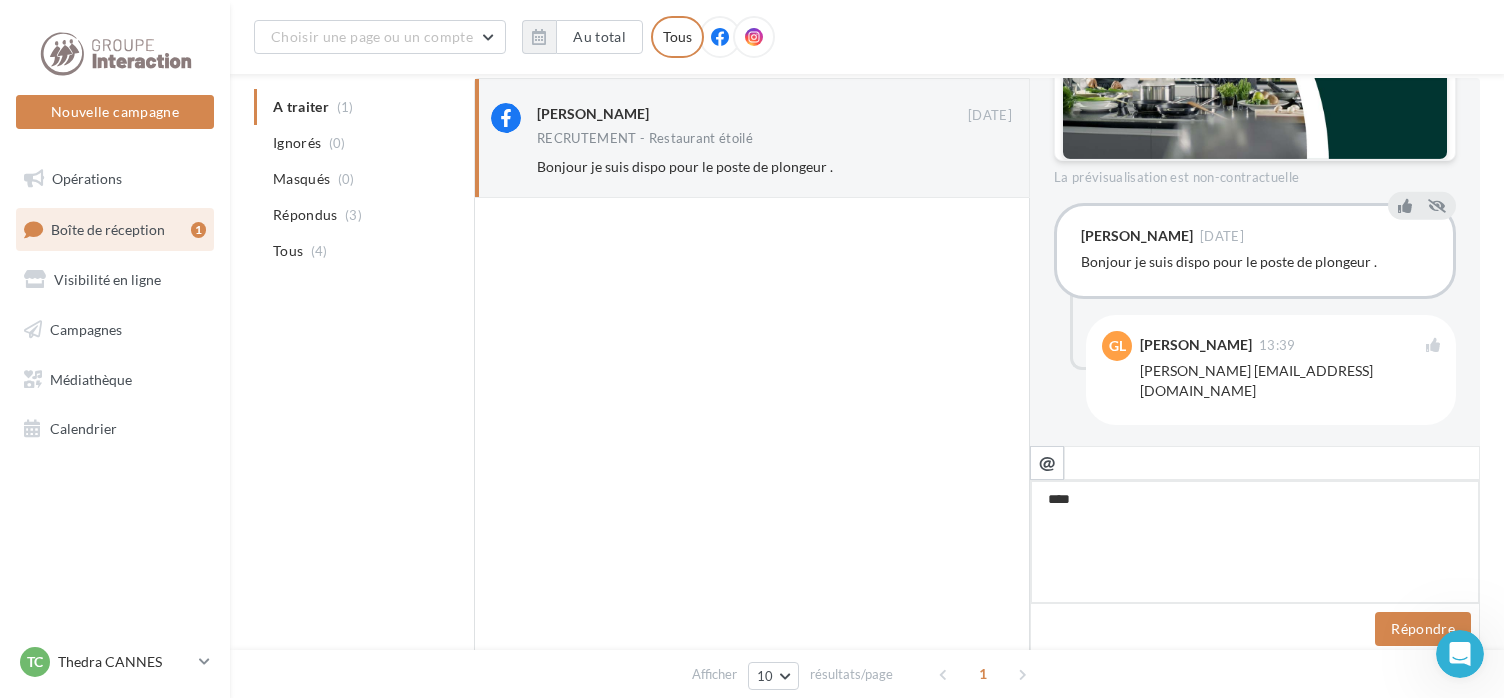 type on "*****" 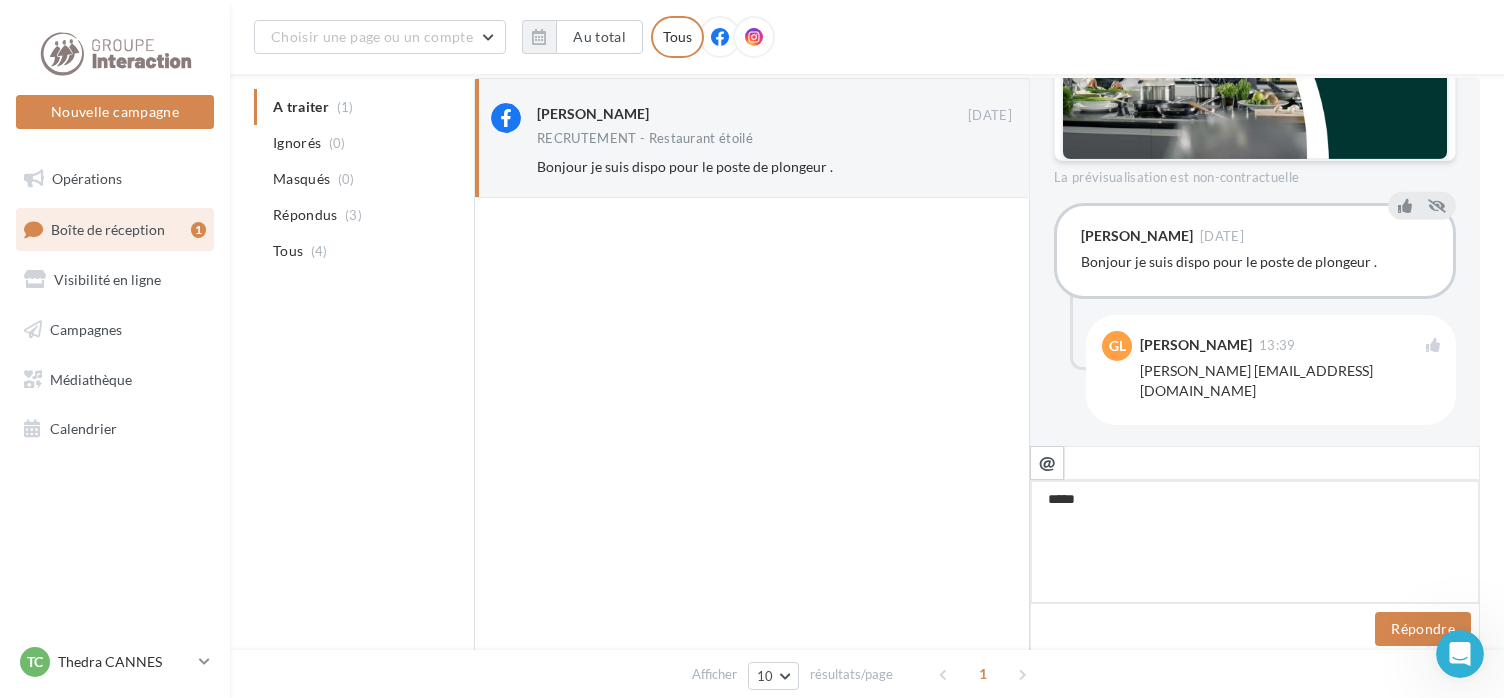 type on "******" 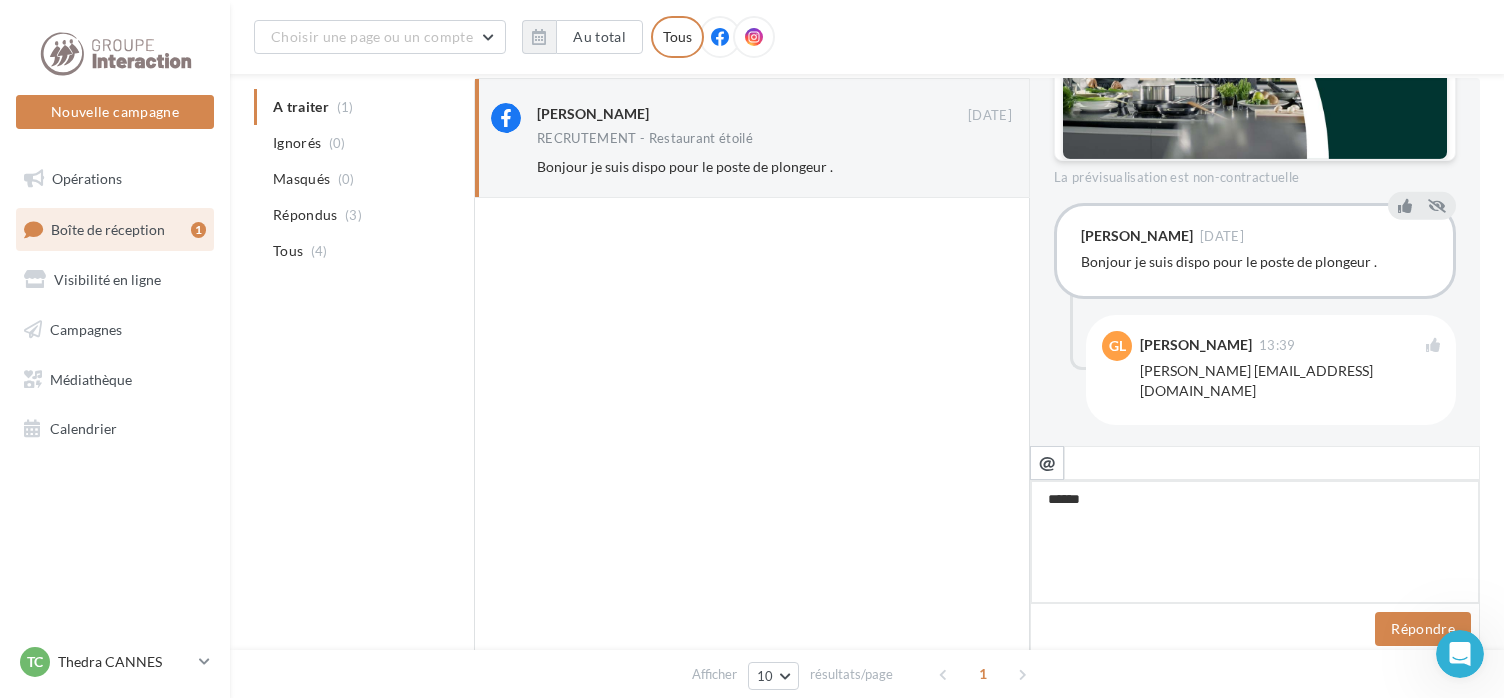 type on "*******" 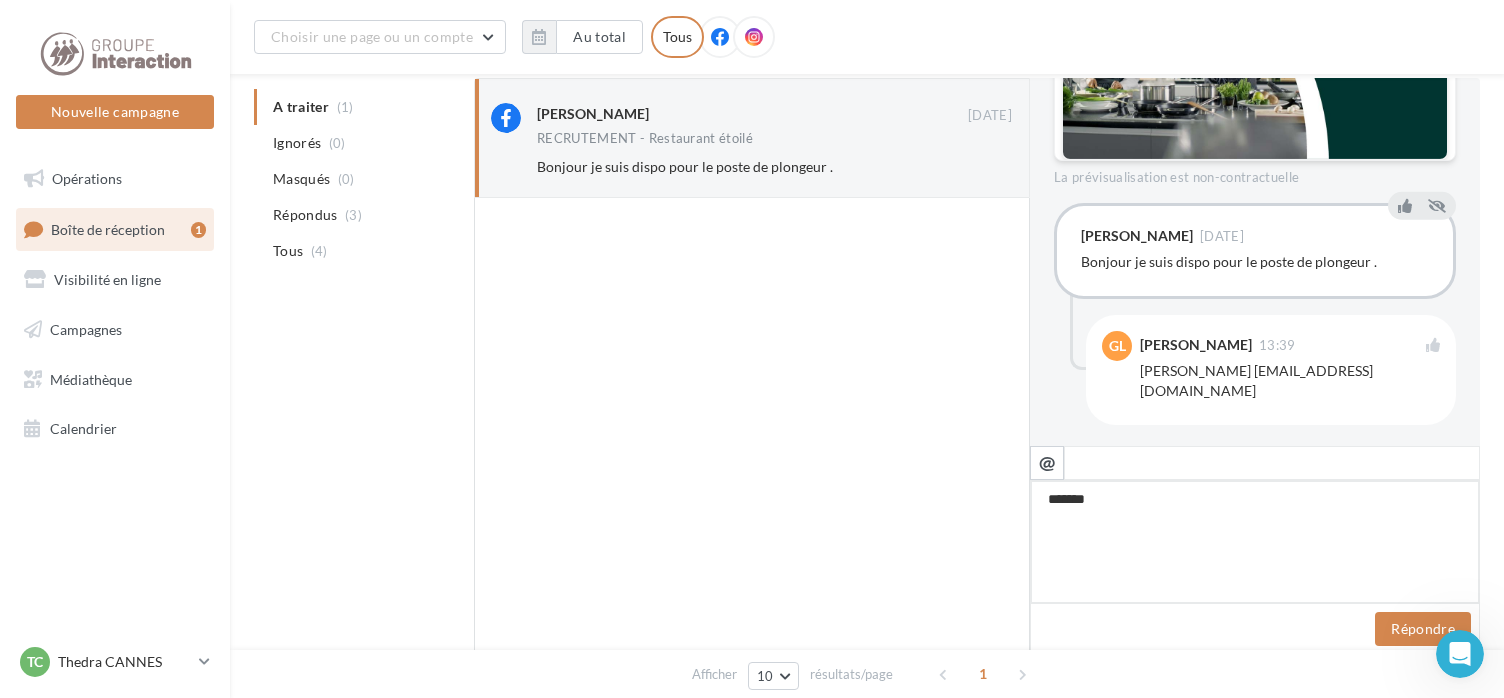 type on "*******" 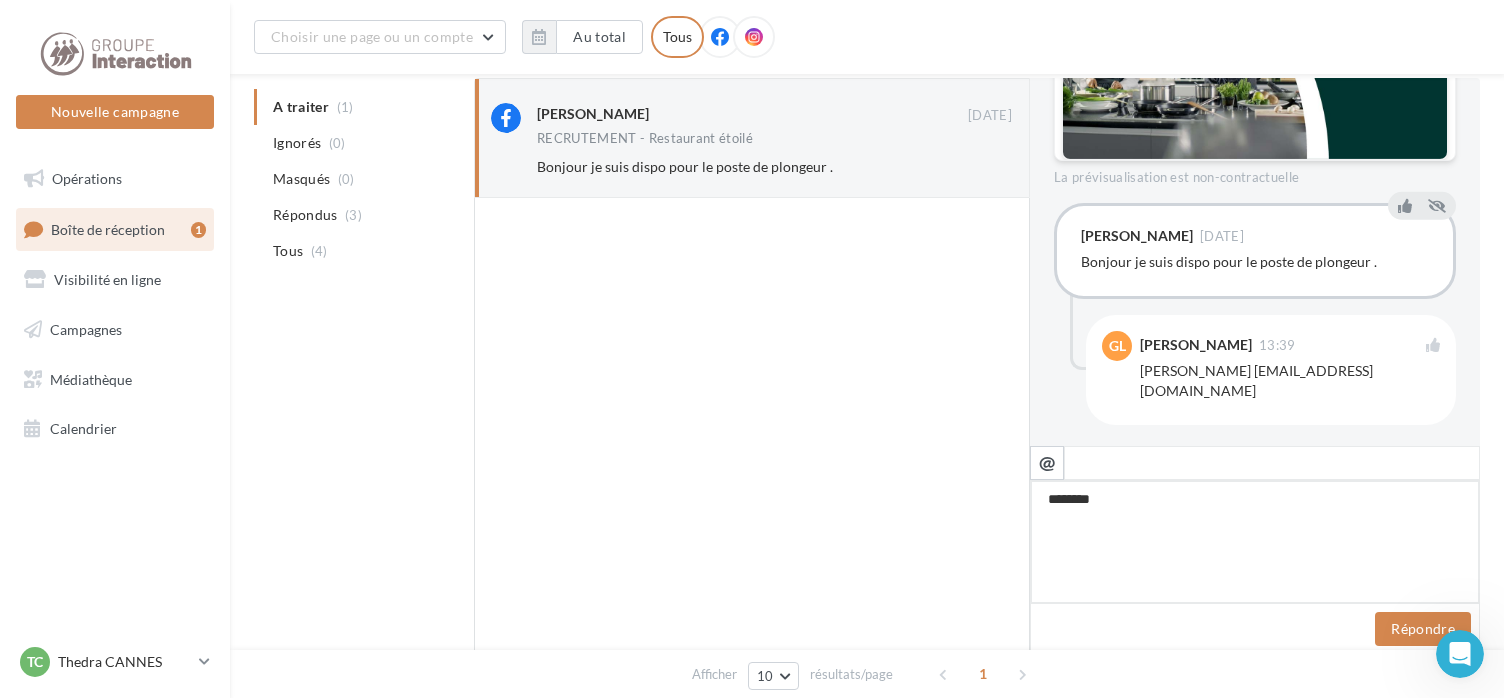 type on "*********" 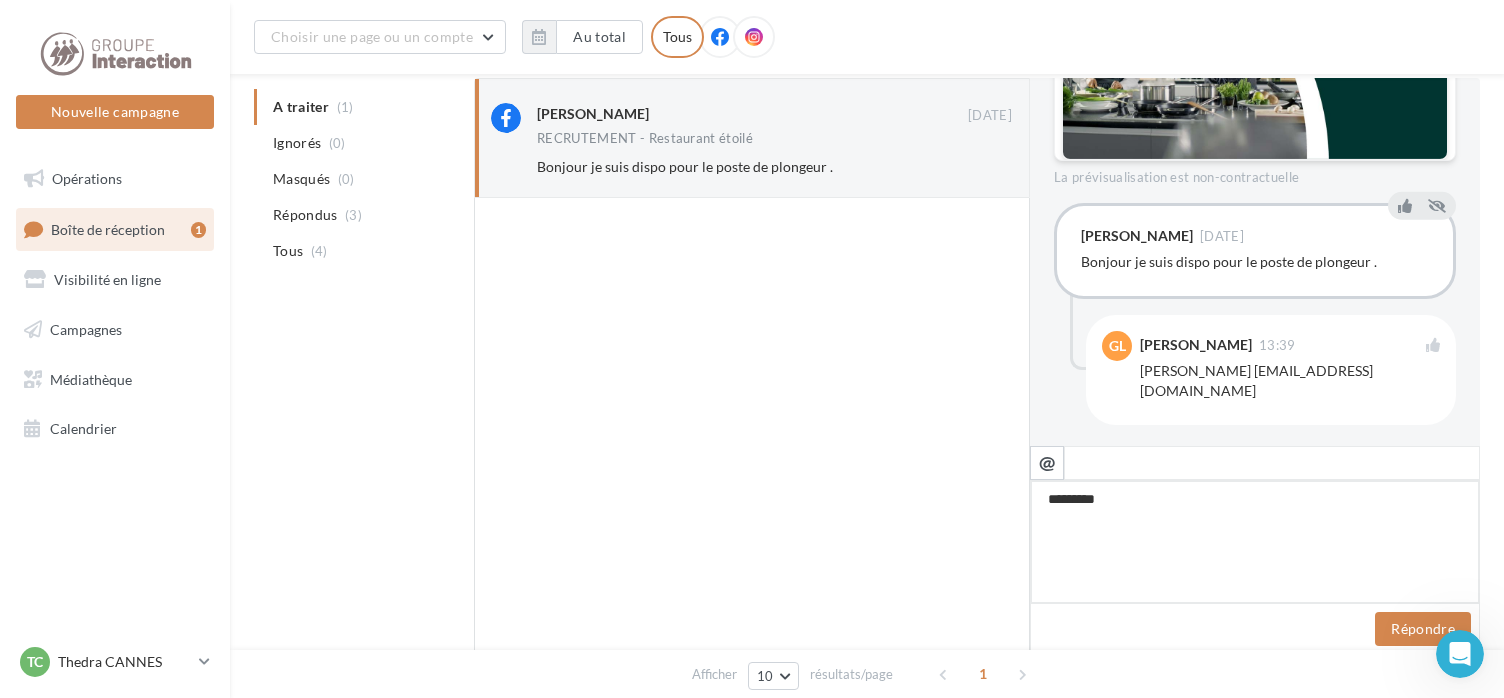 type on "*******" 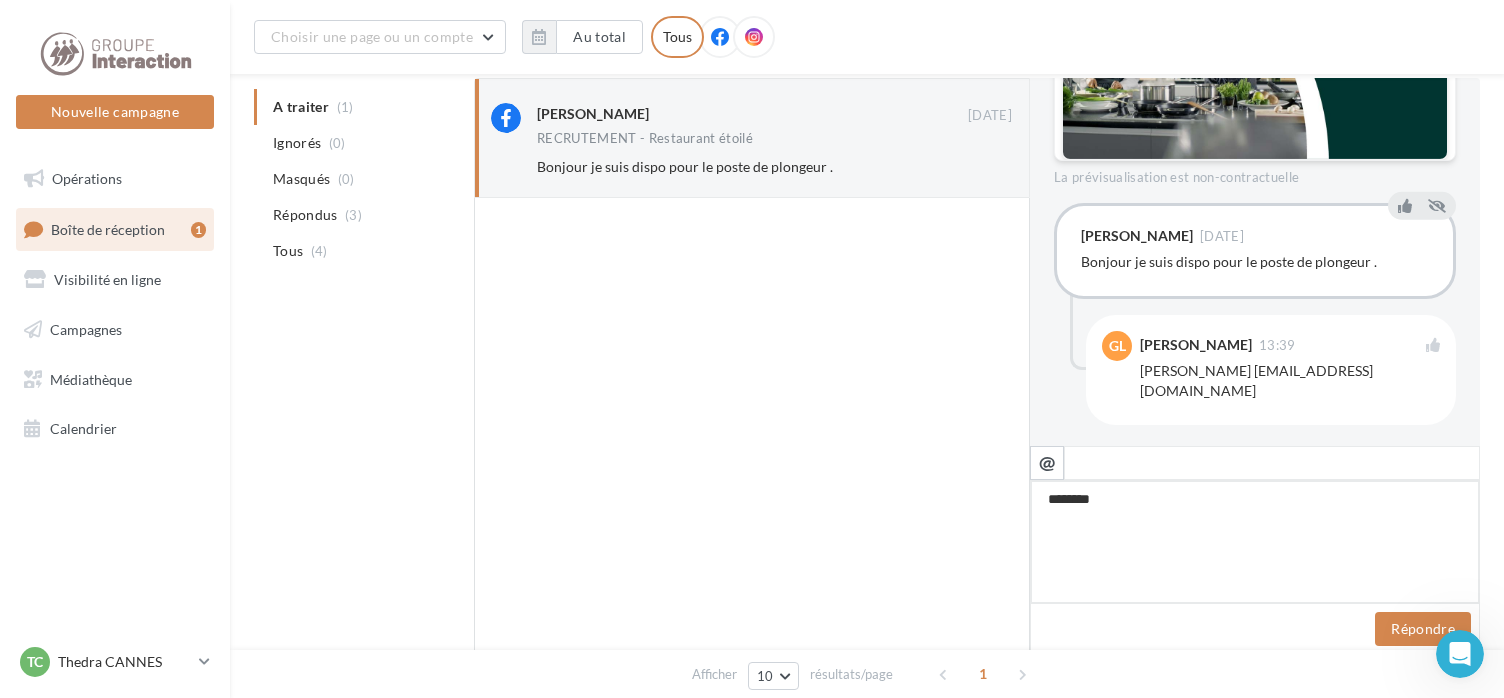 type on "*******" 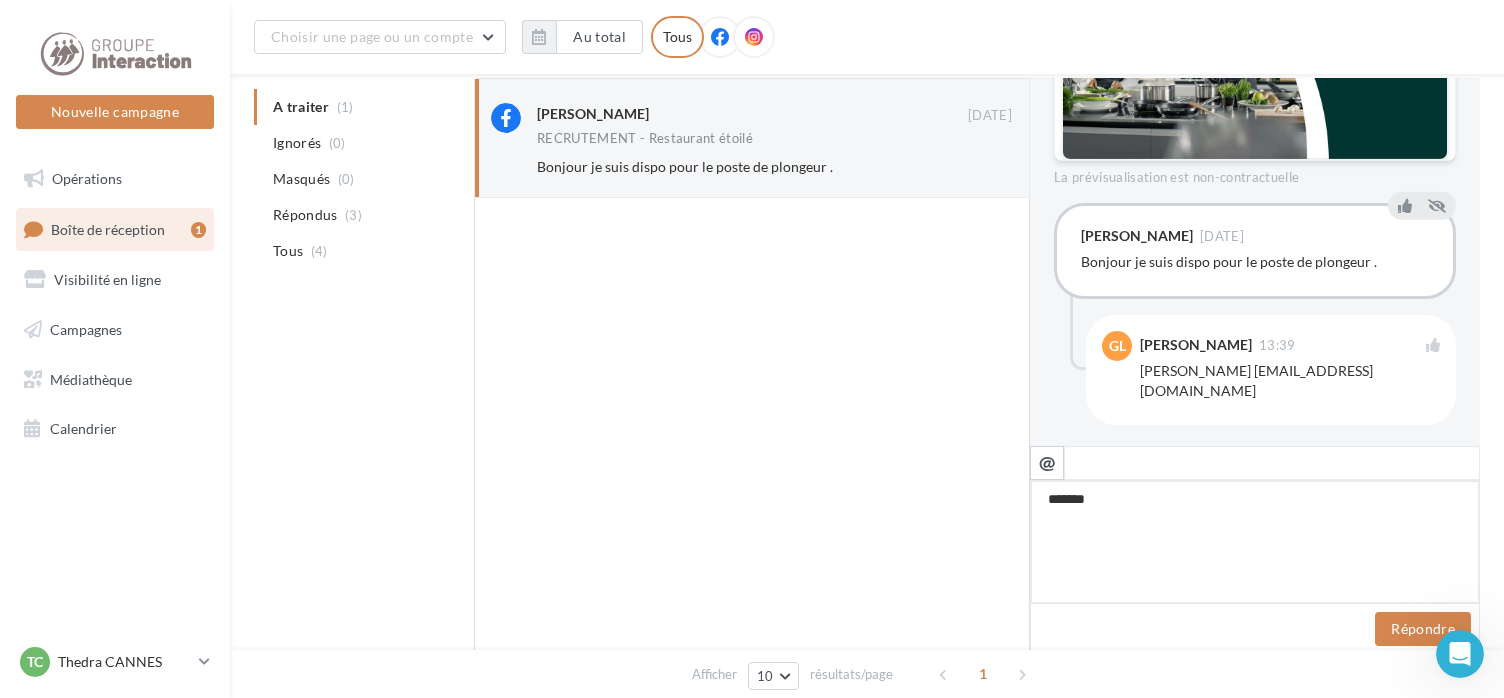 type on "*******" 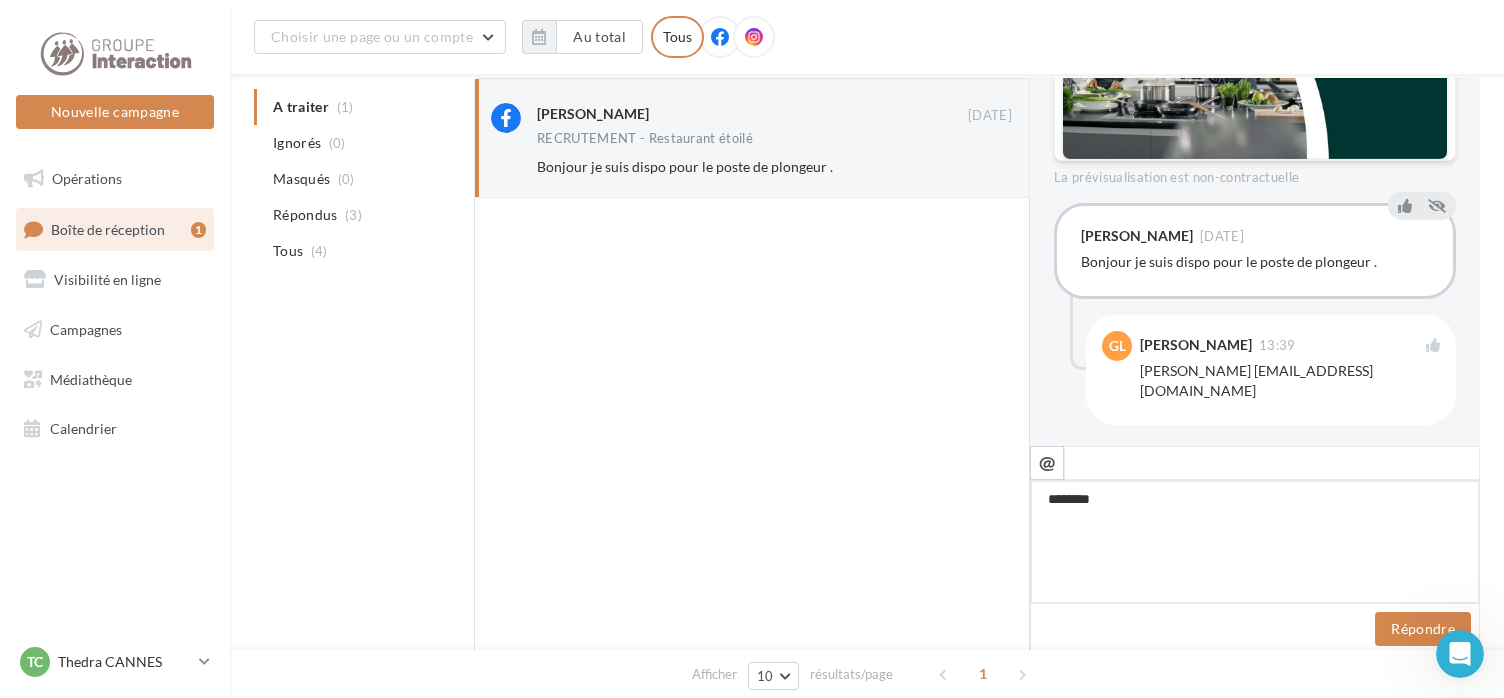 type on "*******
*" 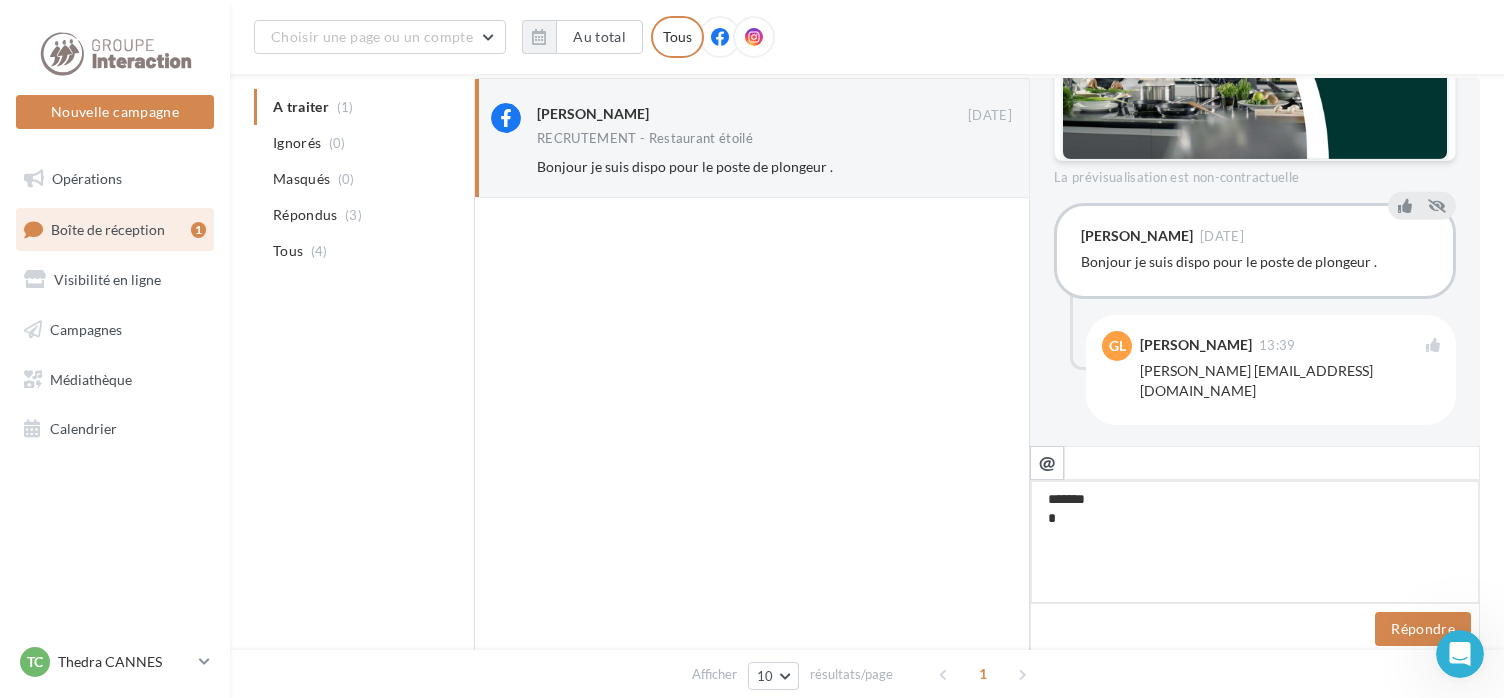 type on "*******
**" 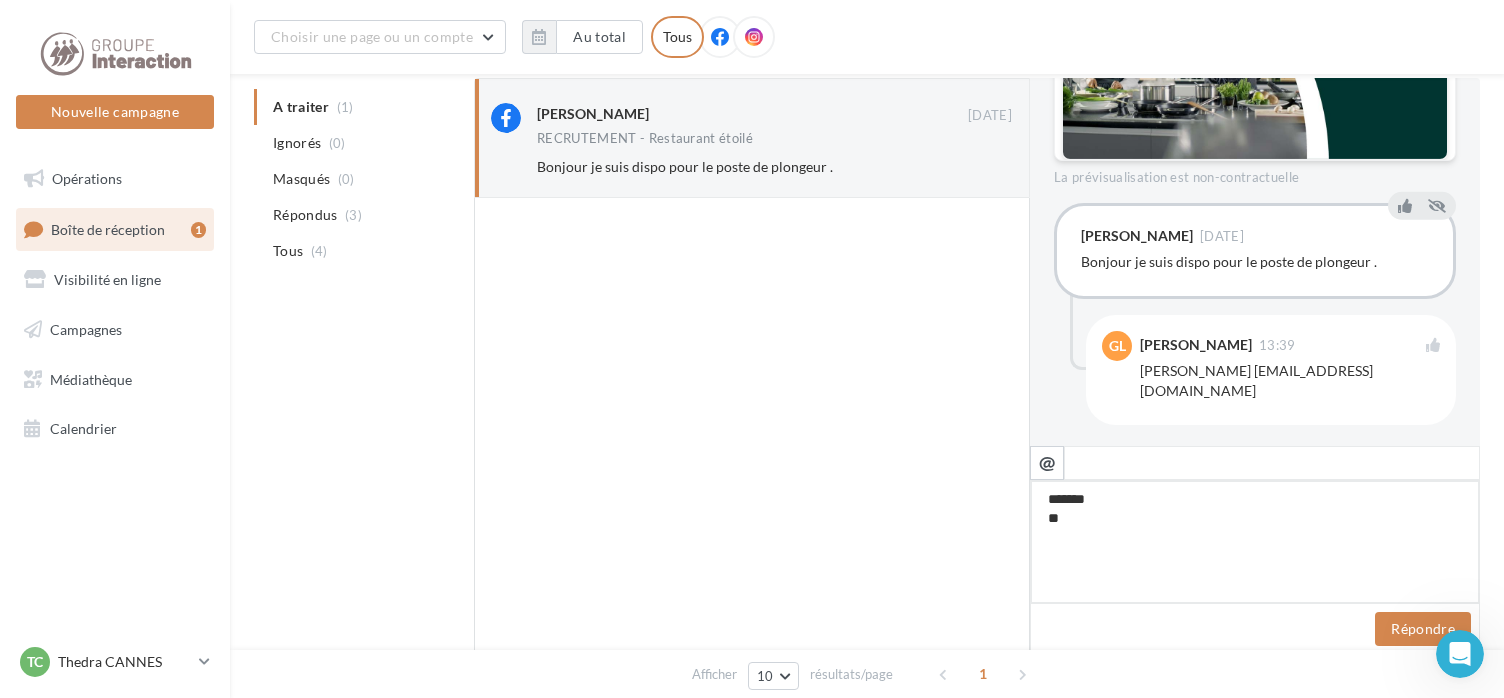 type on "*******
***" 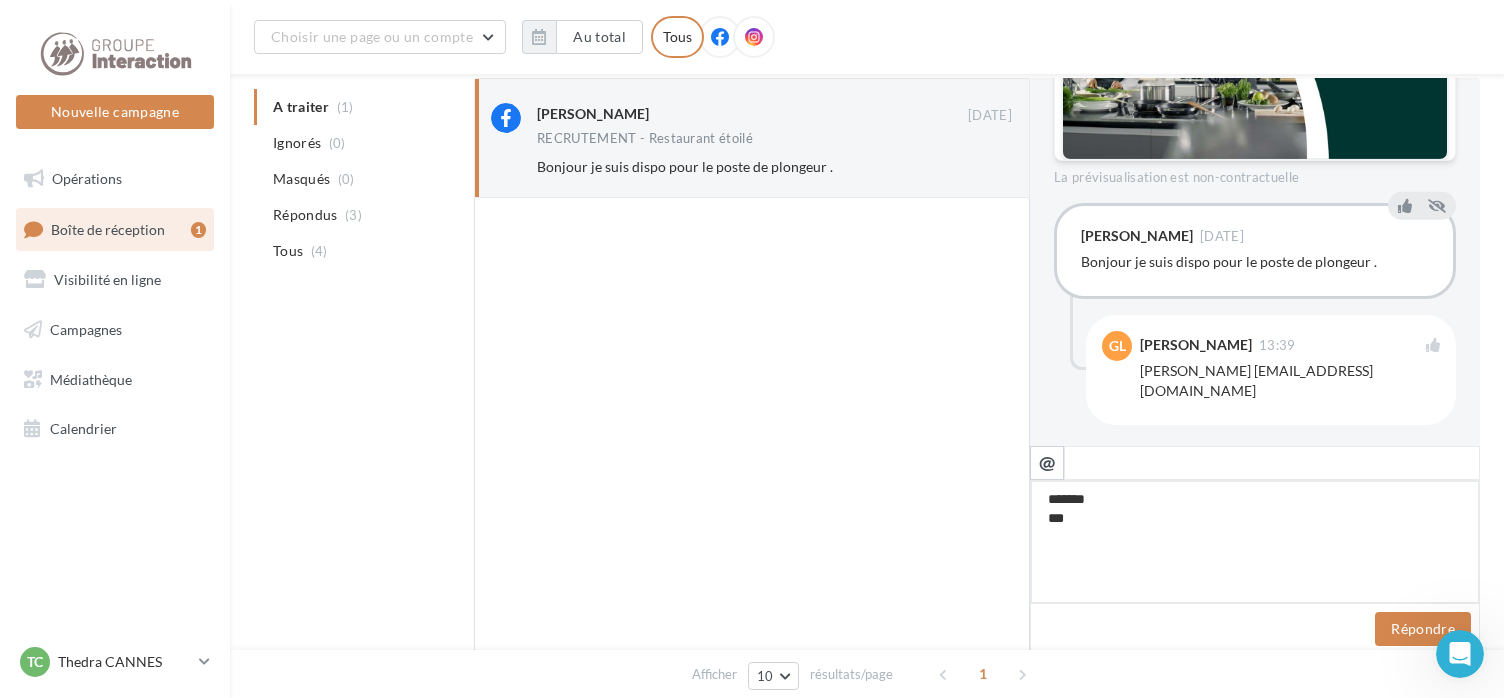 type on "*******
****" 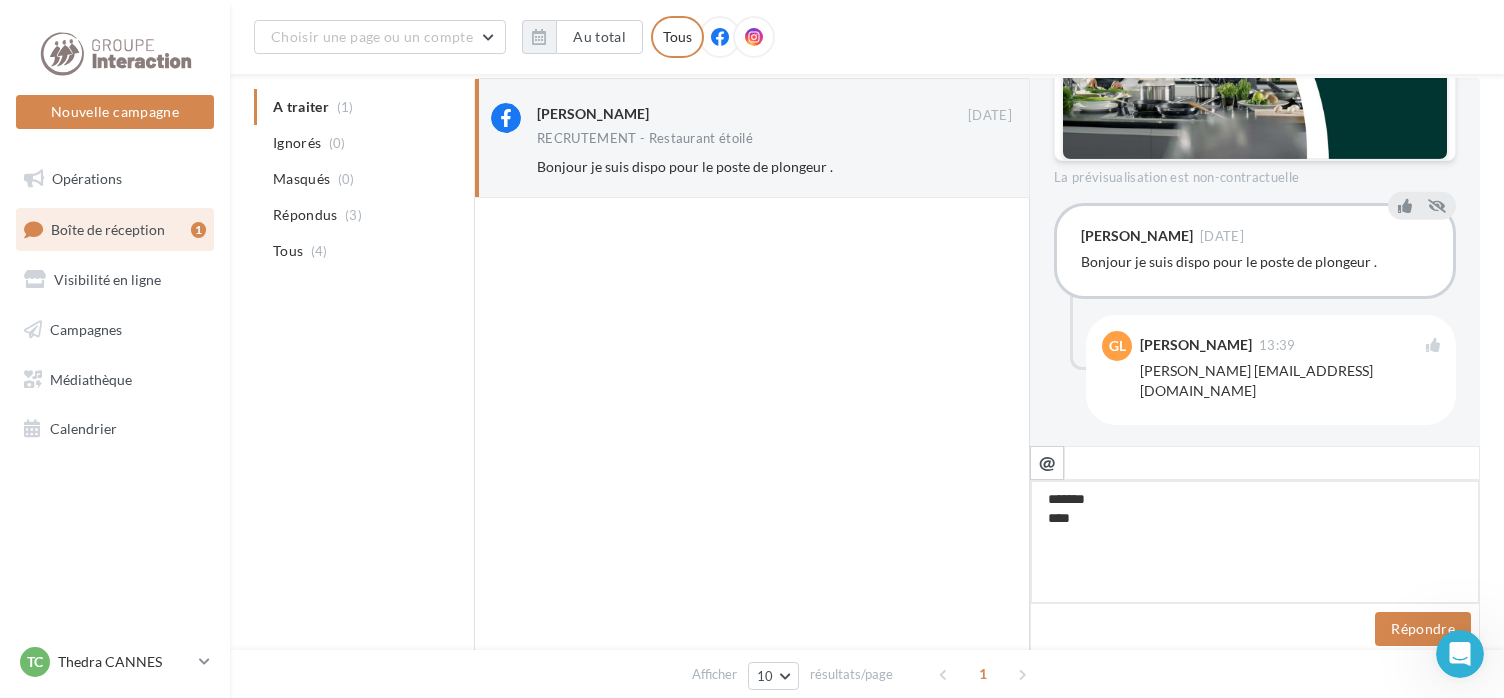 type on "*******
*****" 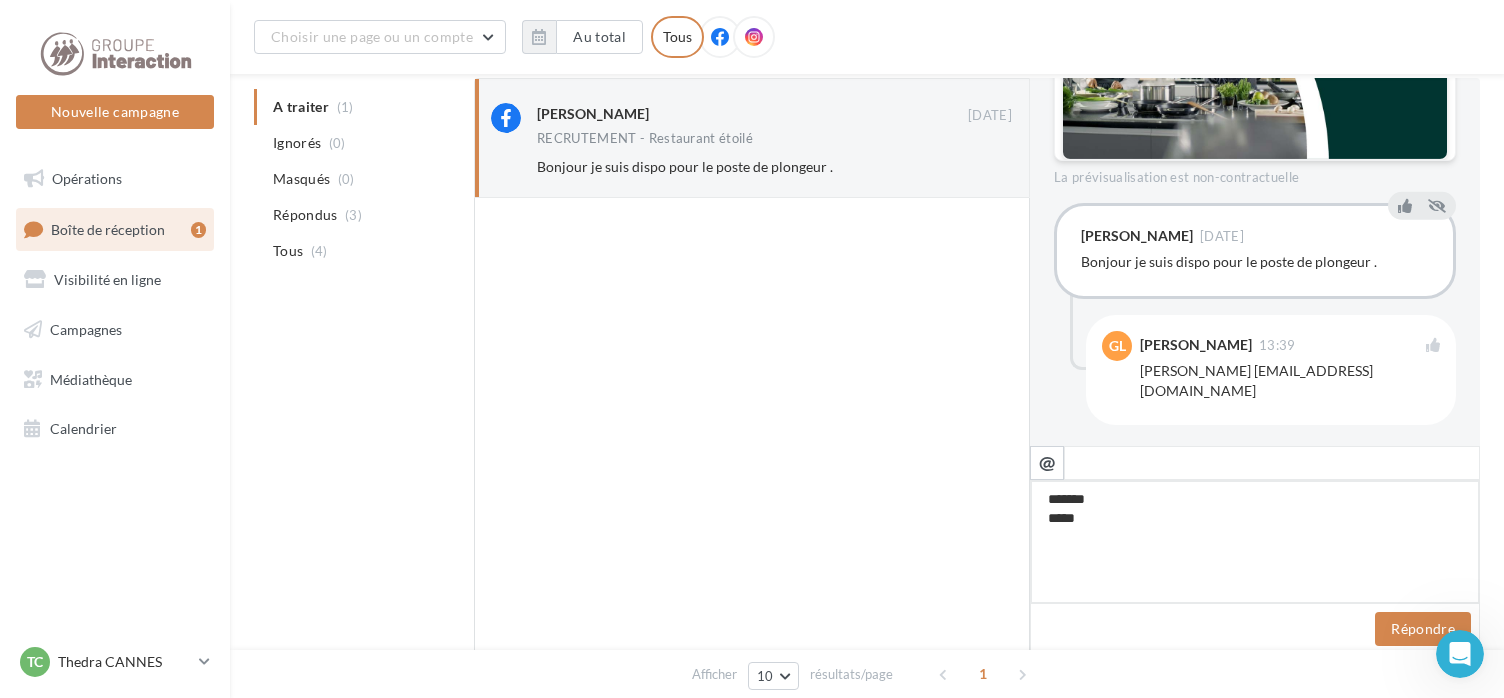 type on "*******
*****" 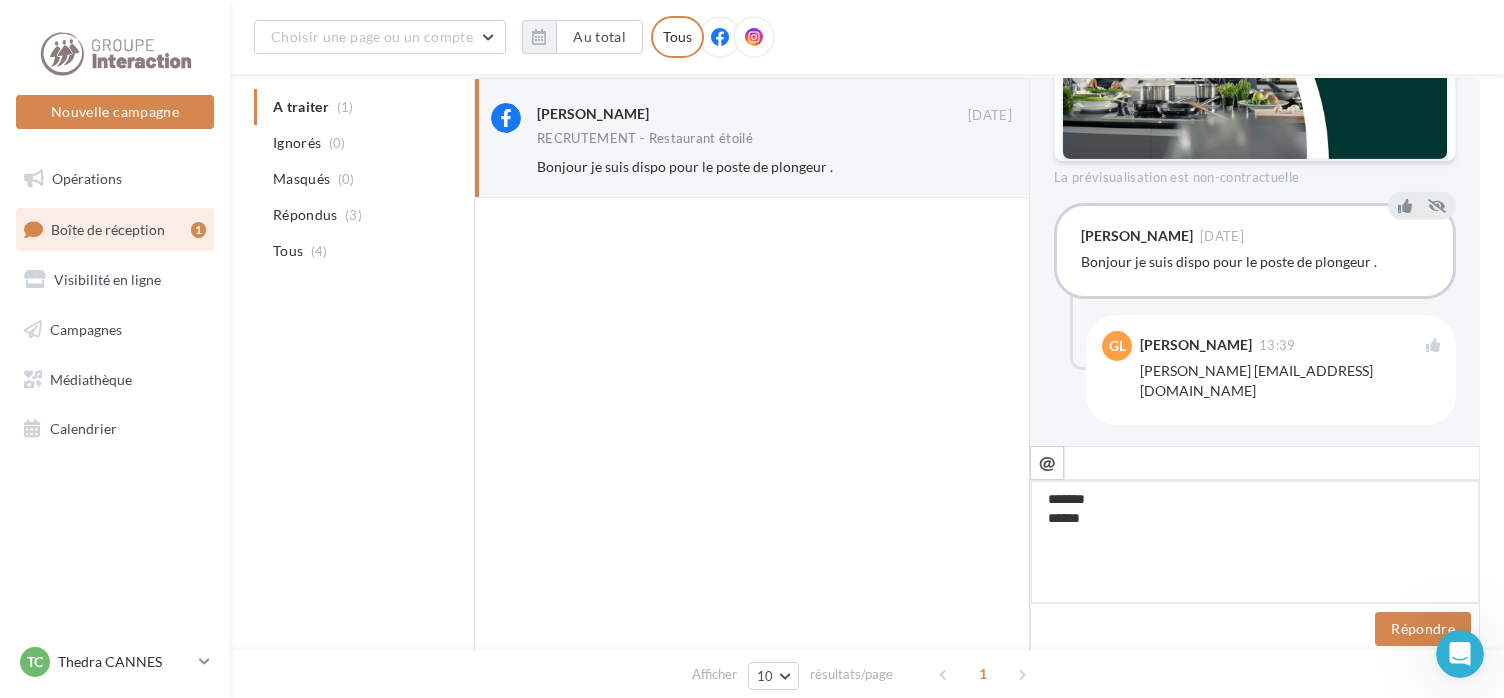 type on "*******
*******" 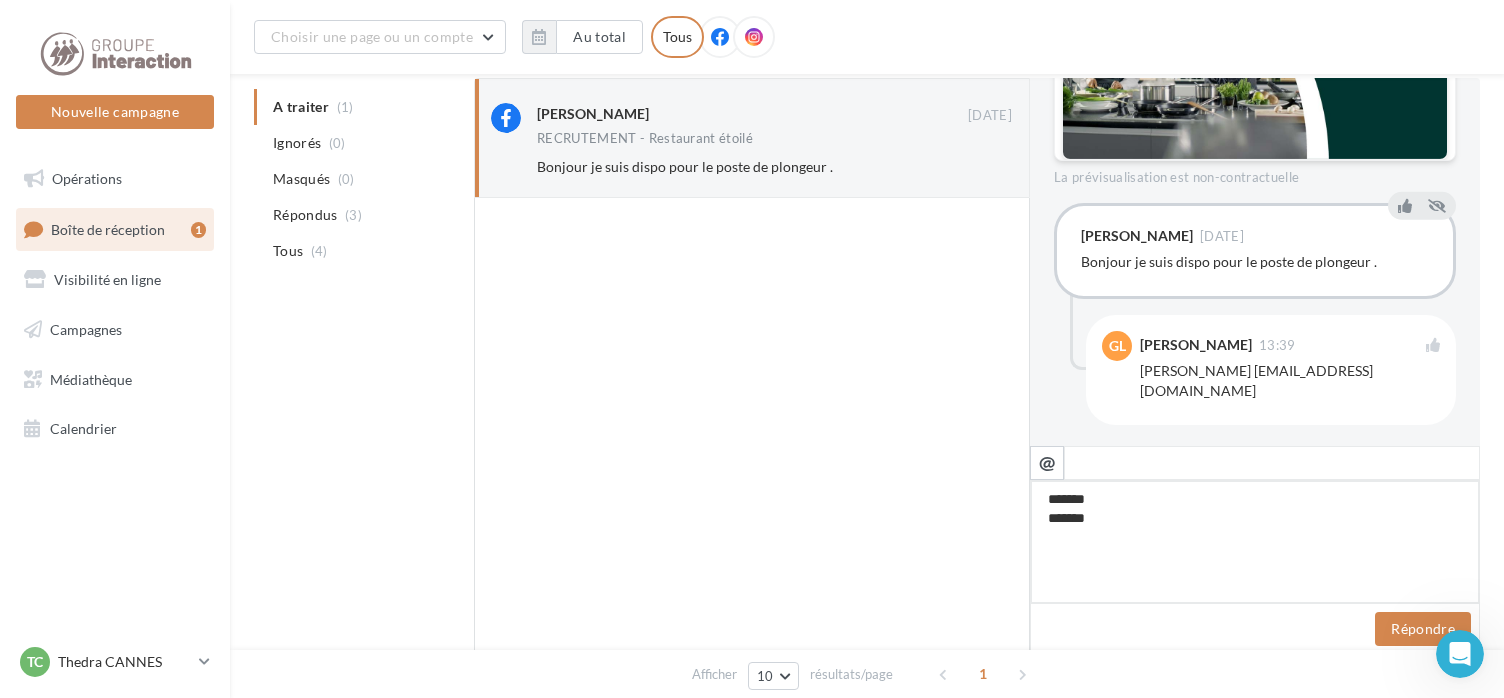 type on "*******
********" 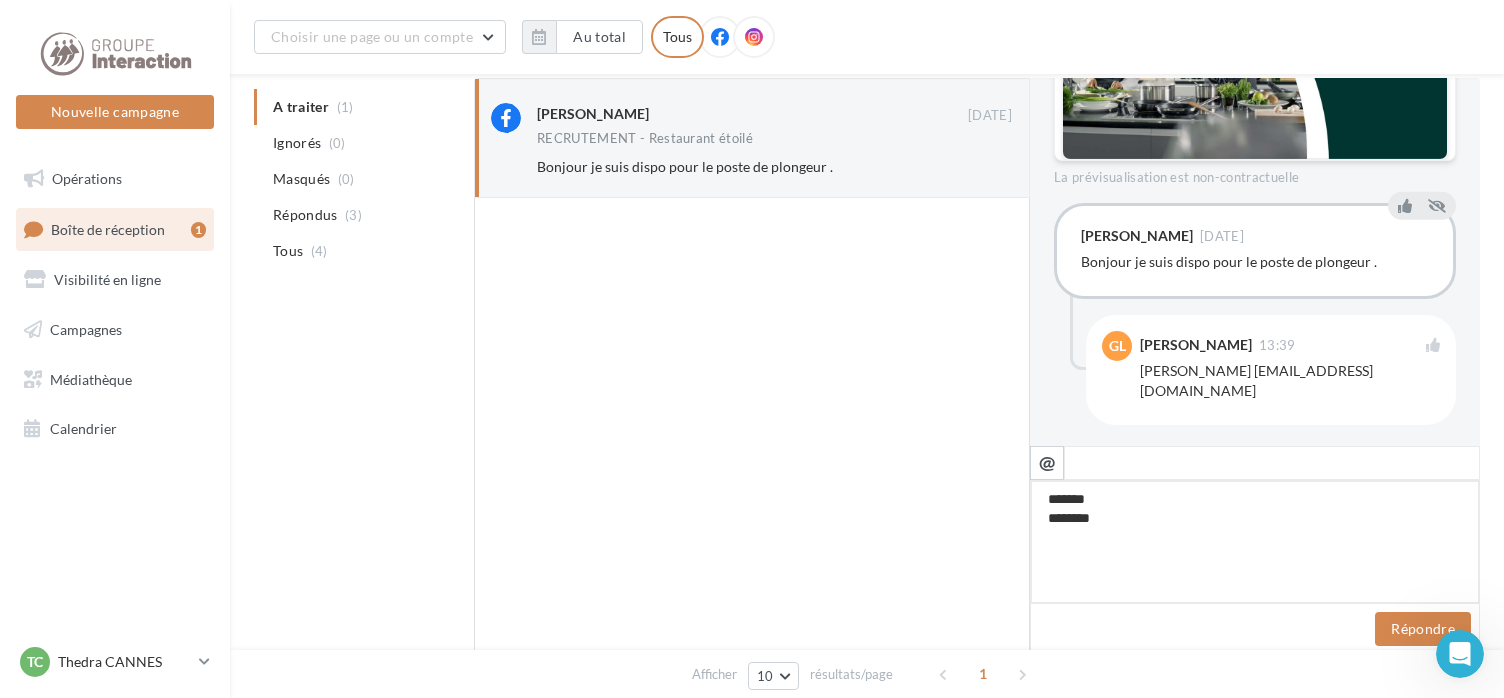 type on "*******
*********" 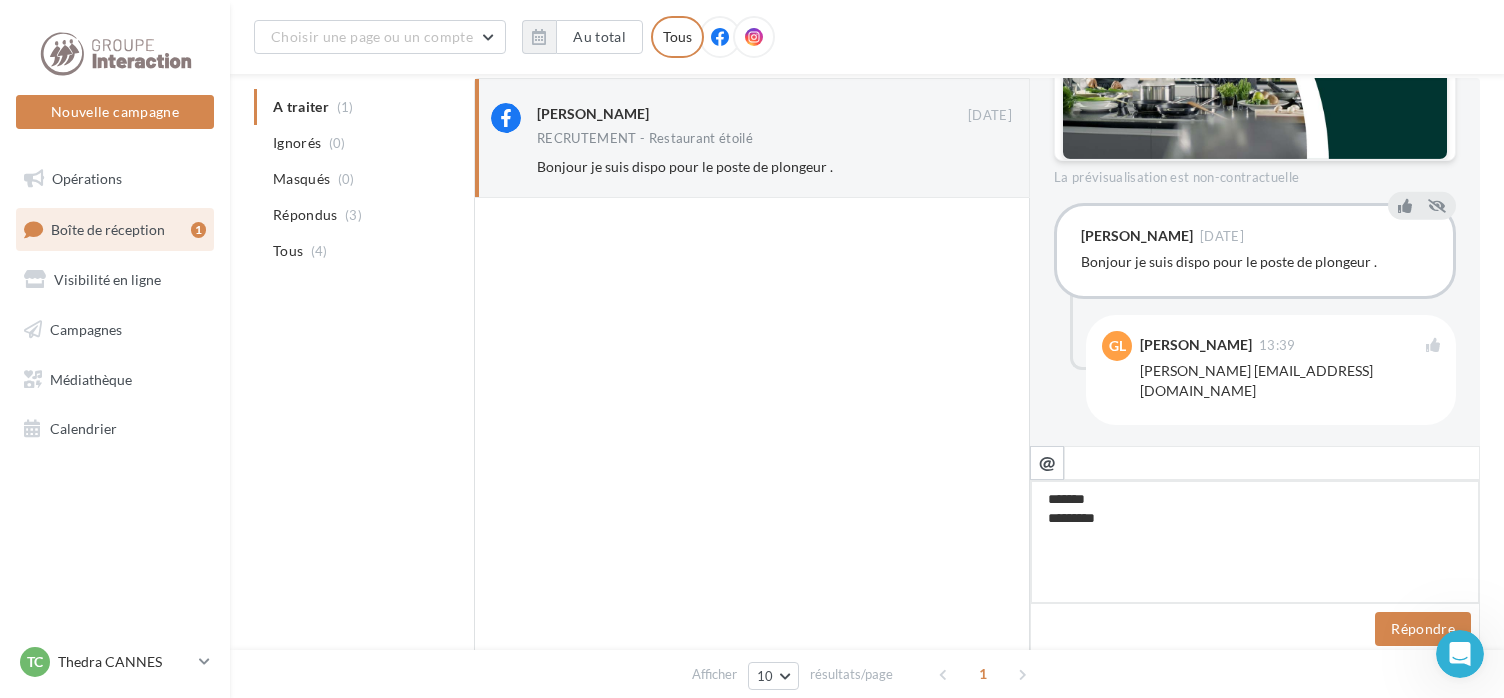 type on "**********" 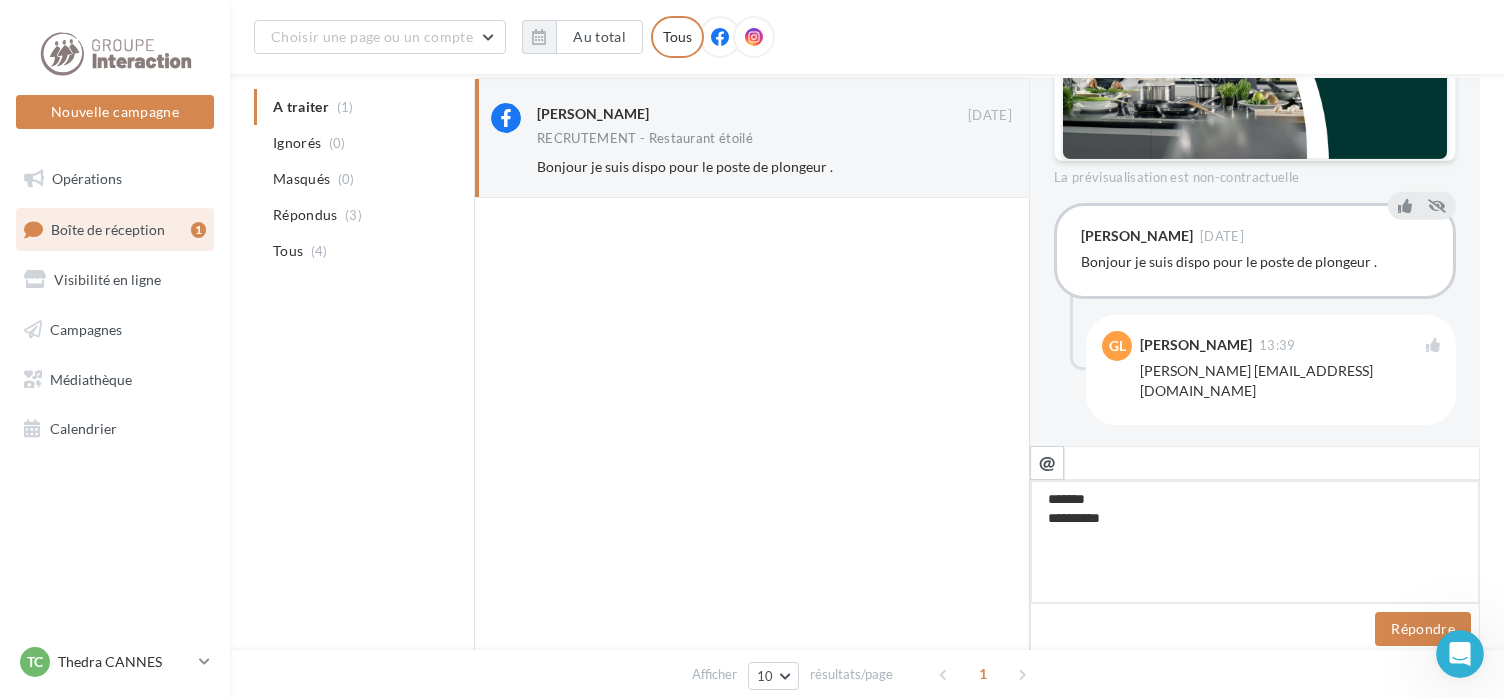 type on "**********" 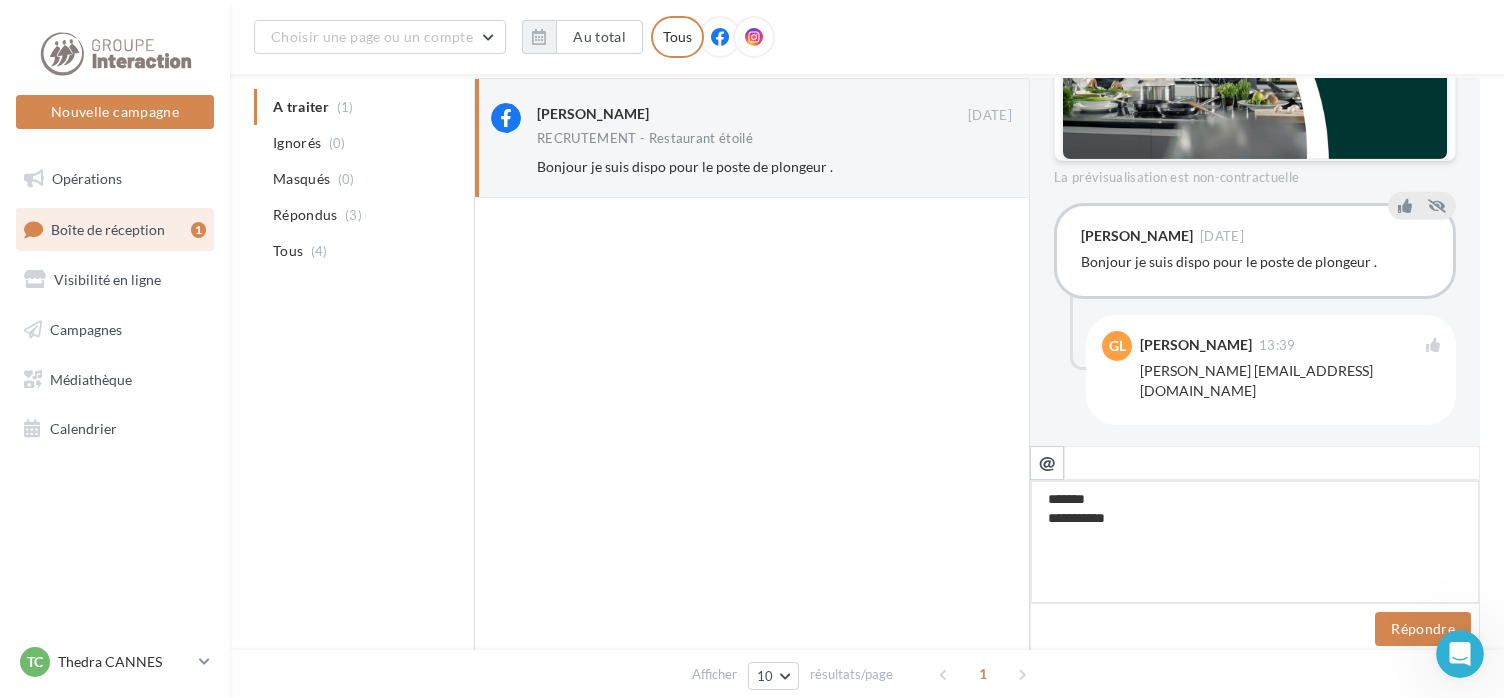 type on "**********" 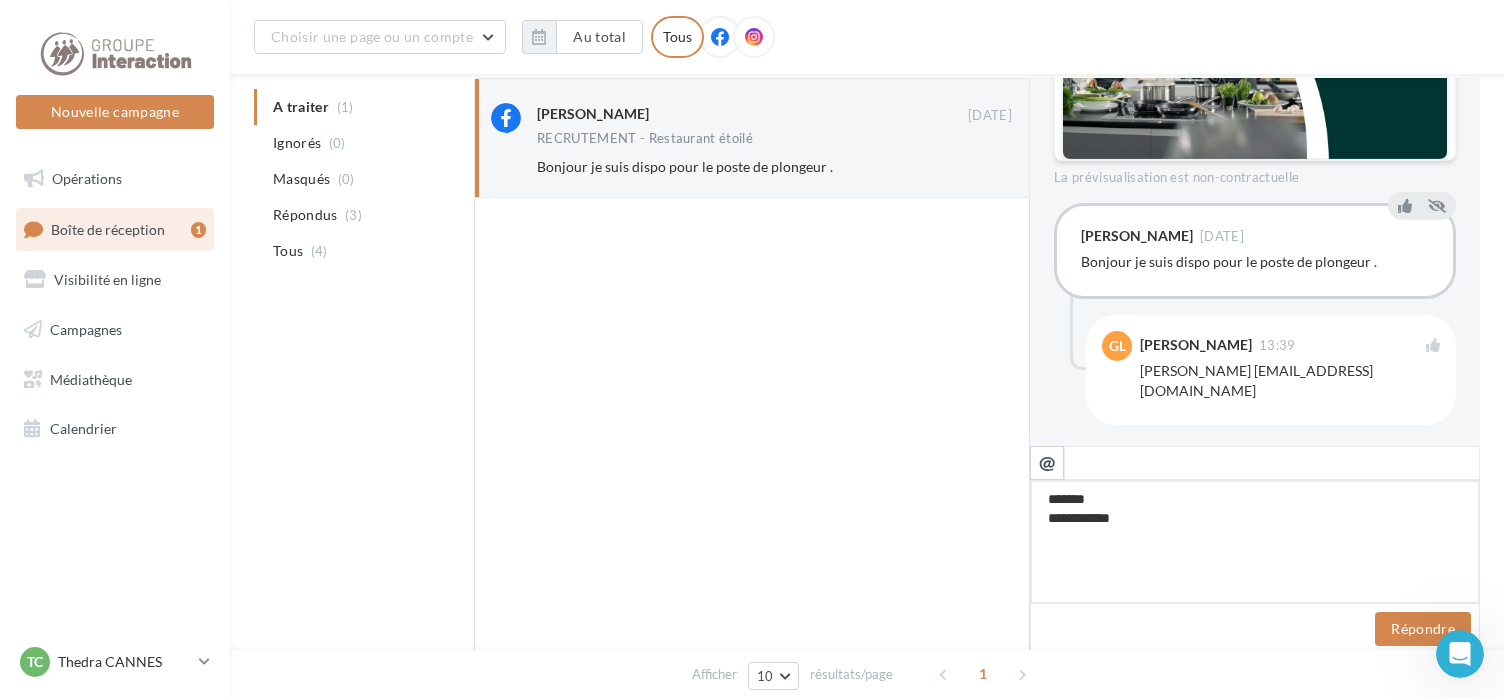 type on "**********" 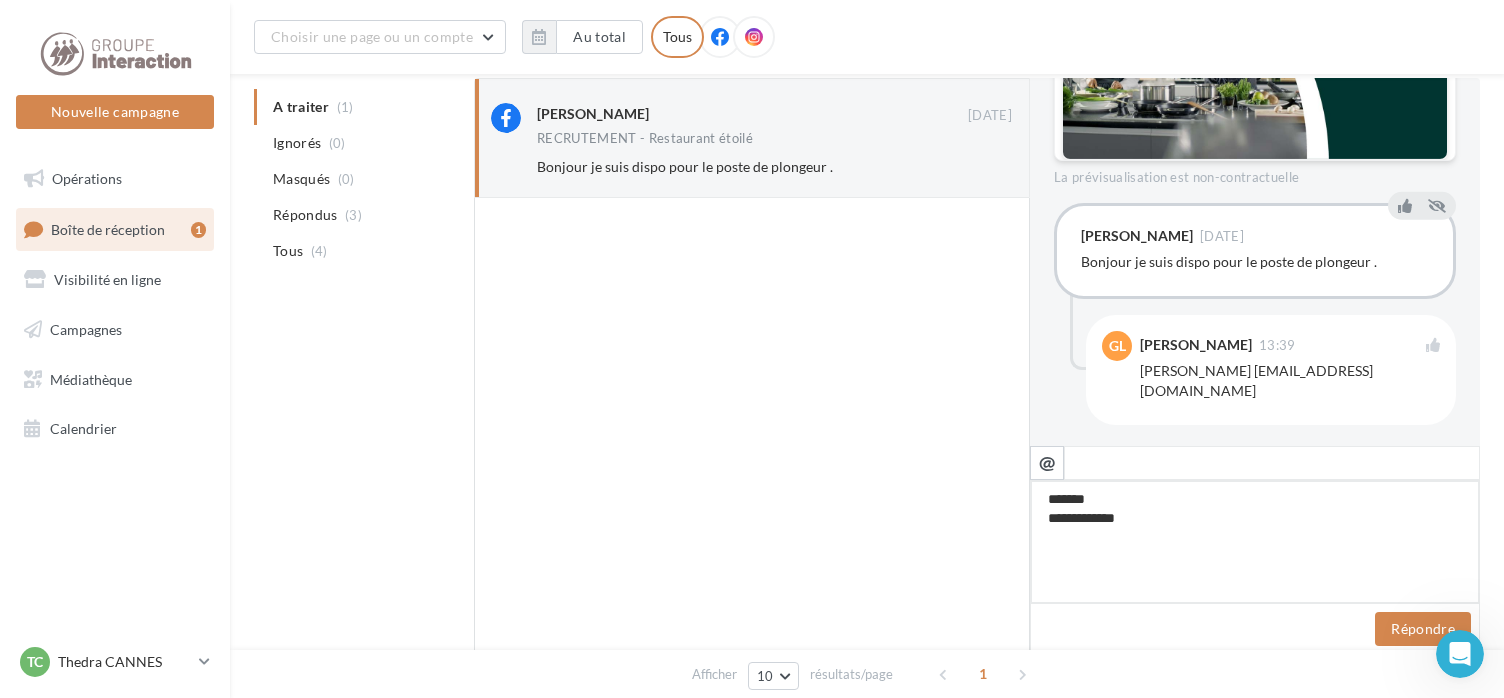 type on "**********" 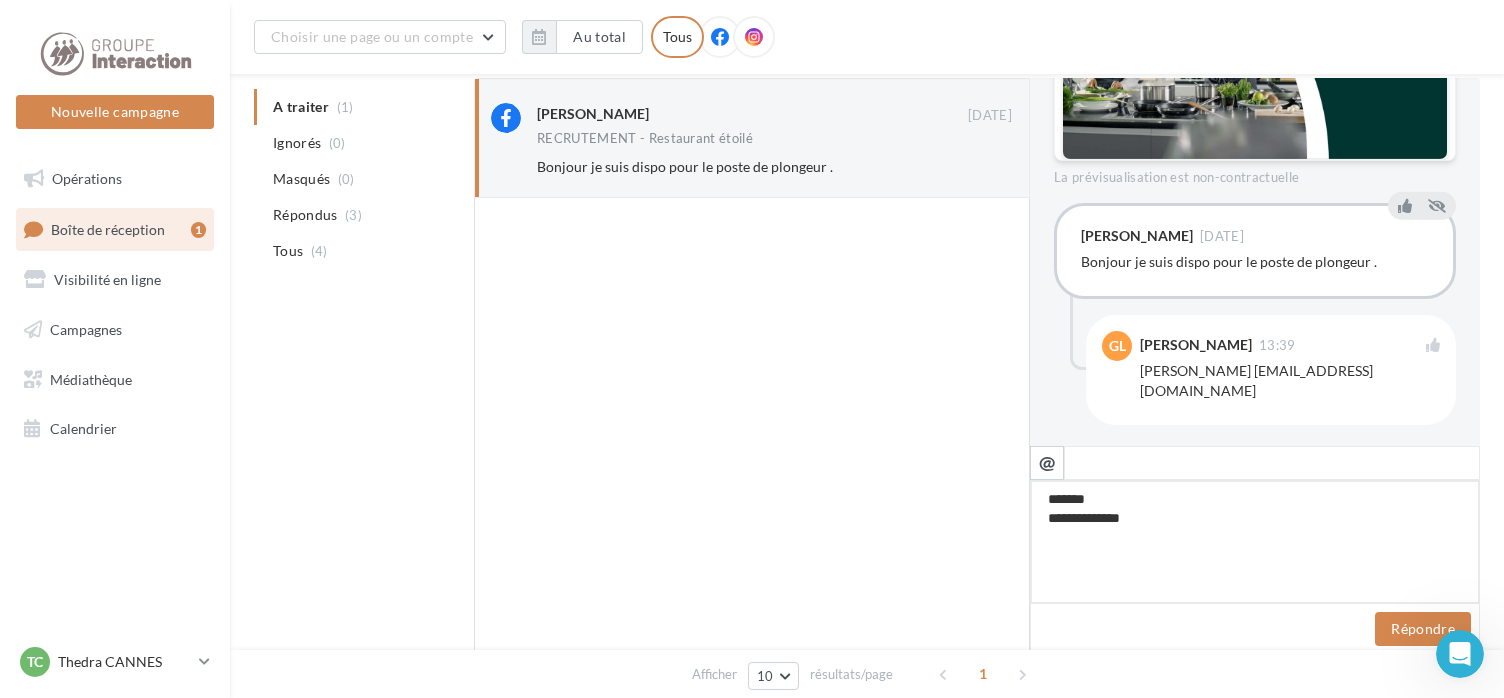 type on "**********" 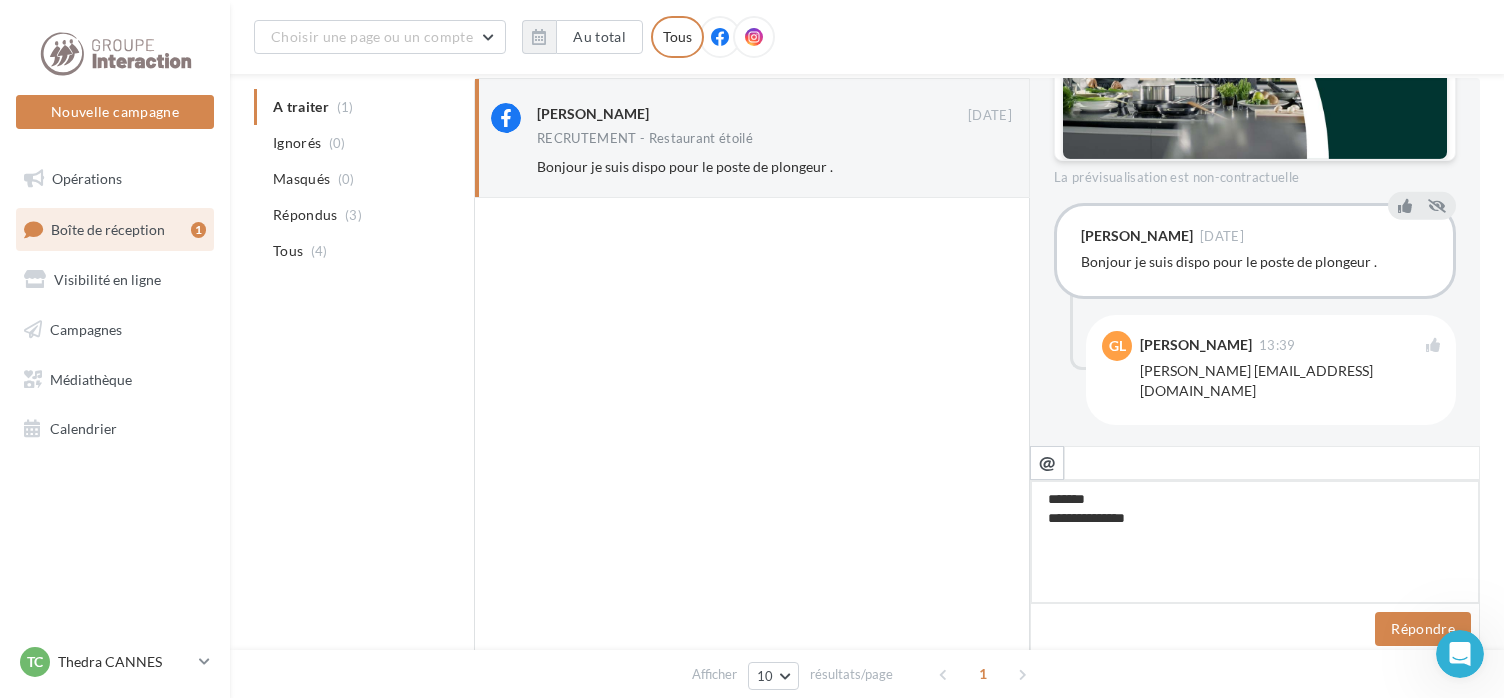 type on "**********" 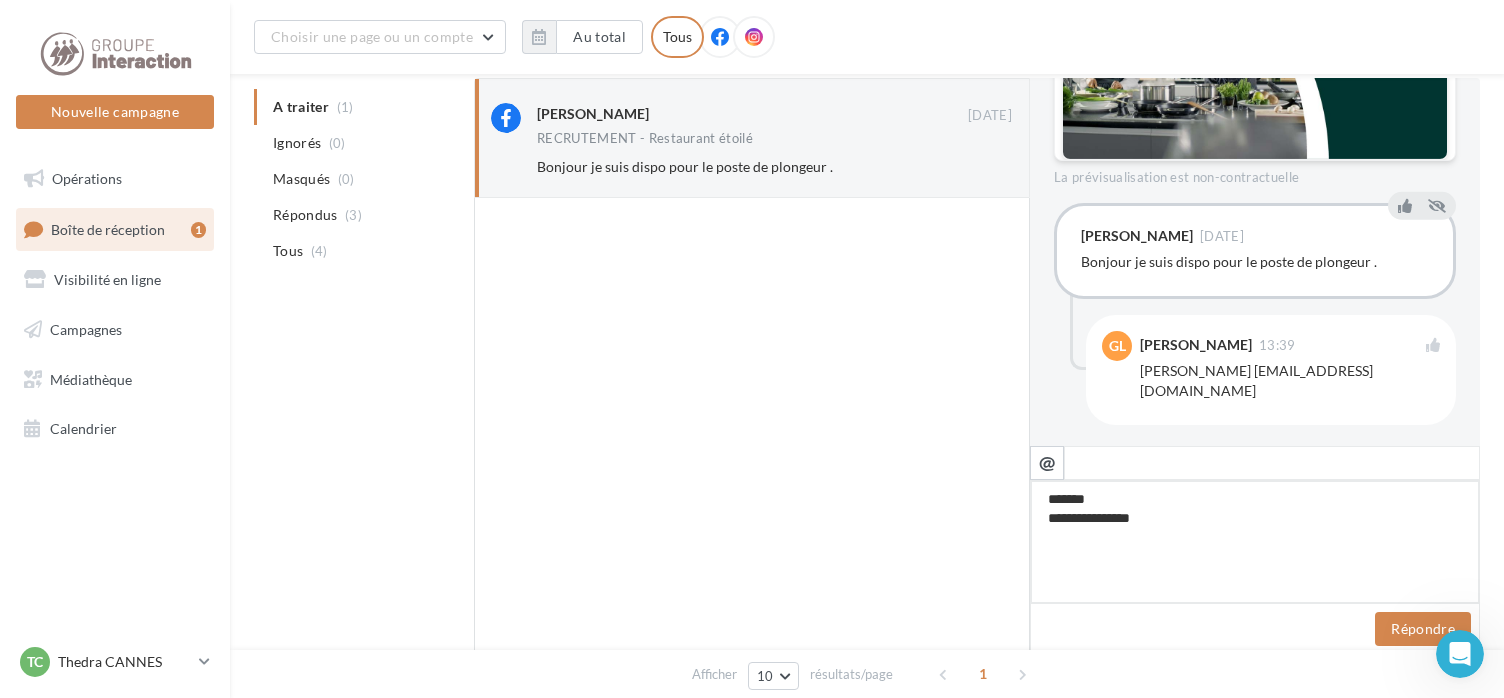 type on "**********" 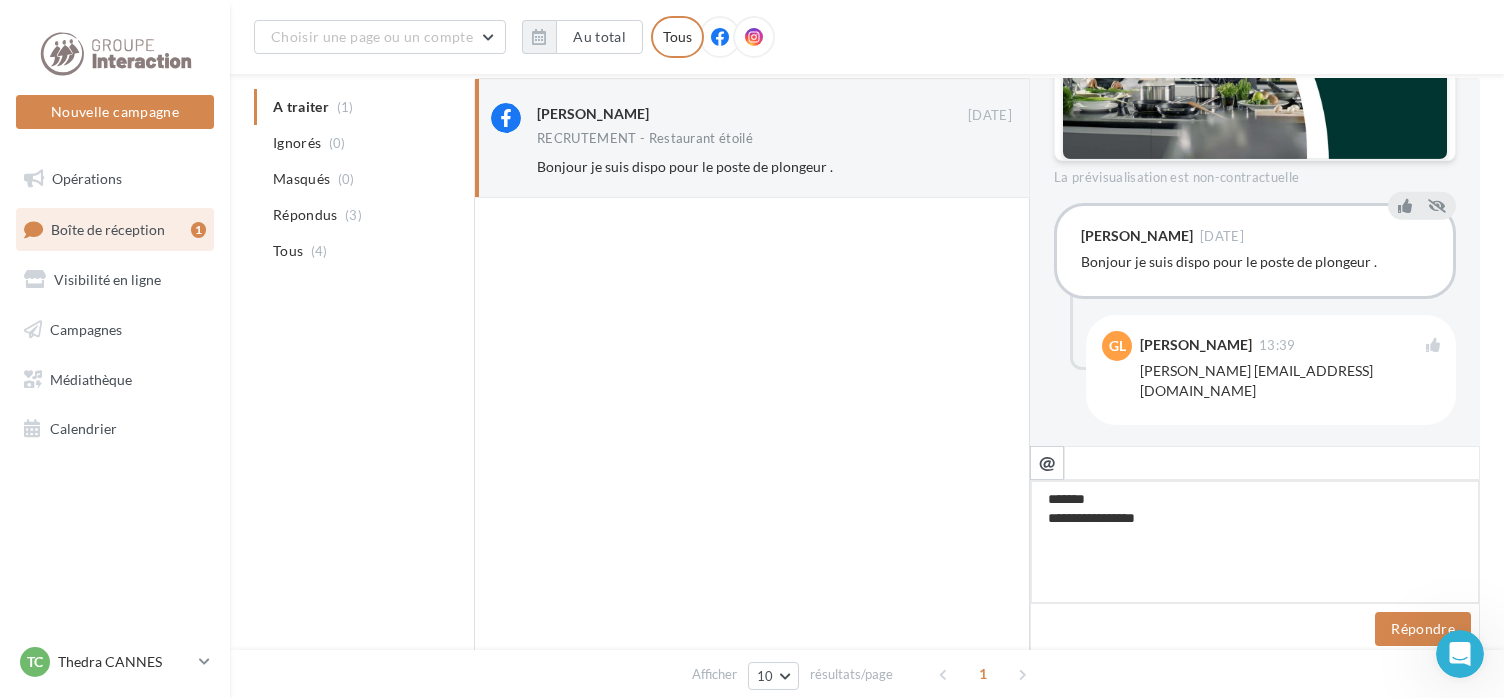 type on "**********" 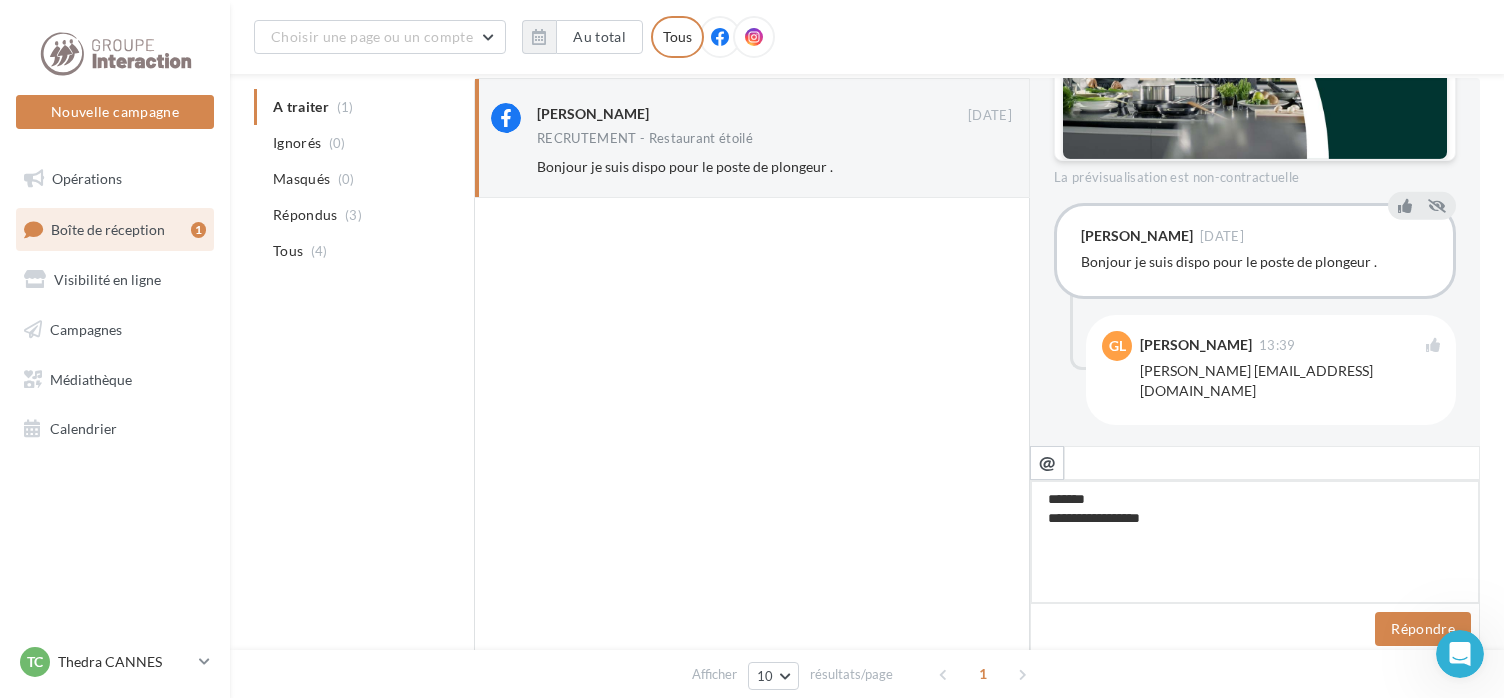 type on "**********" 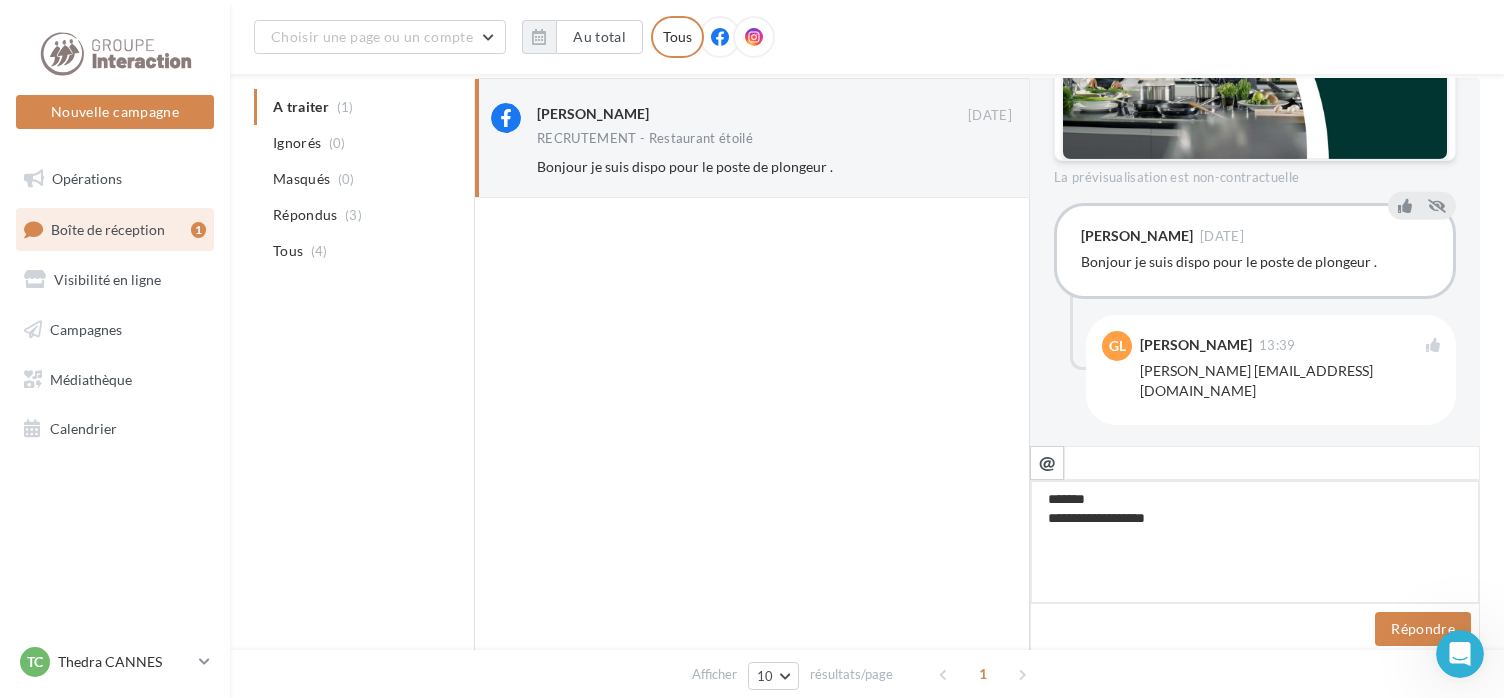 type on "**********" 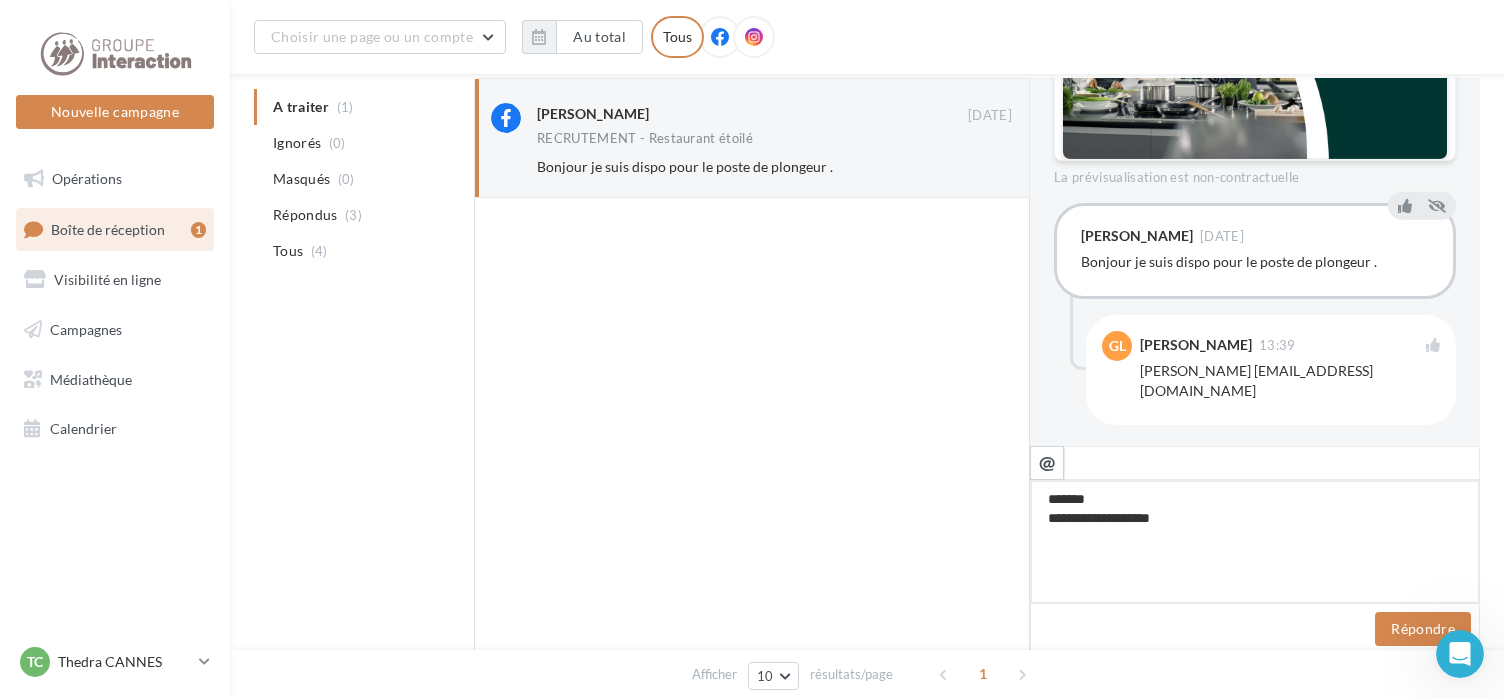 type on "**********" 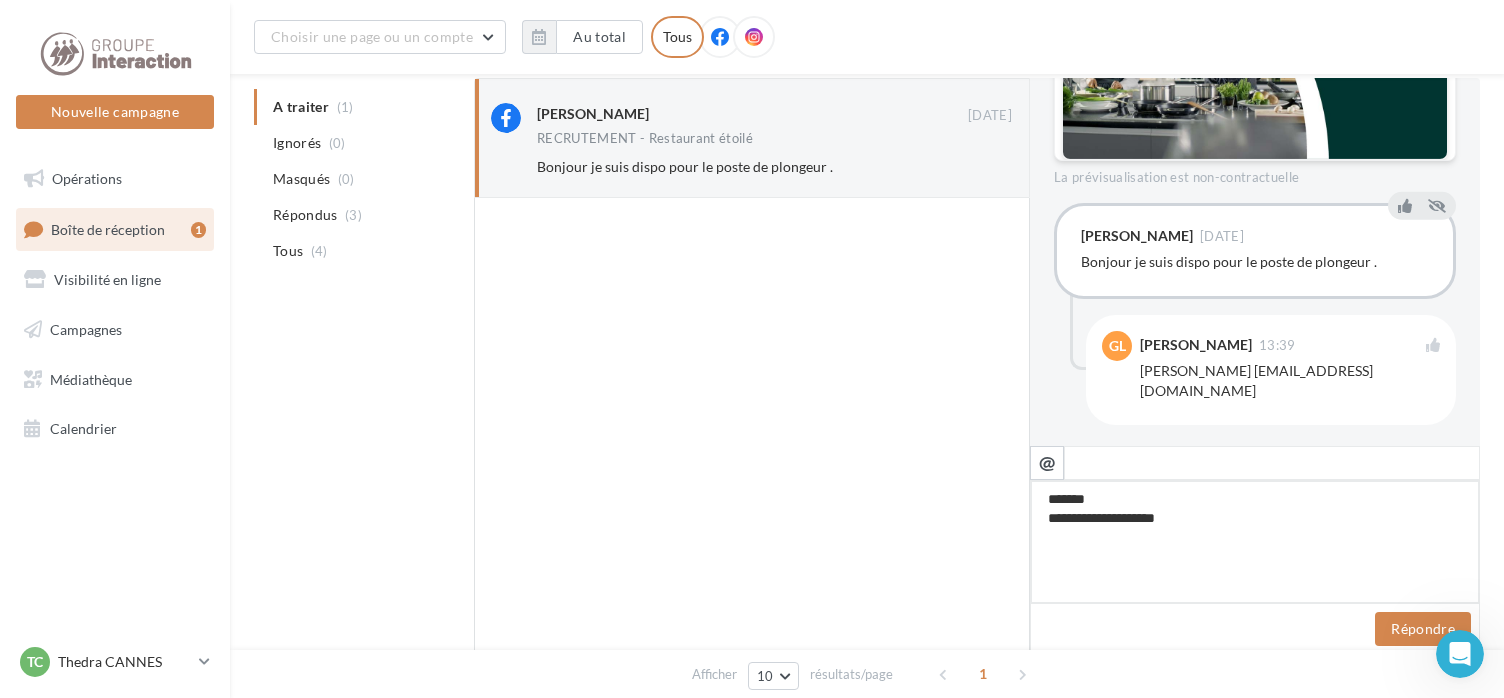 type on "**********" 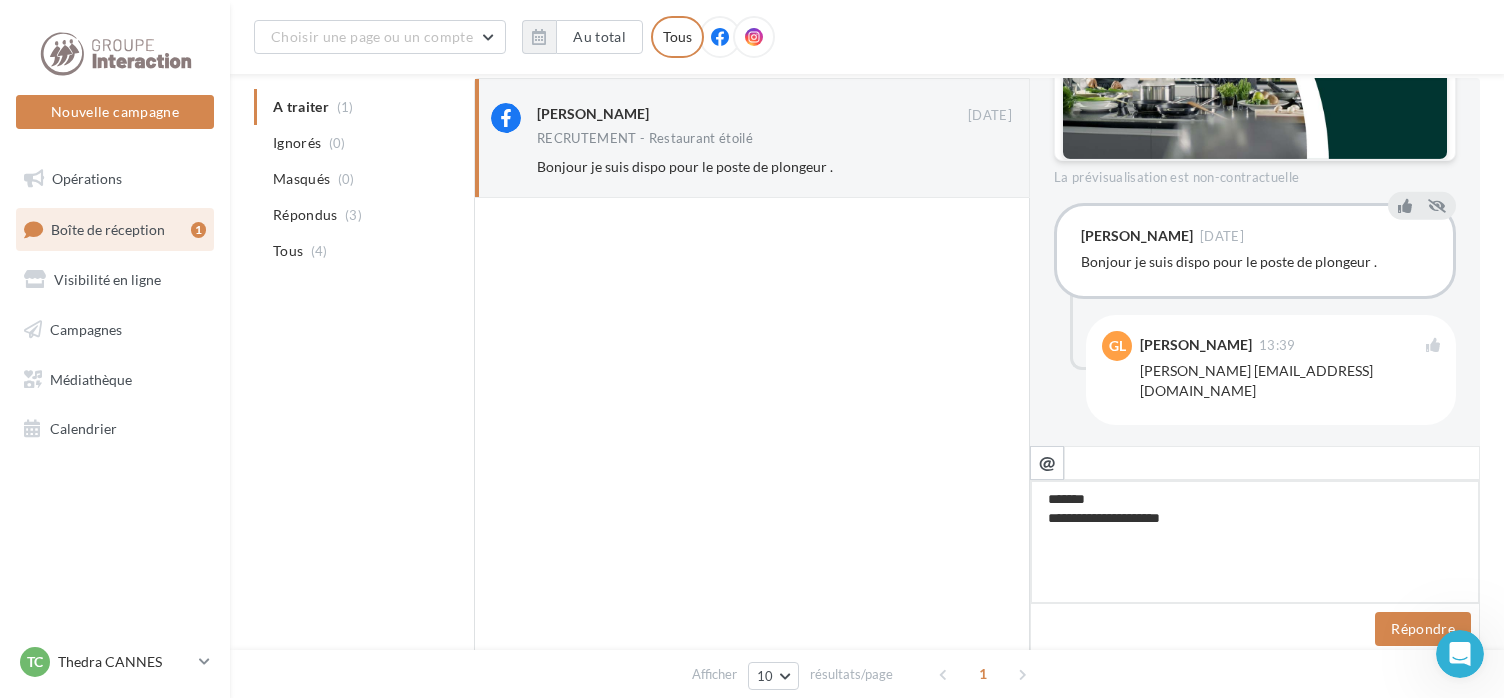 type on "**********" 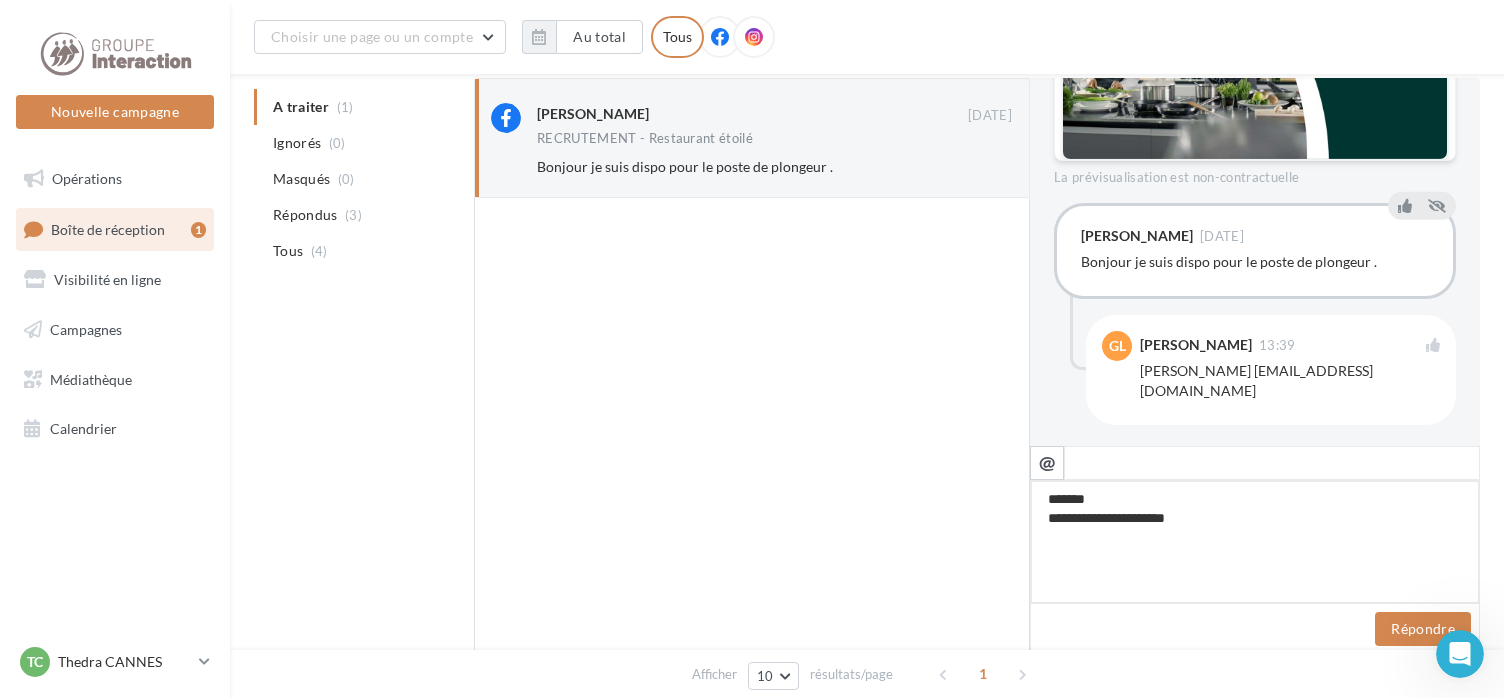 type on "**********" 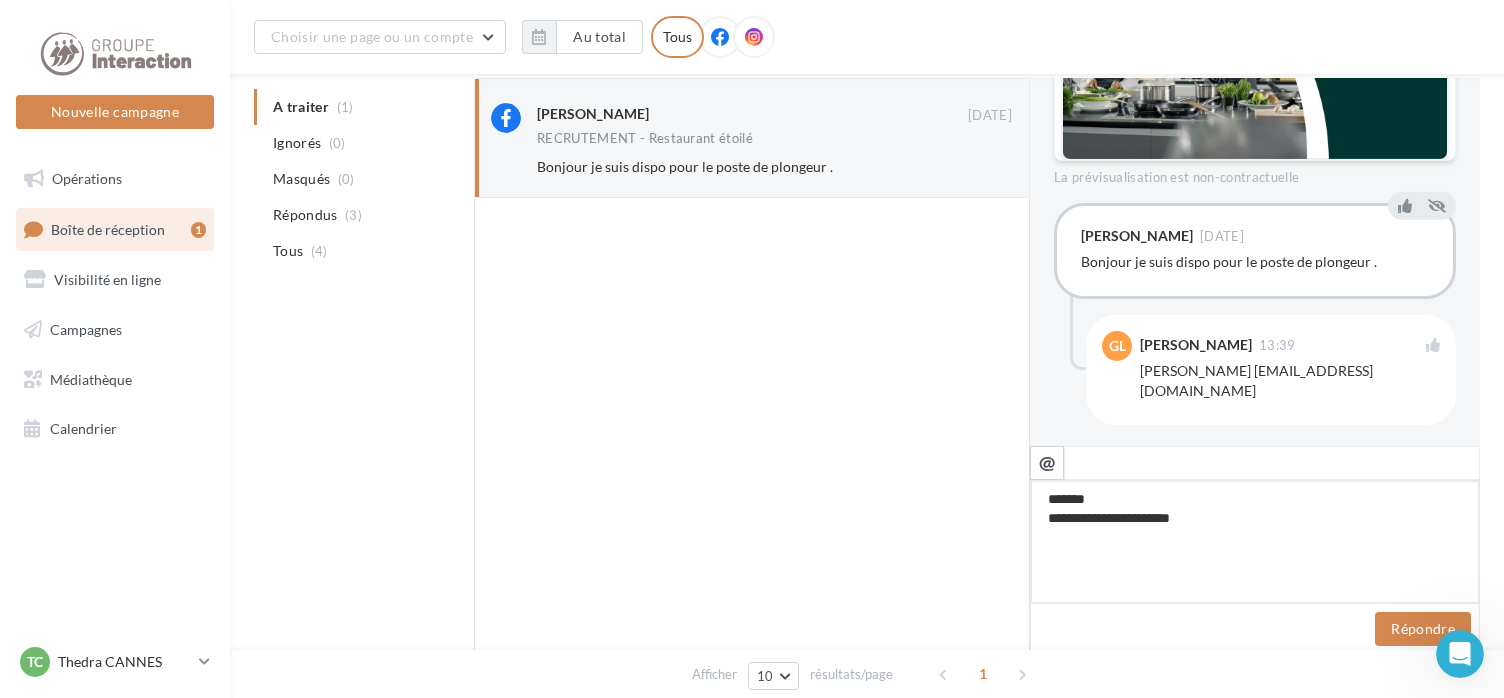 type on "**********" 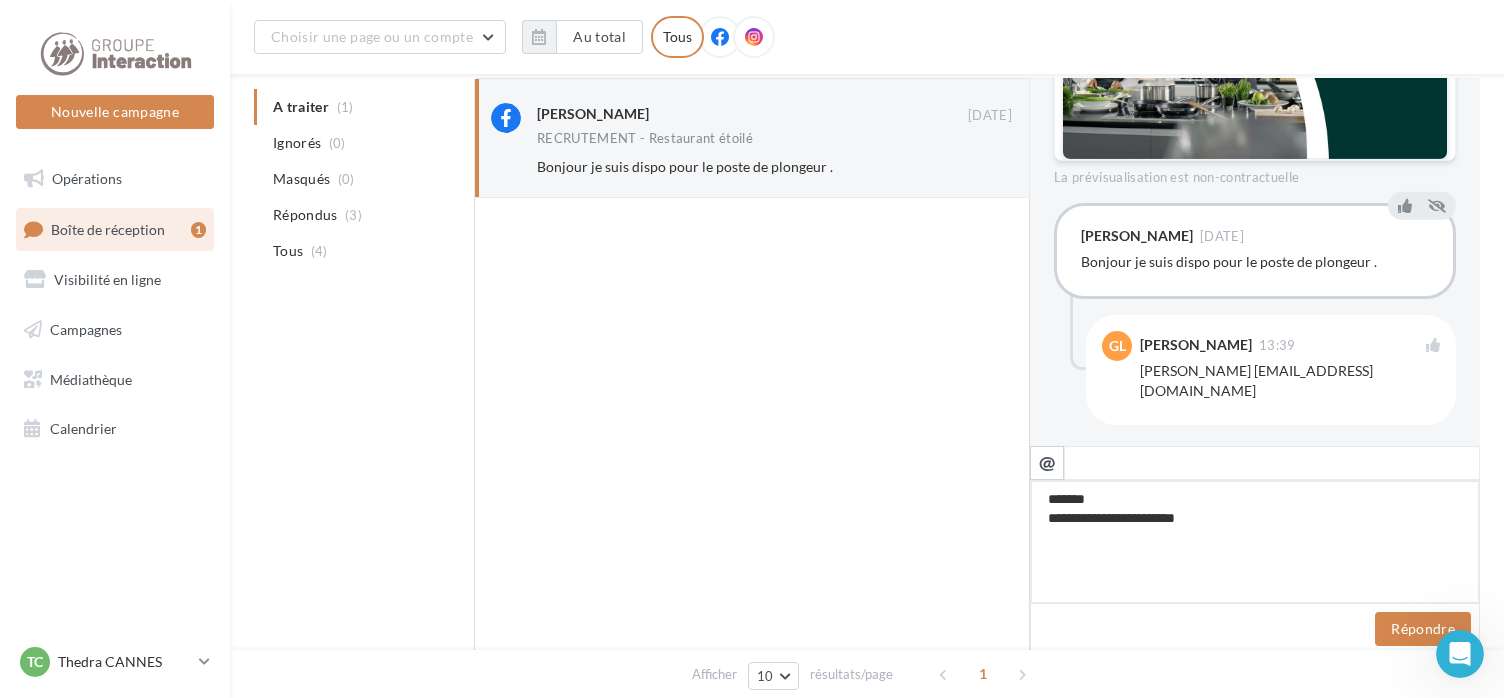 type on "**********" 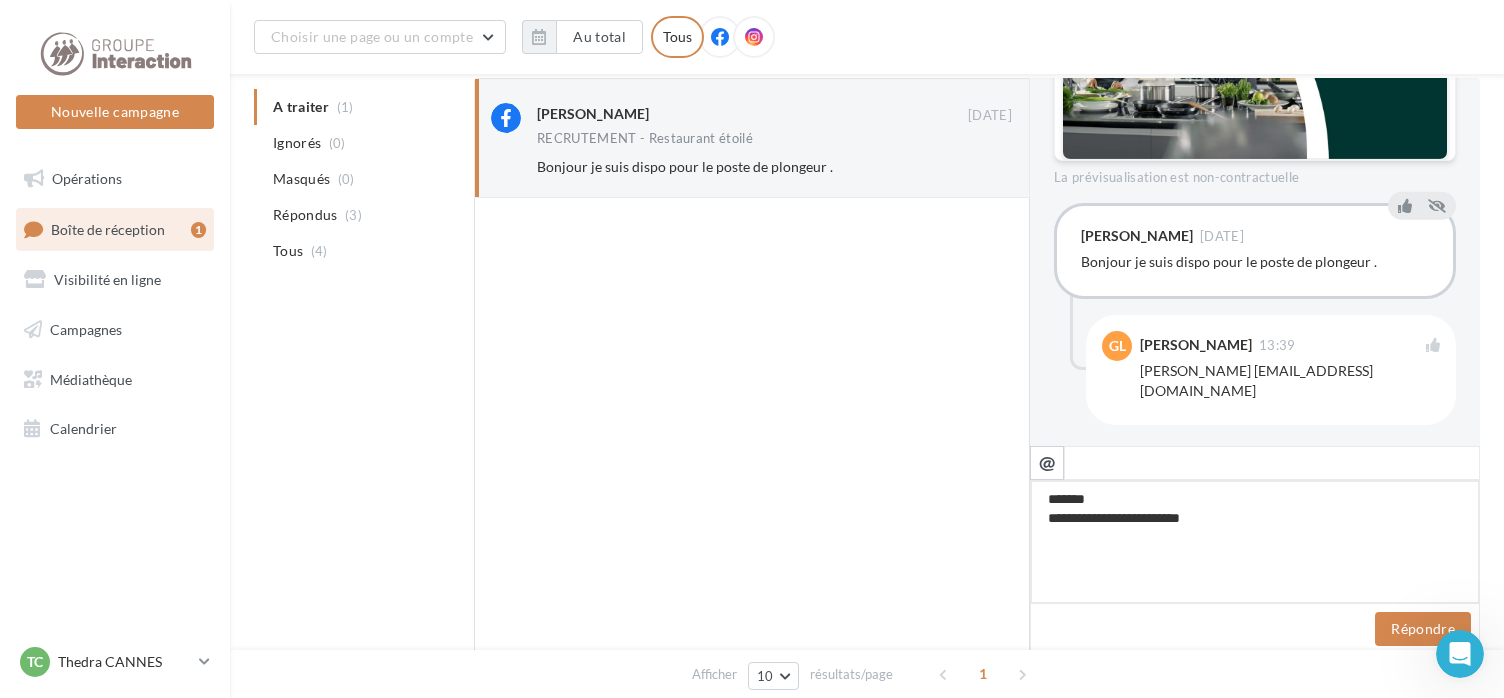 type on "**********" 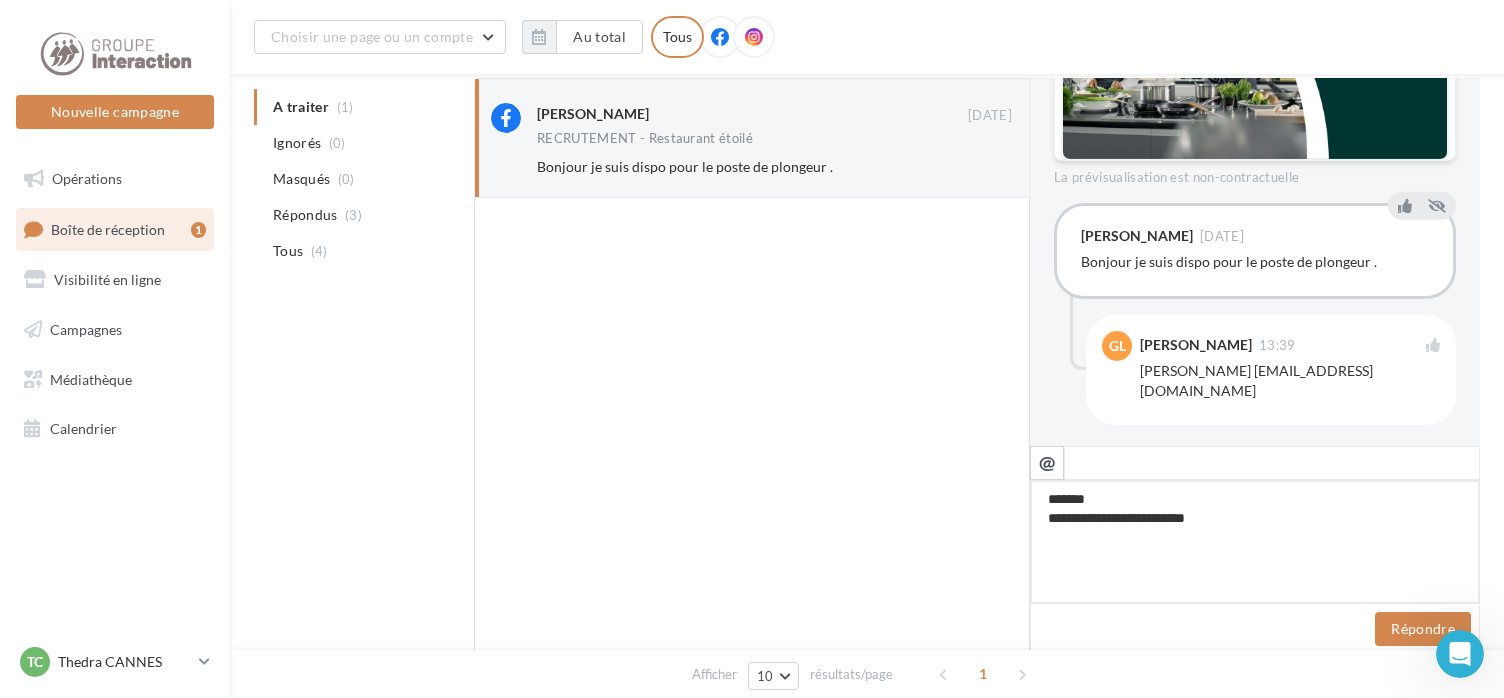 type on "**********" 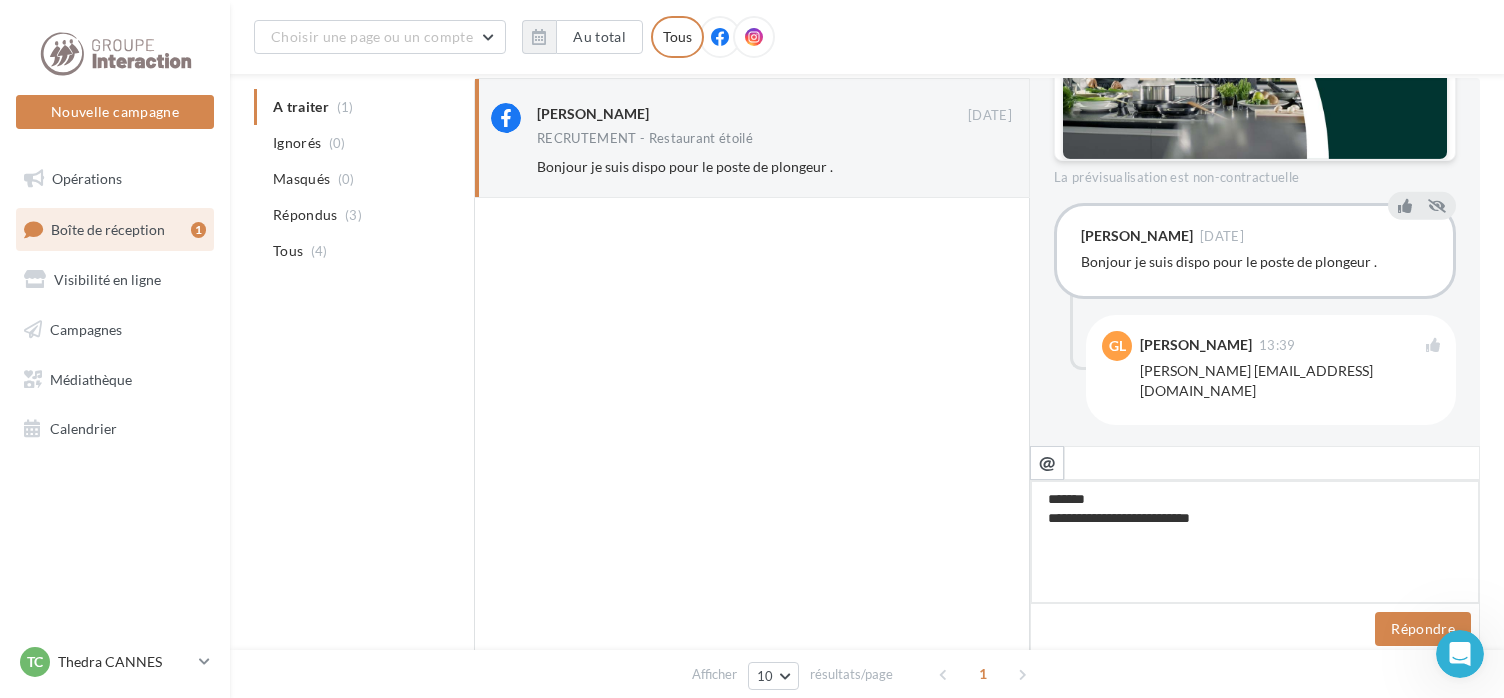 type on "**********" 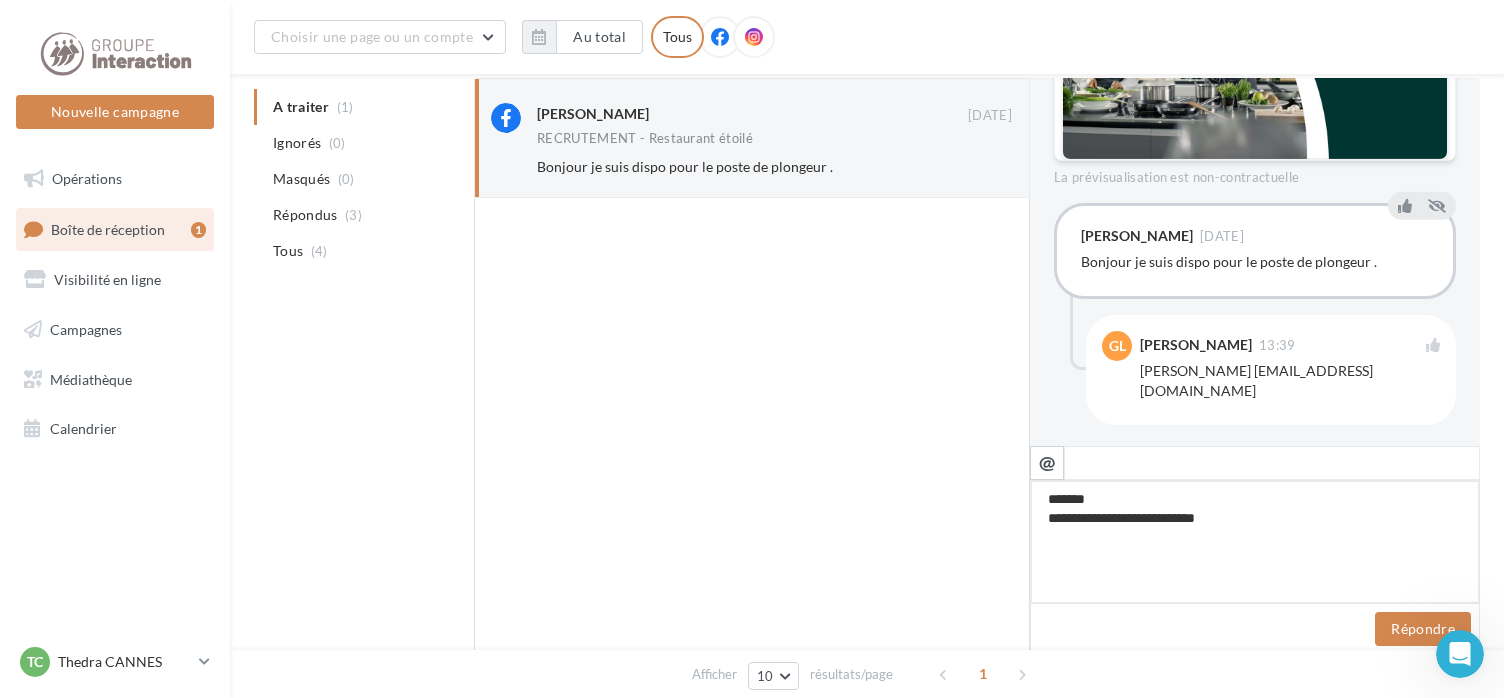 type on "**********" 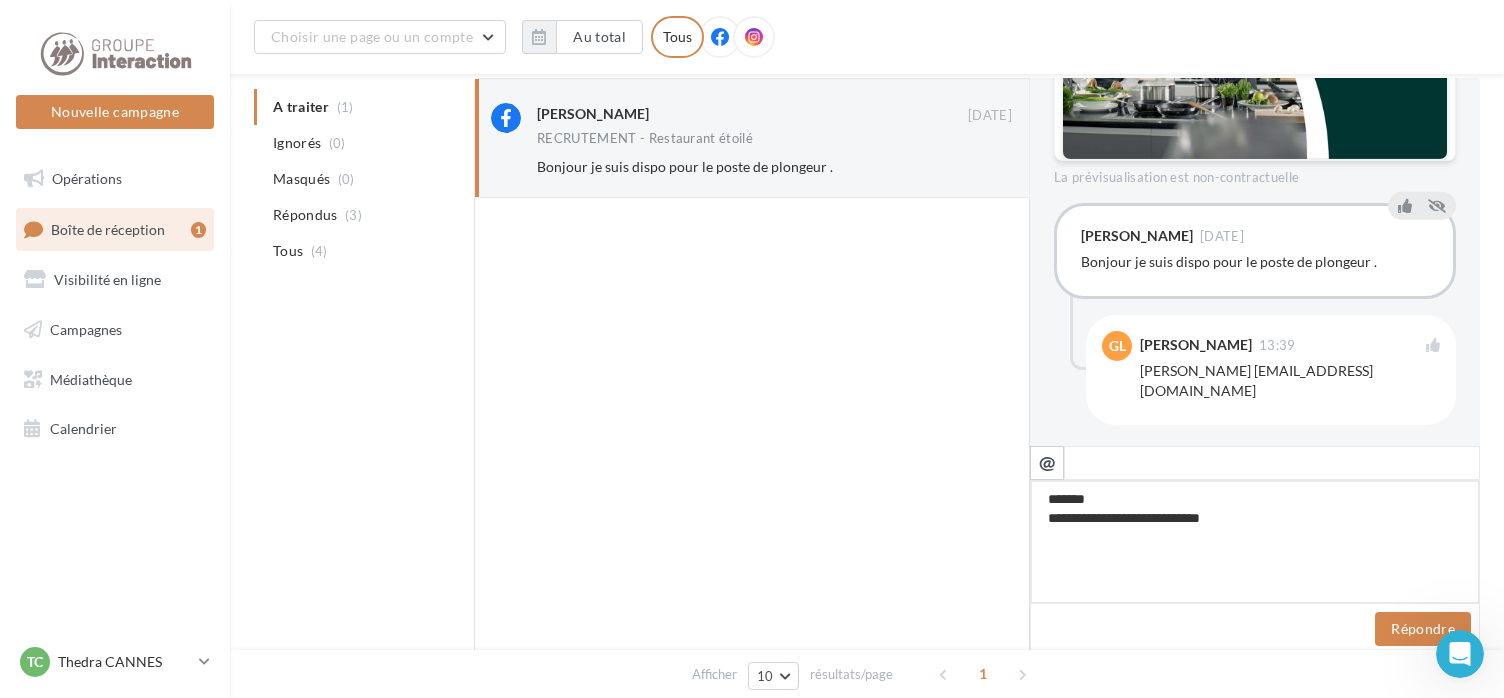 type on "**********" 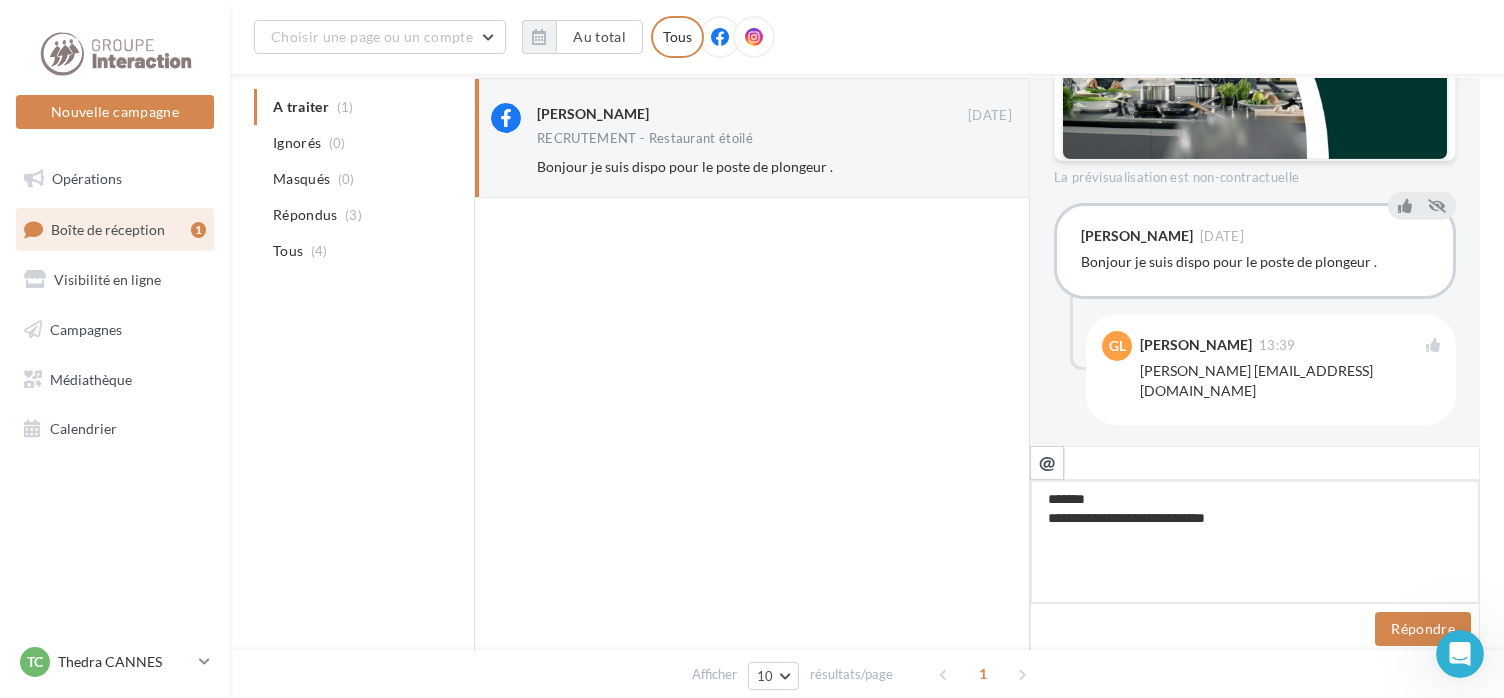 type on "**********" 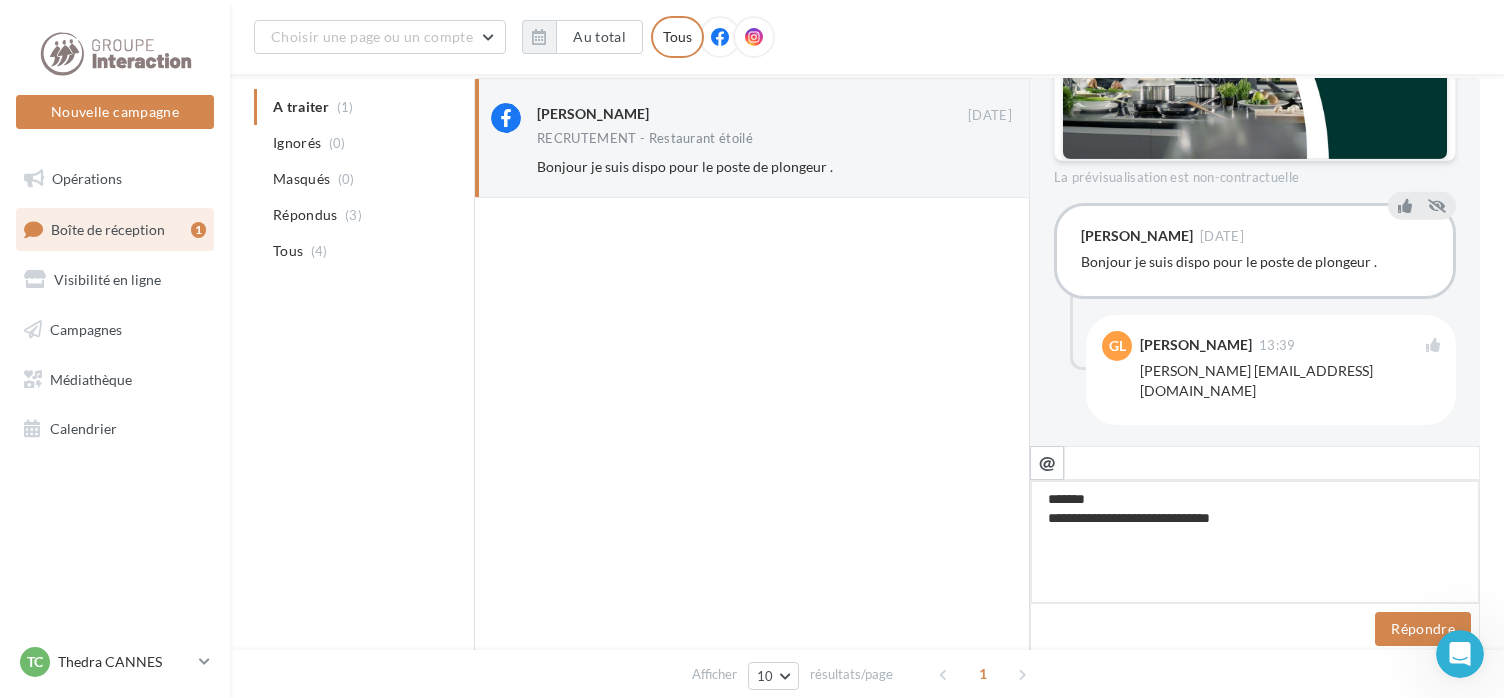 type on "**********" 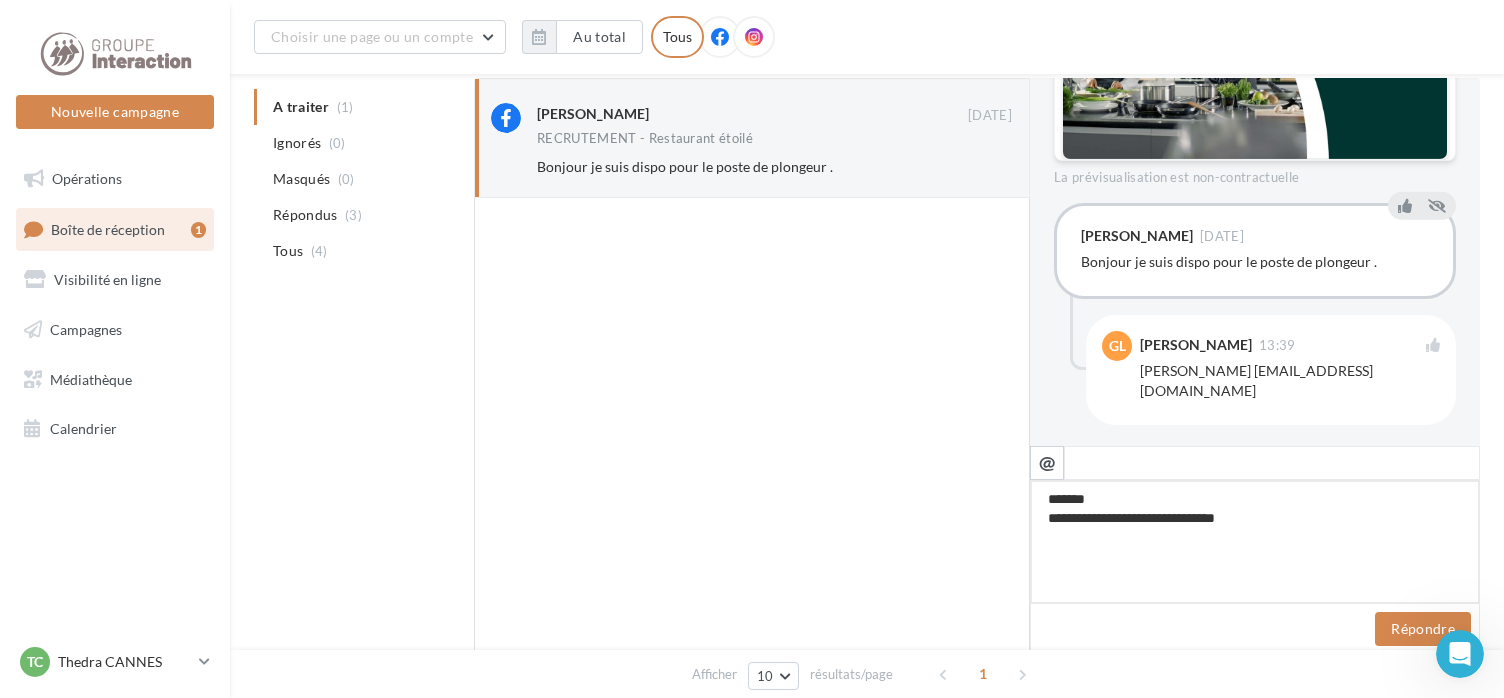 type on "**********" 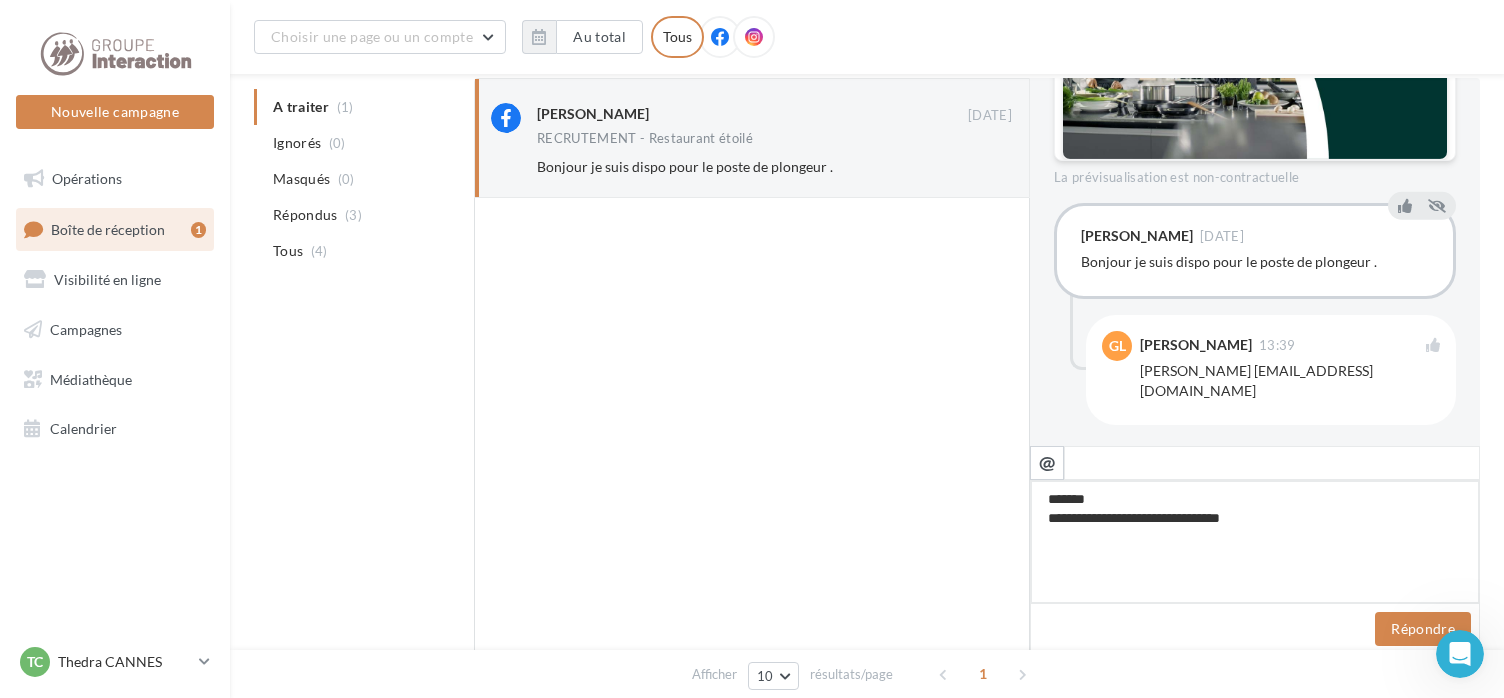 type on "**********" 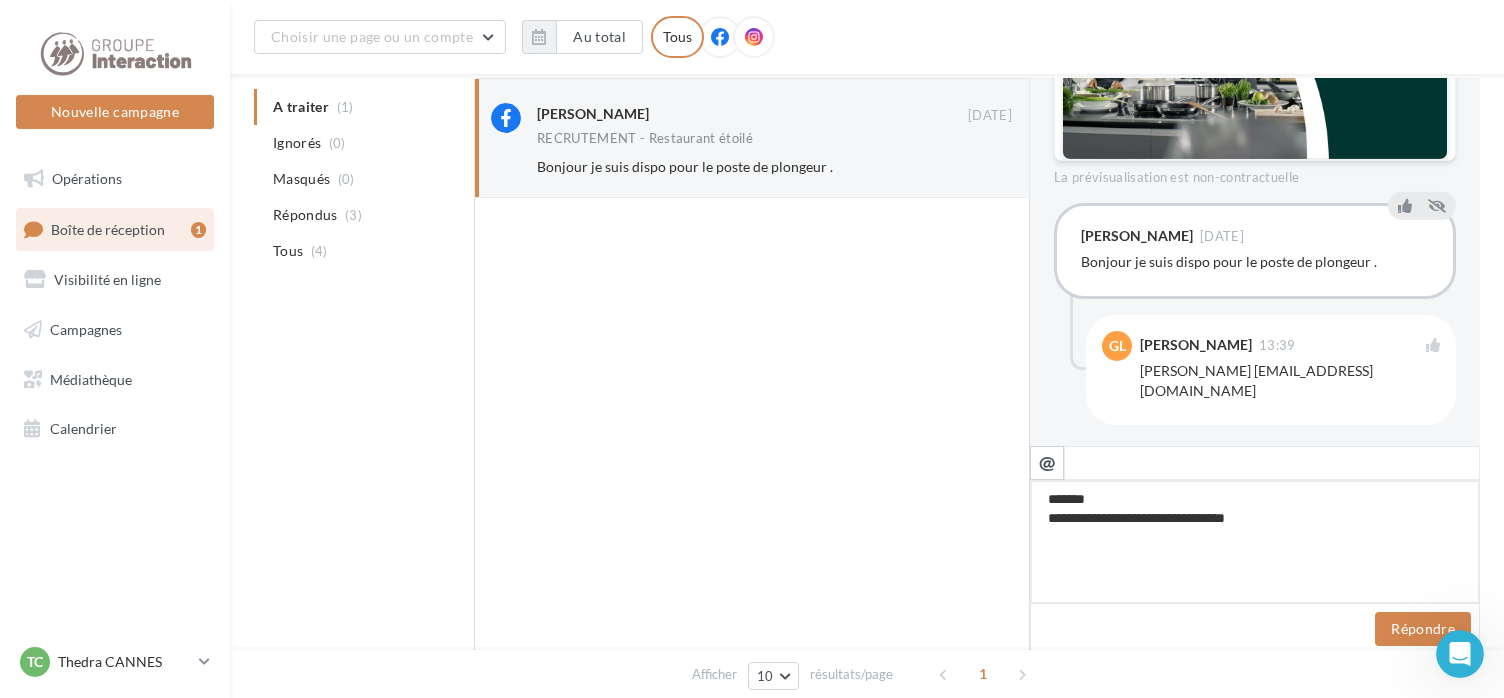 type on "**********" 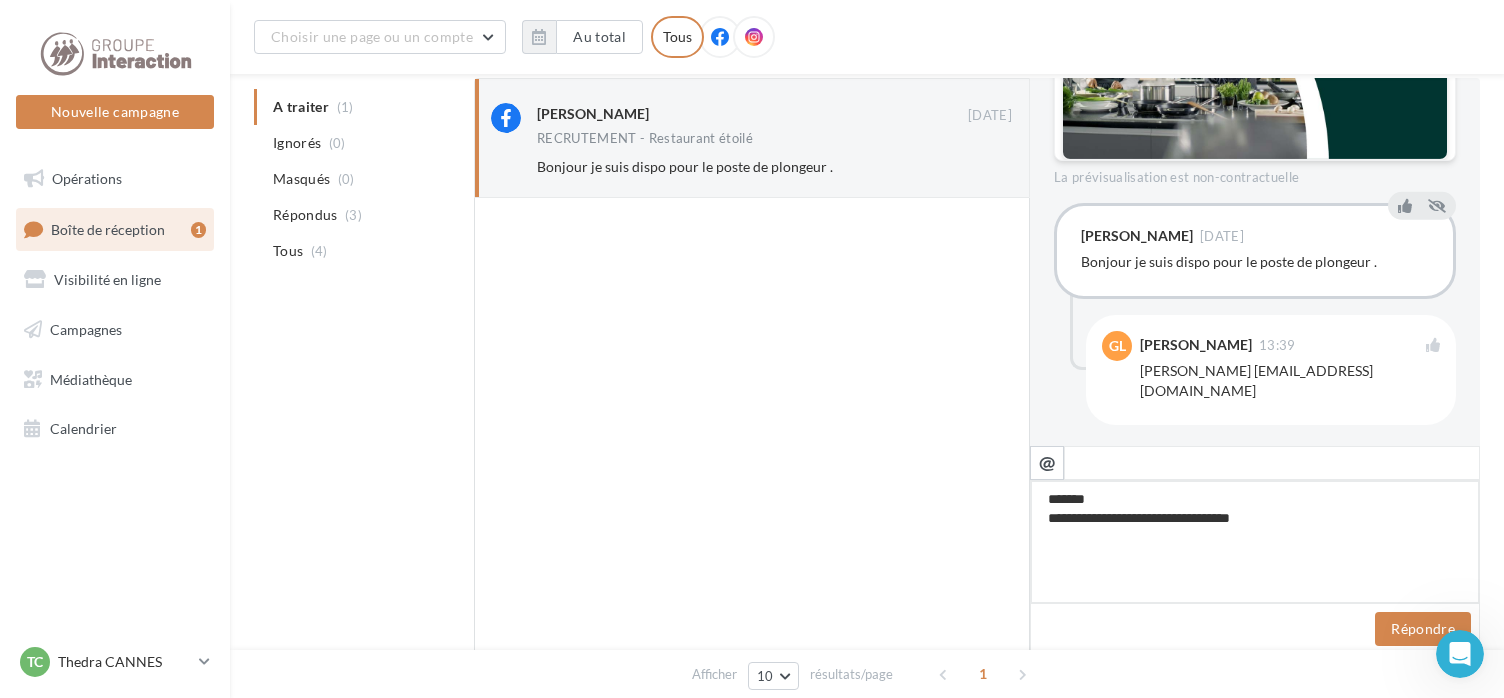 type on "**********" 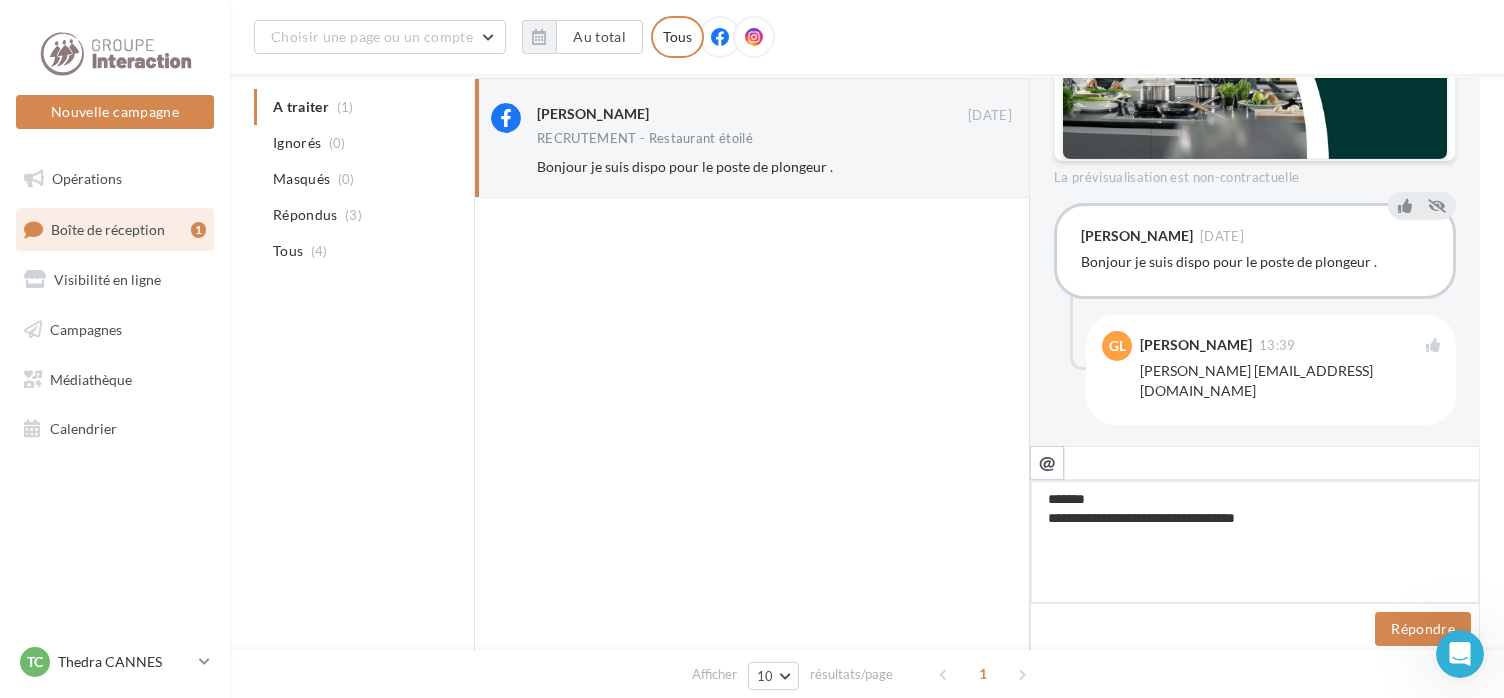 type on "**********" 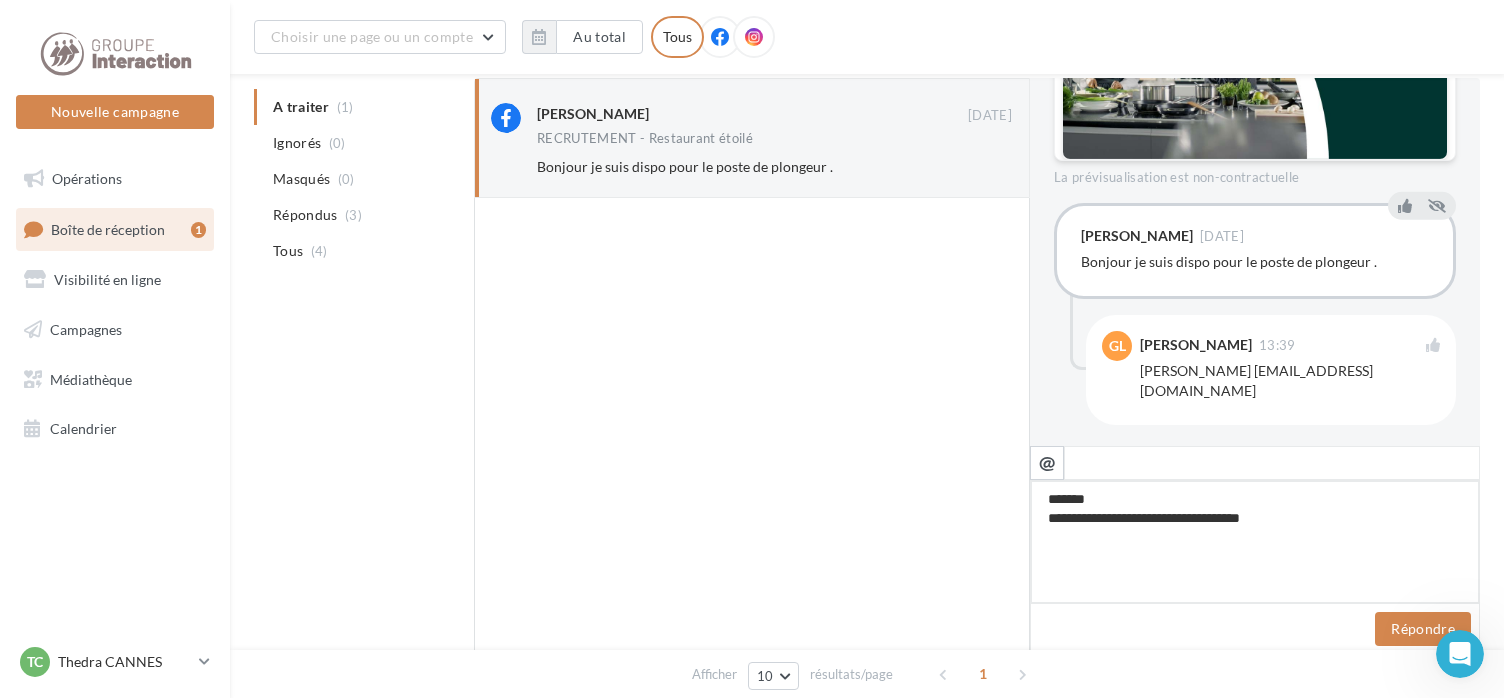 type on "**********" 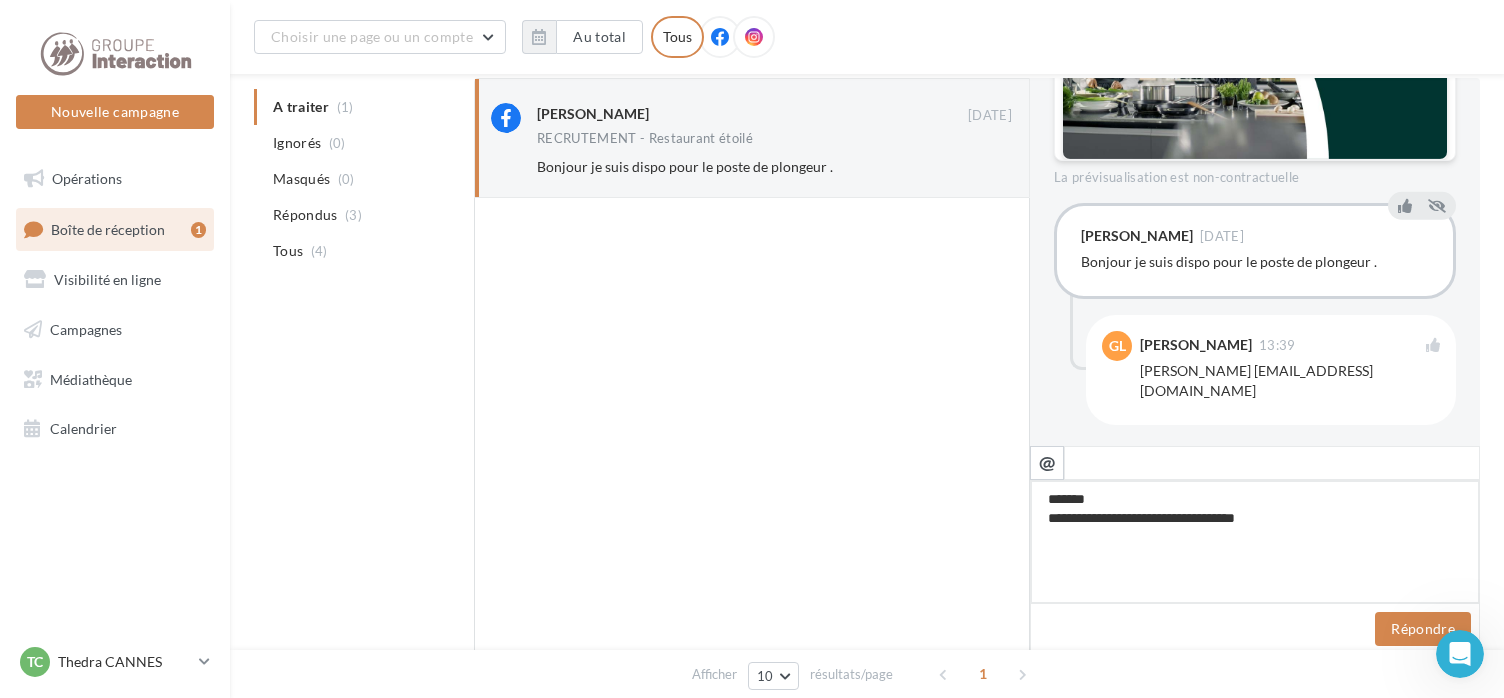 type on "**********" 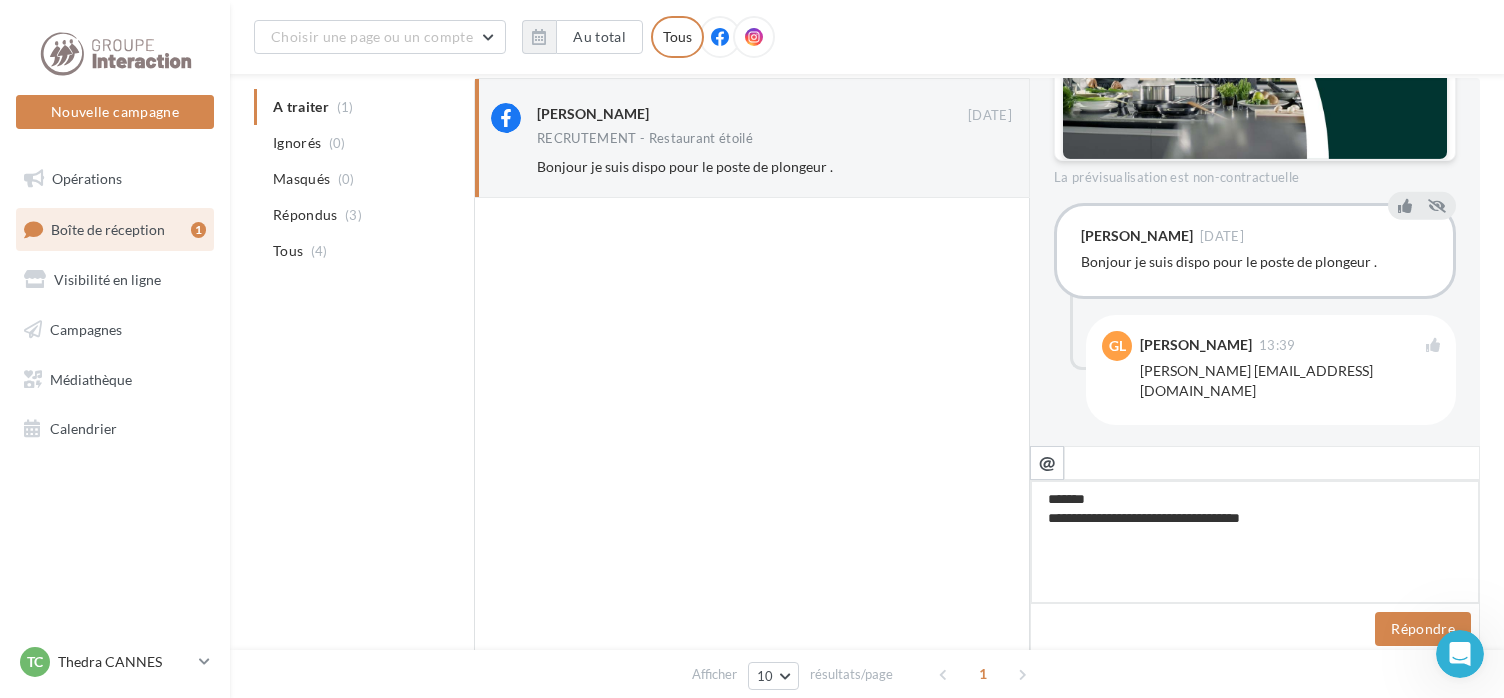 type on "**********" 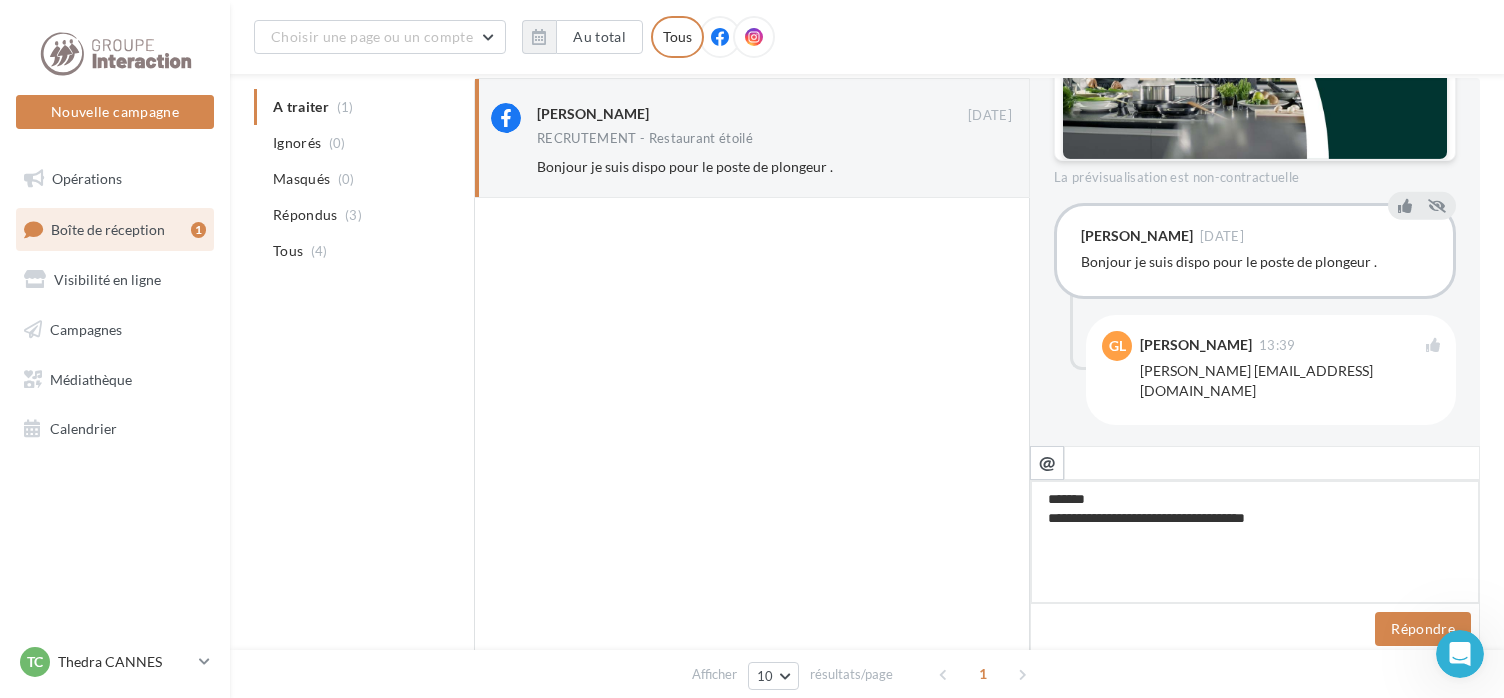 type on "**********" 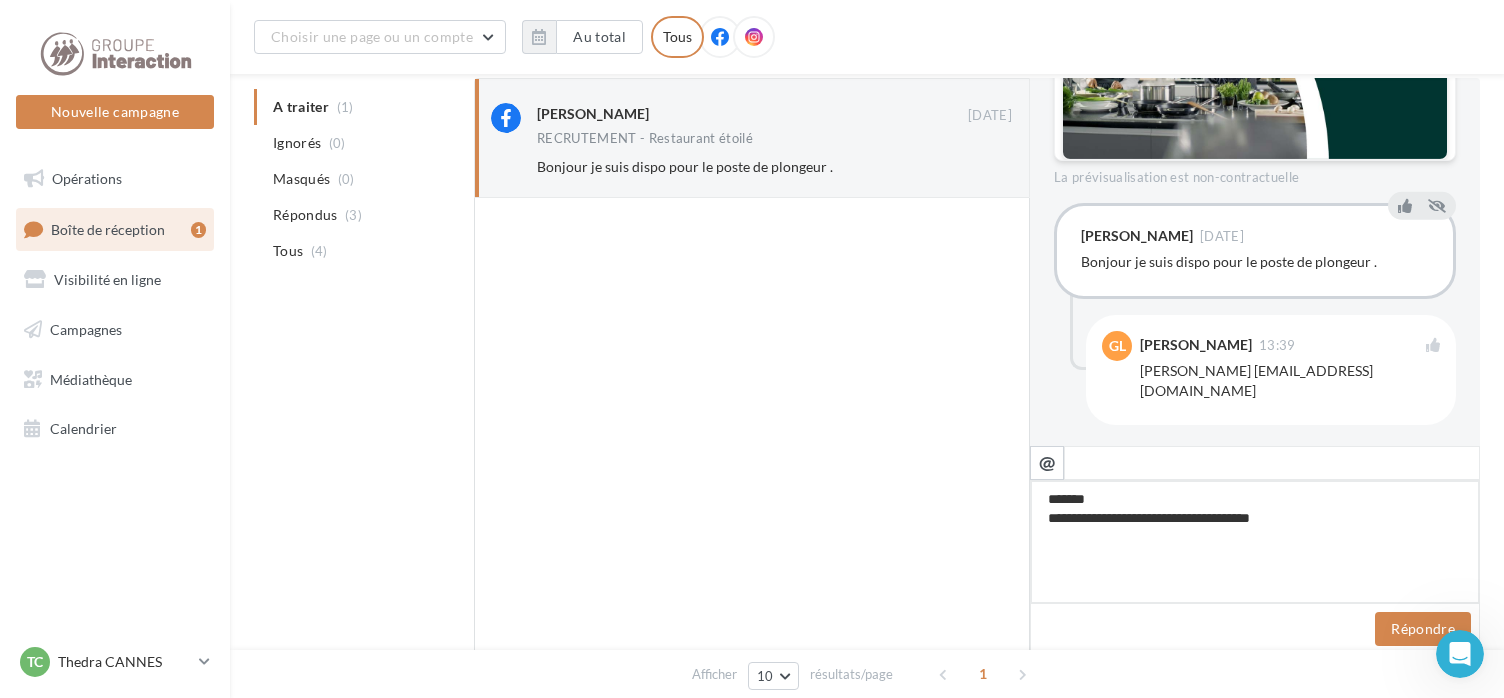 type on "**********" 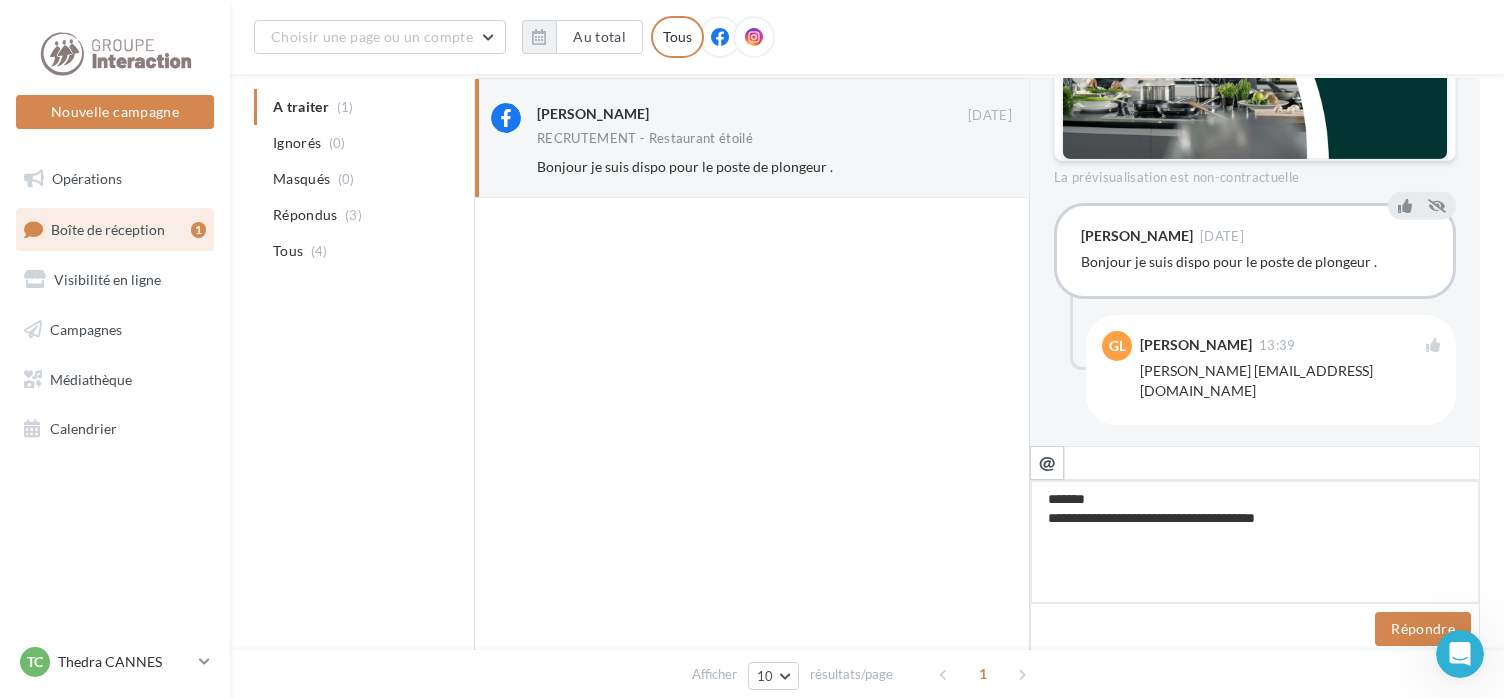 type on "**********" 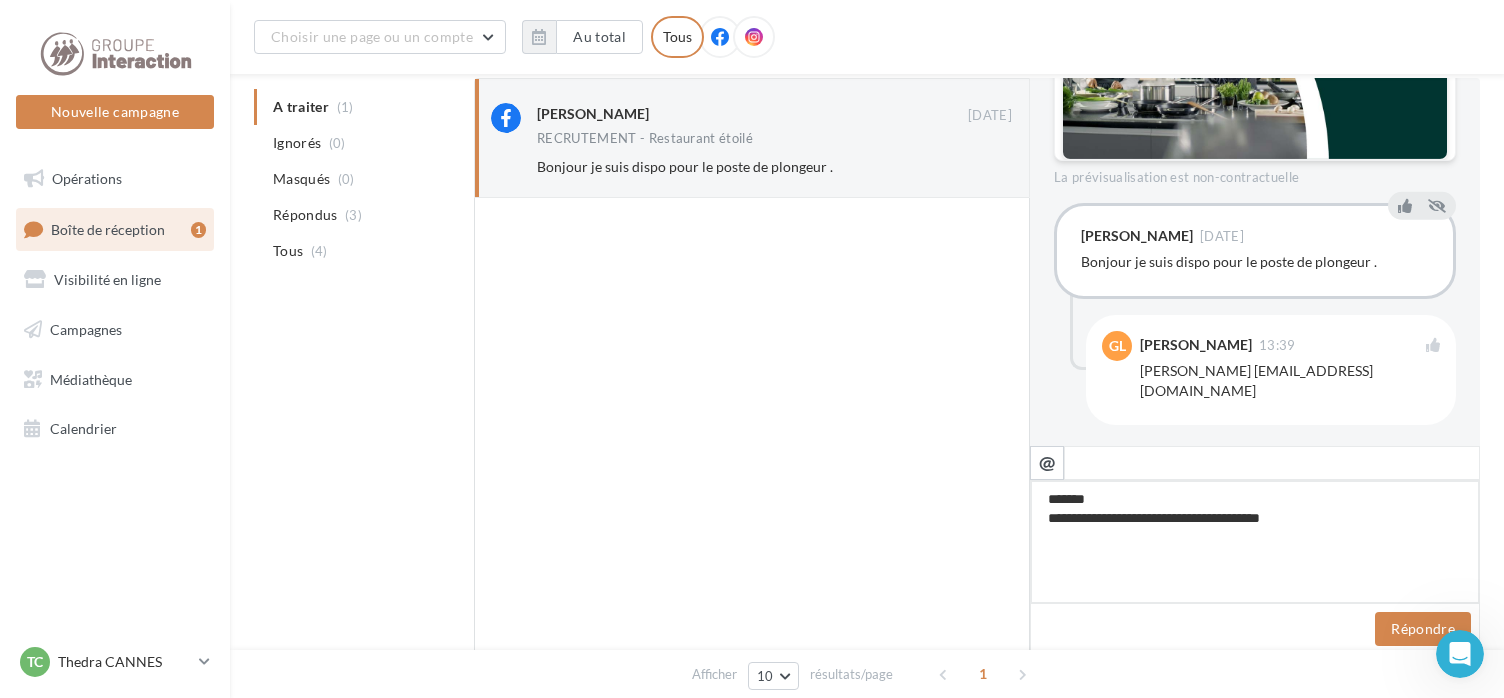 type on "**********" 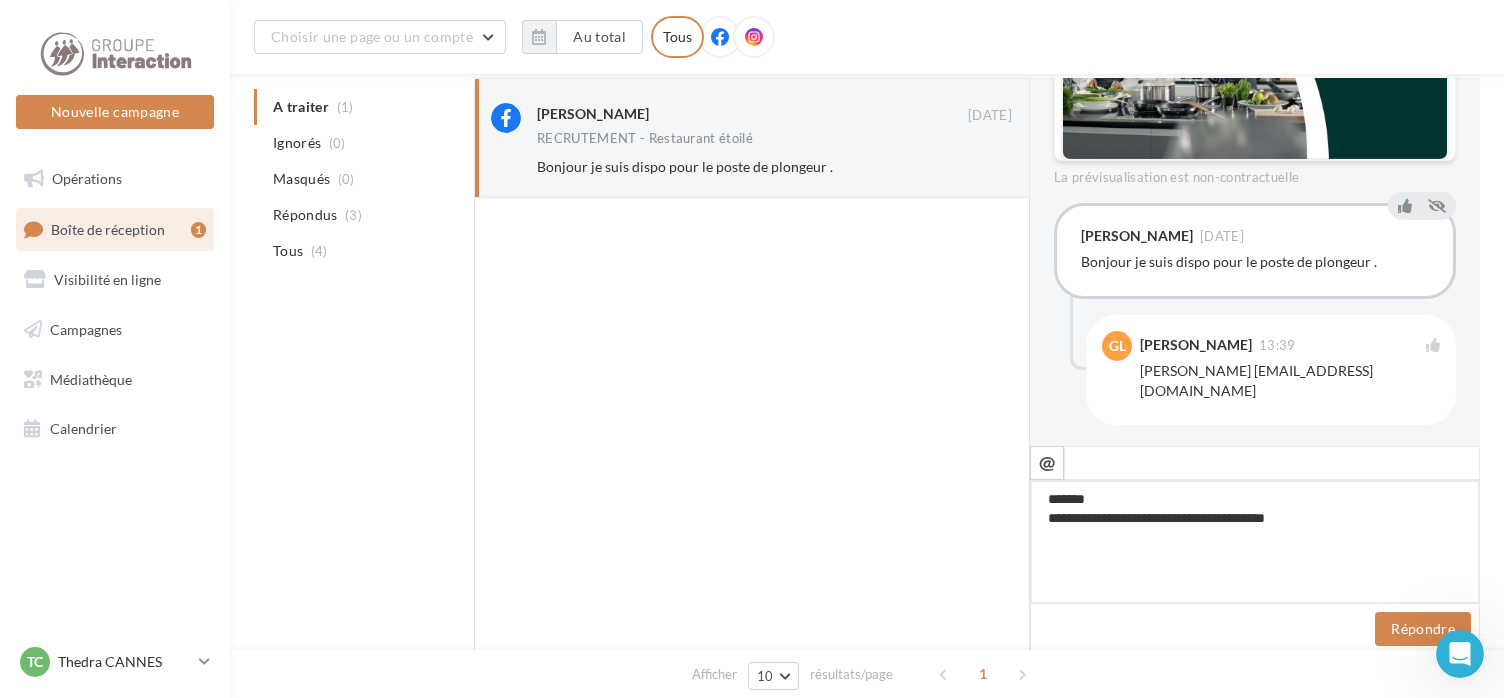 type on "**********" 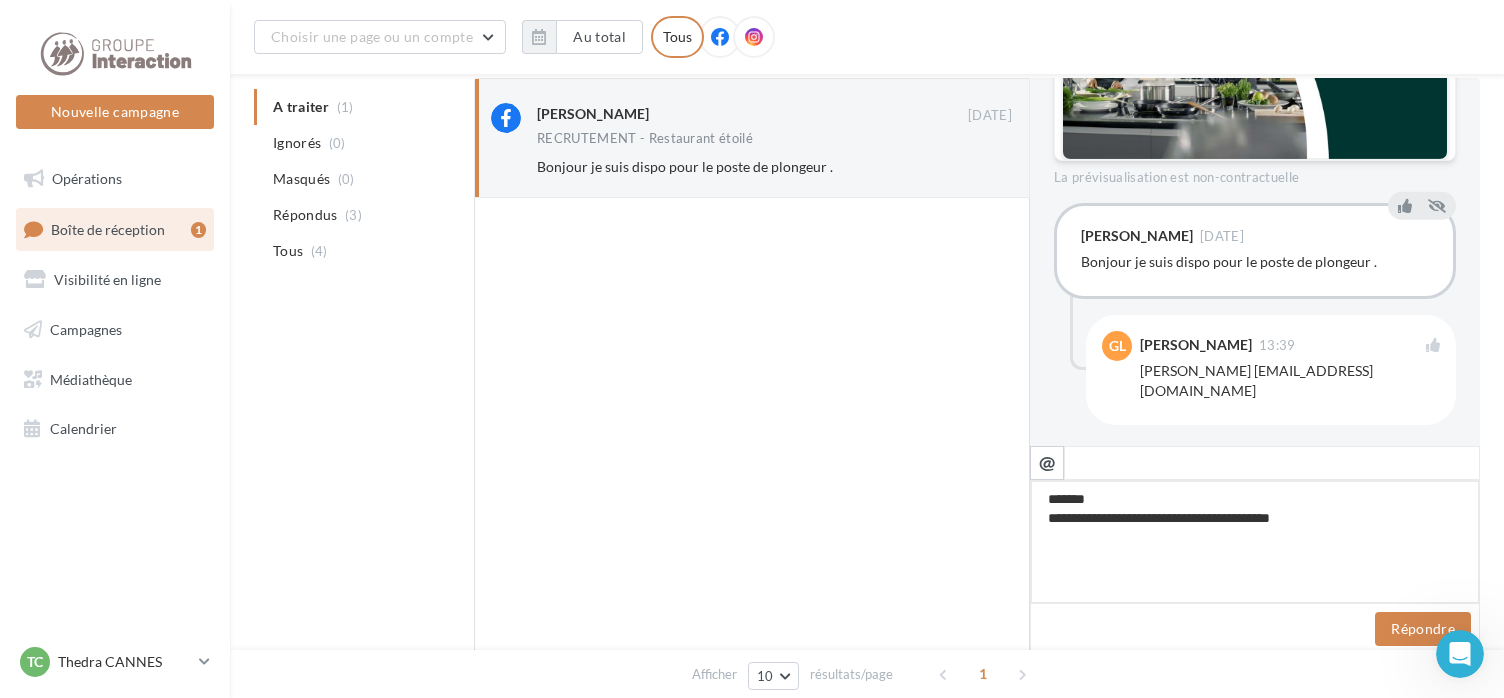 type on "**********" 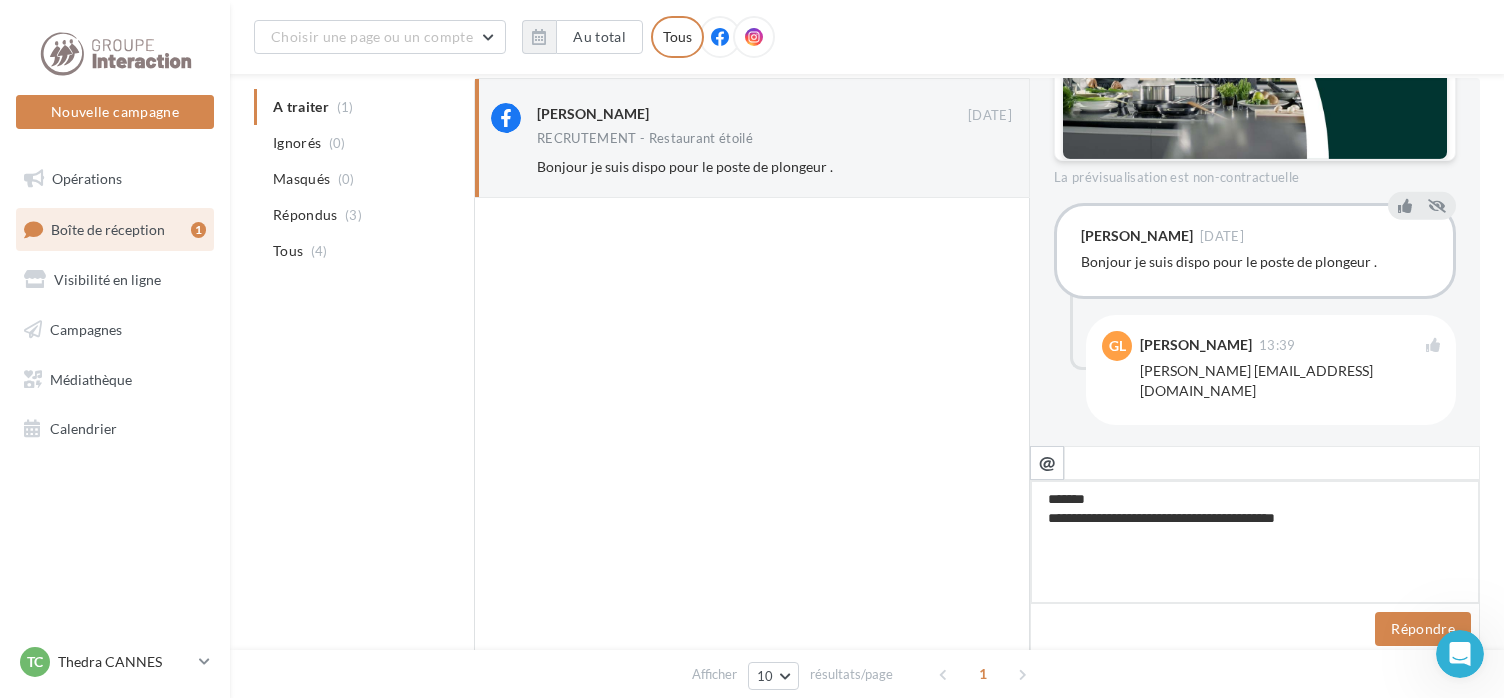type on "**********" 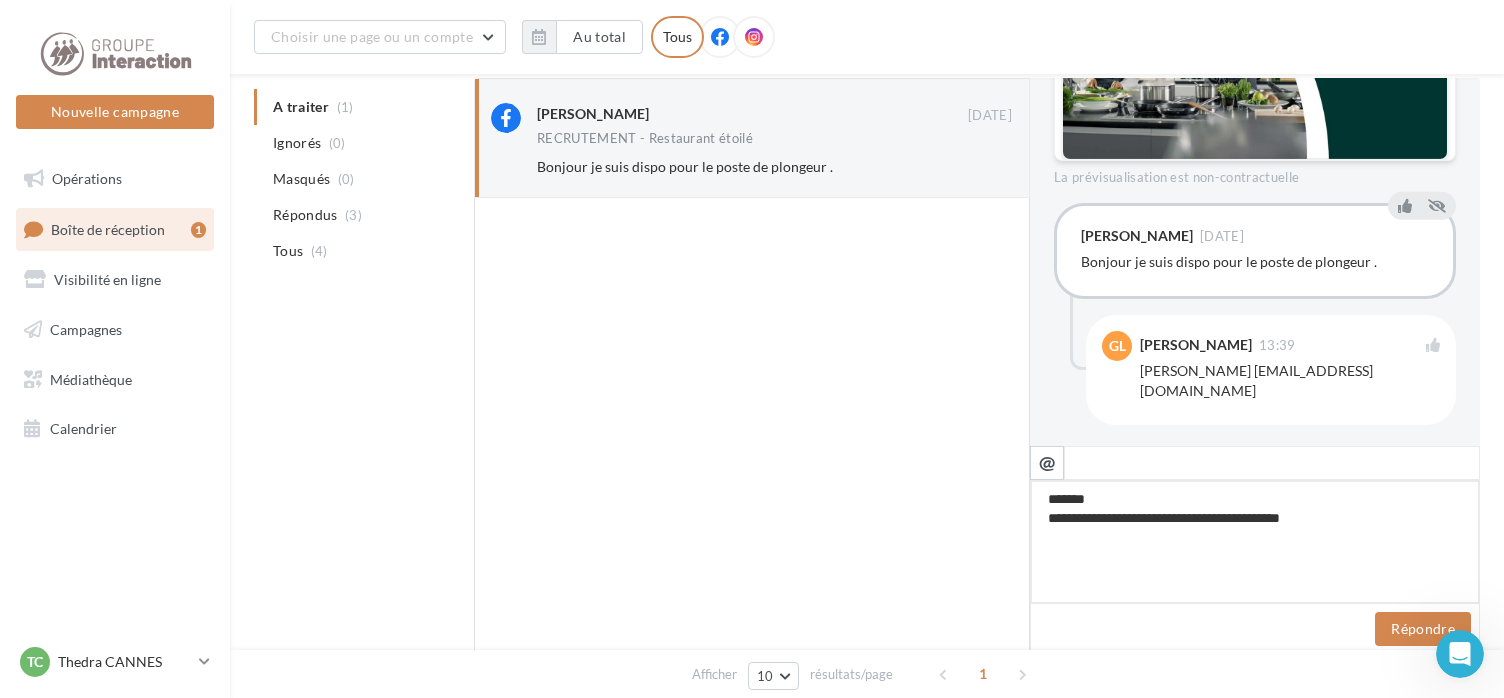 type on "**********" 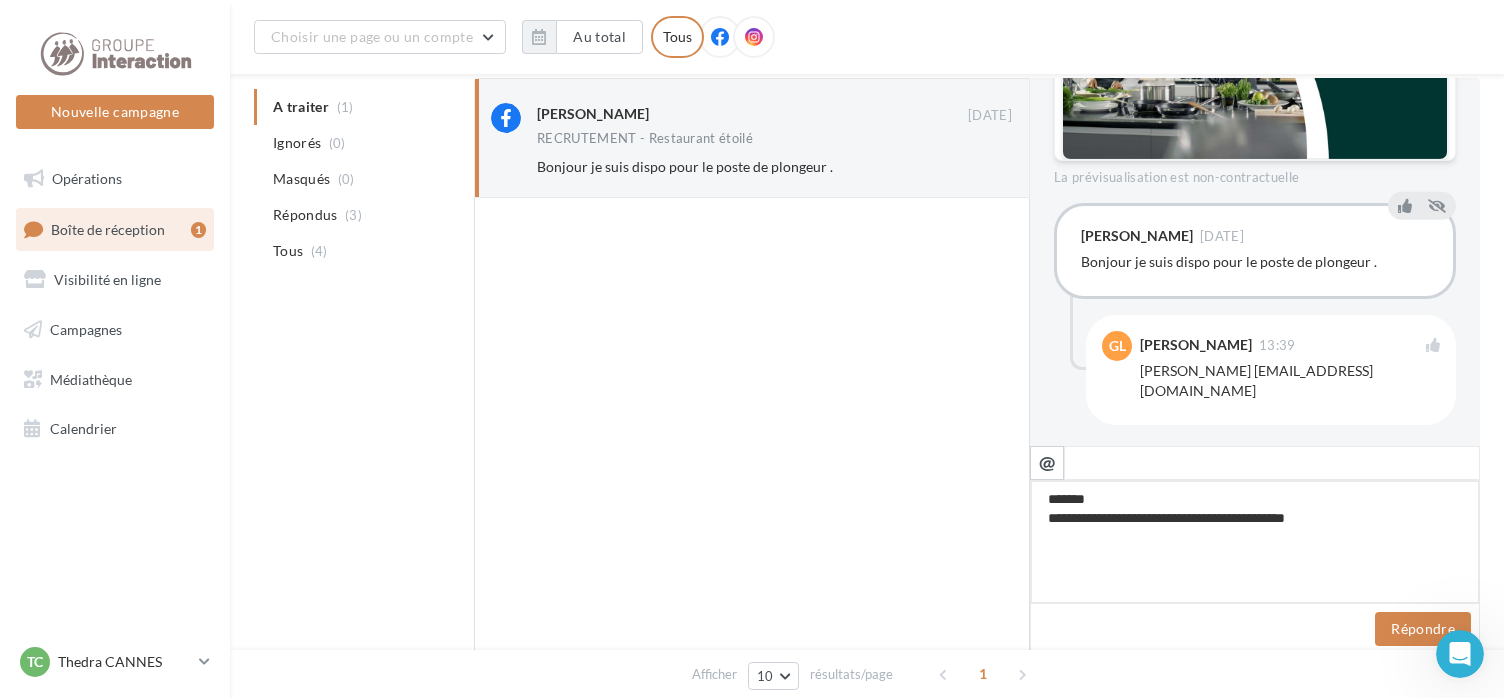 type on "**********" 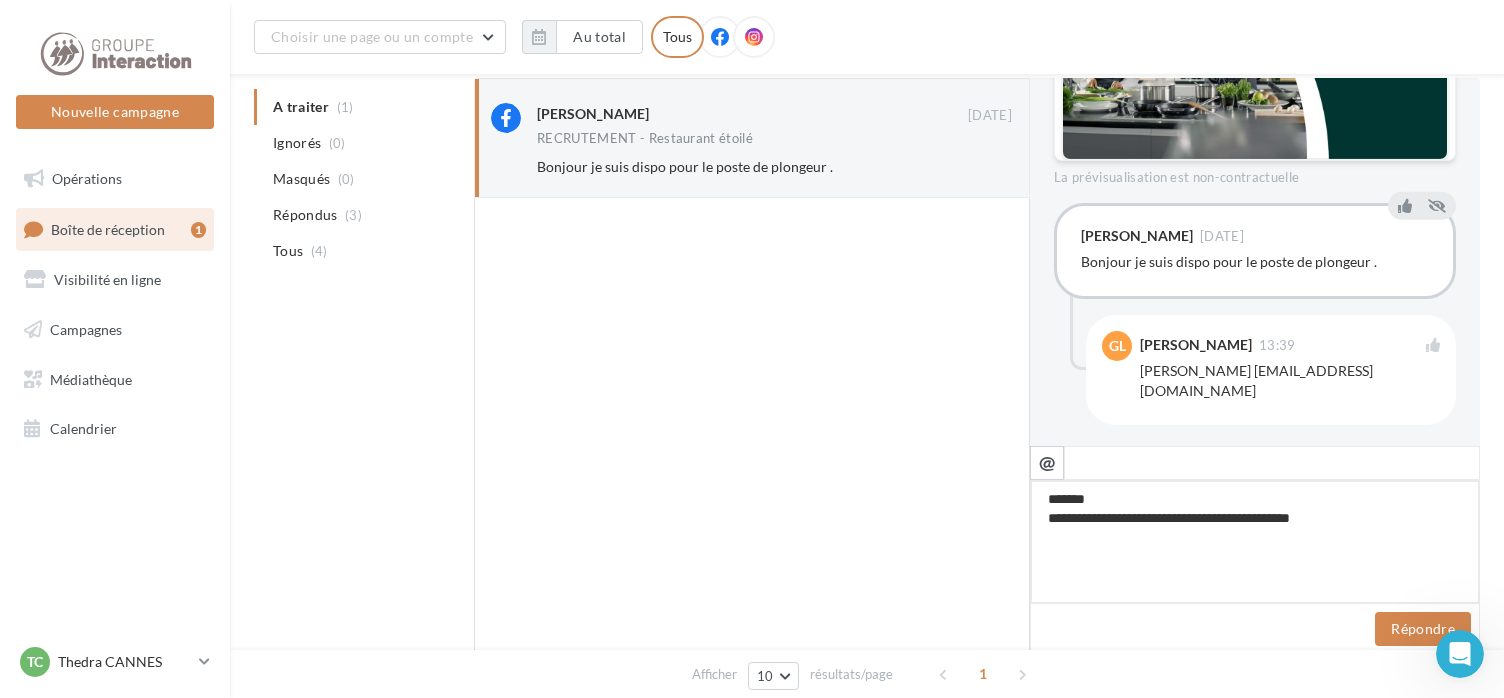 type on "**********" 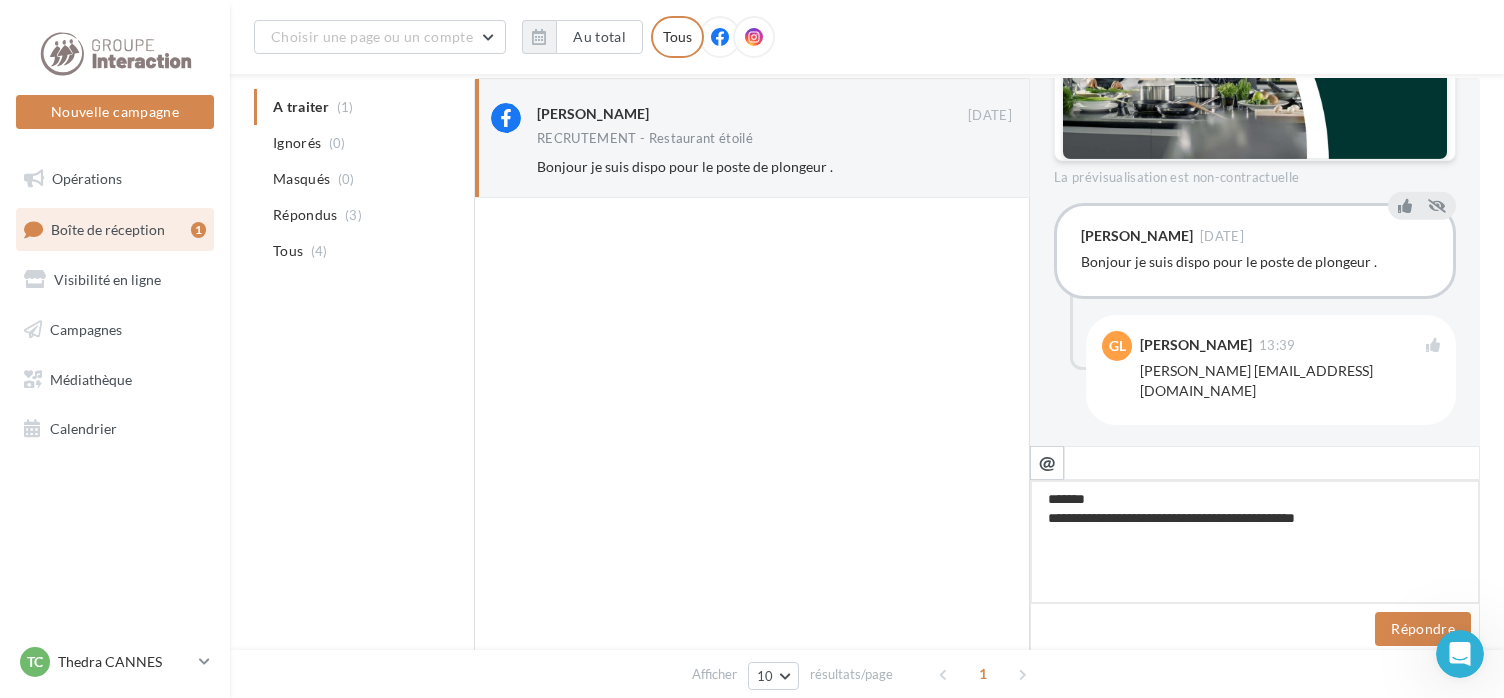 type on "**********" 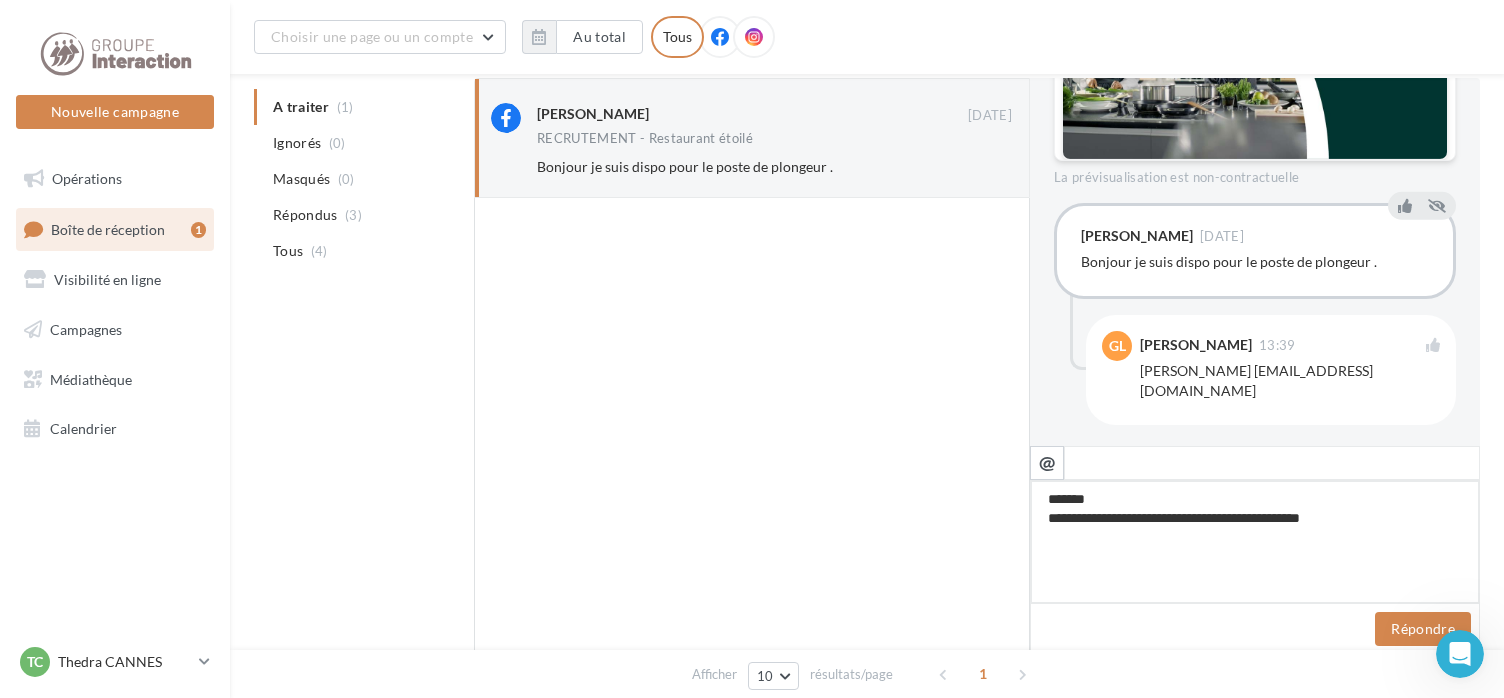 type on "**********" 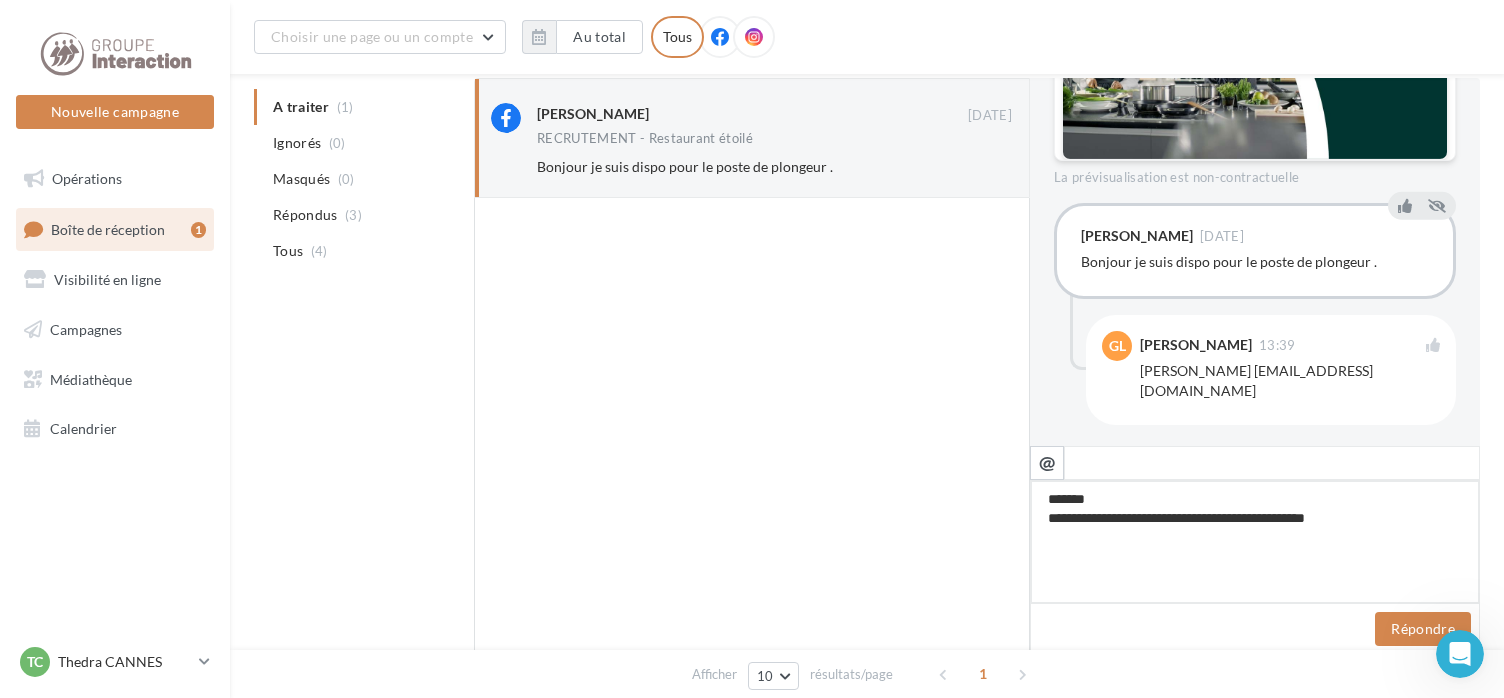 type 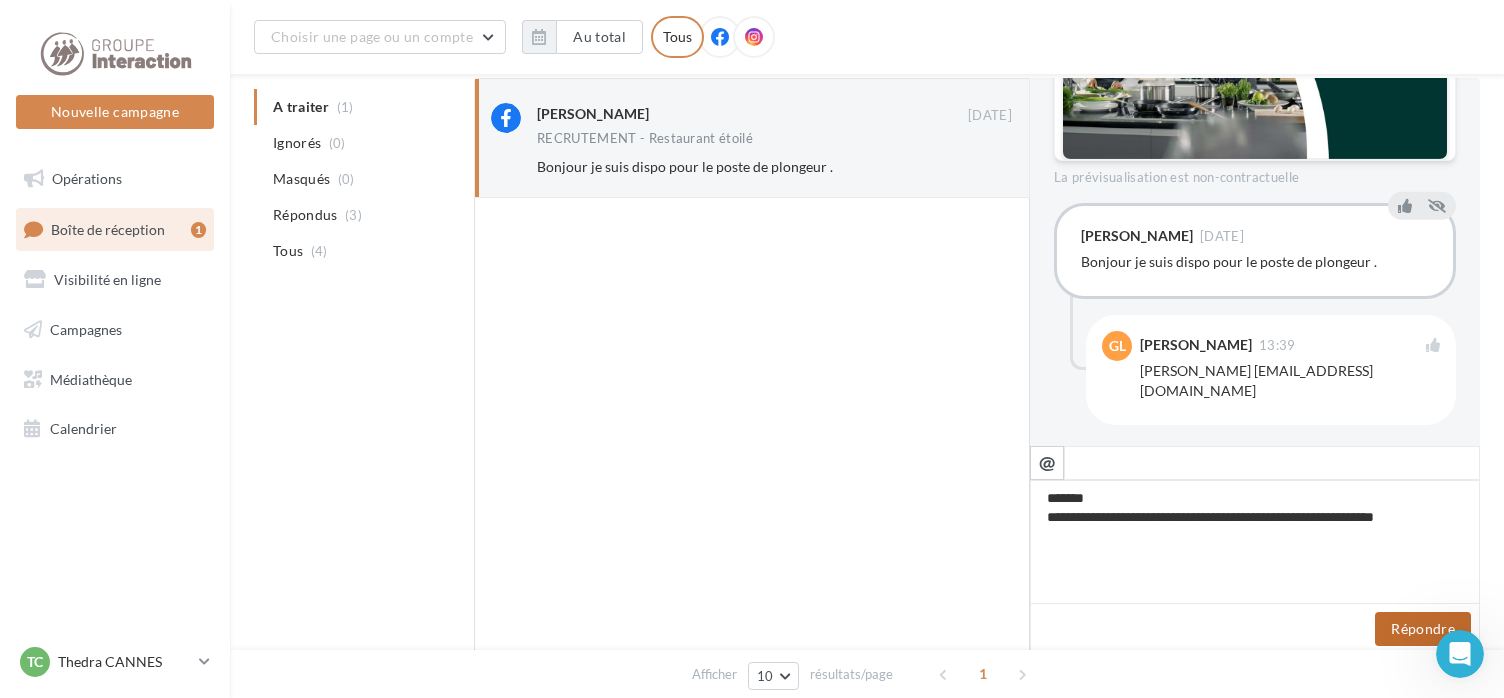 click on "Répondre" at bounding box center [1423, 629] 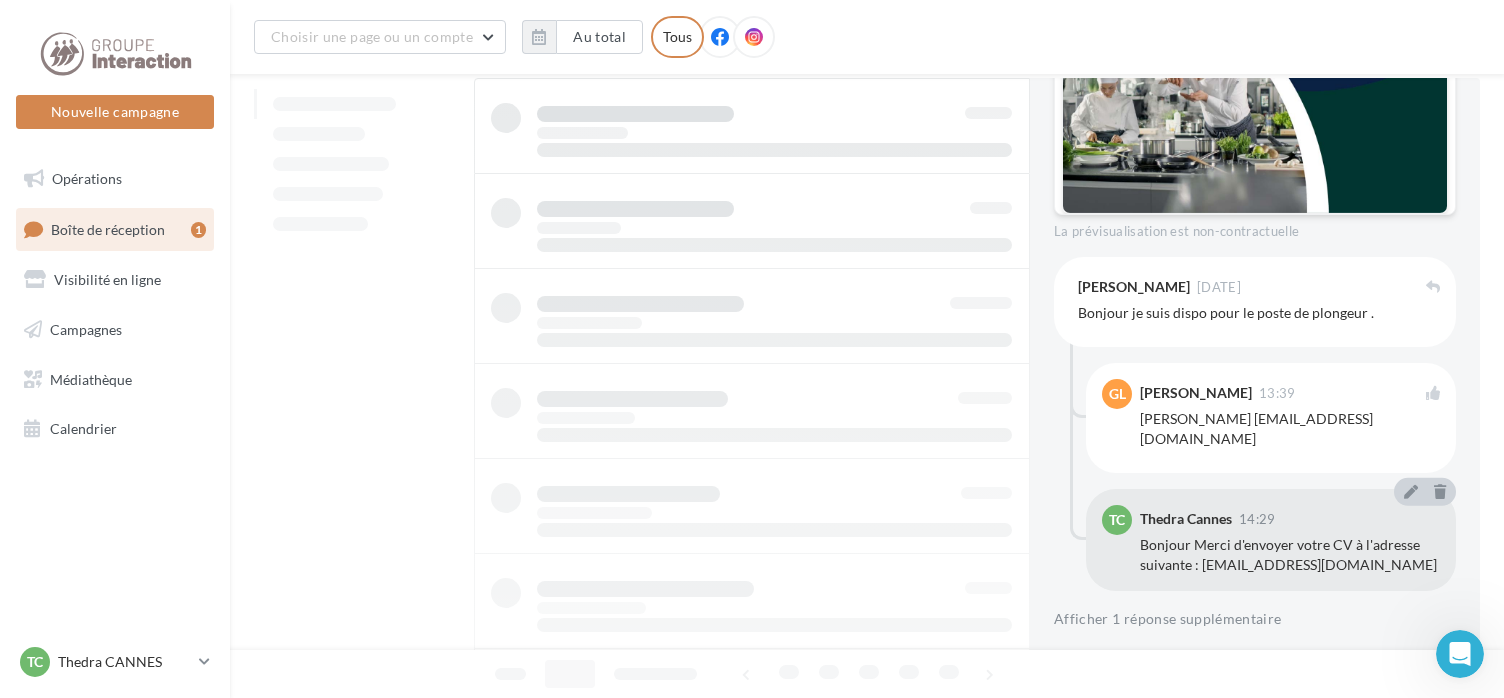 scroll, scrollTop: 836, scrollLeft: 0, axis: vertical 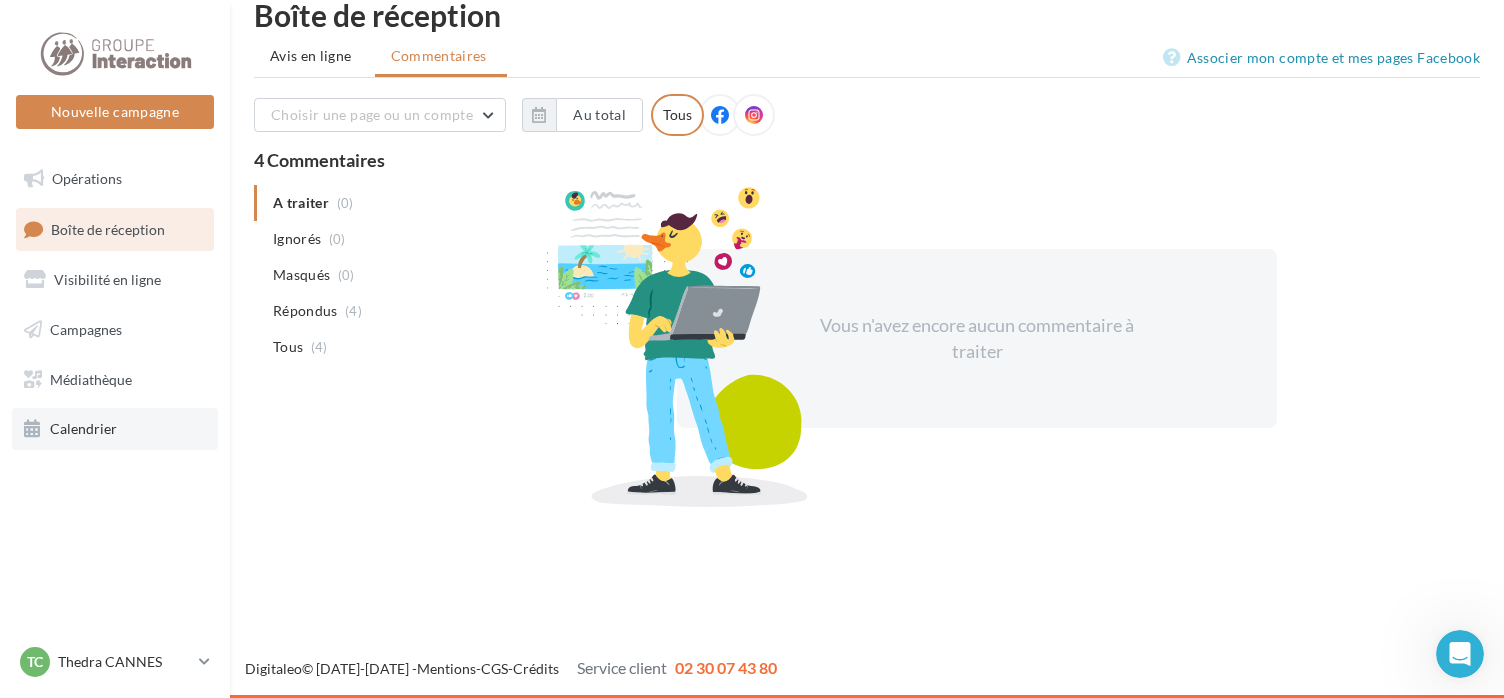 click on "Calendrier" at bounding box center [83, 428] 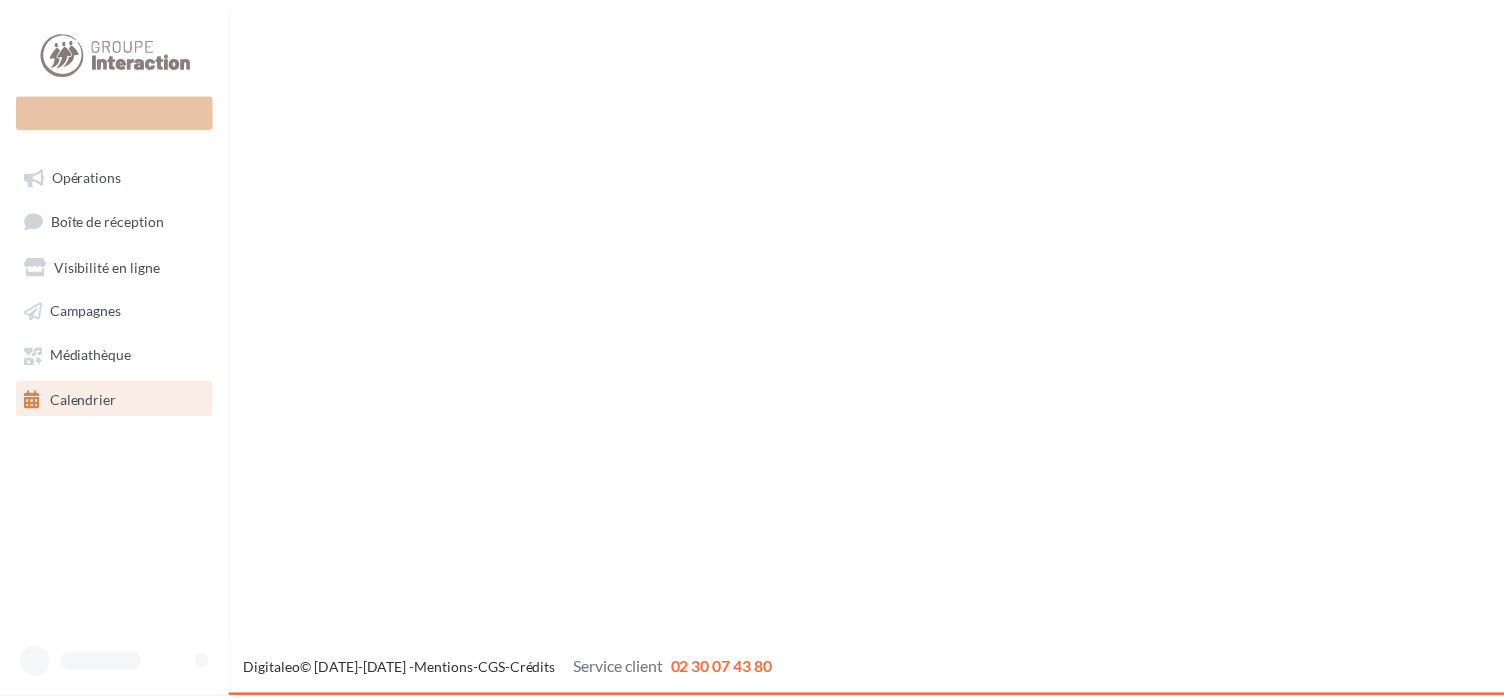 scroll, scrollTop: 0, scrollLeft: 0, axis: both 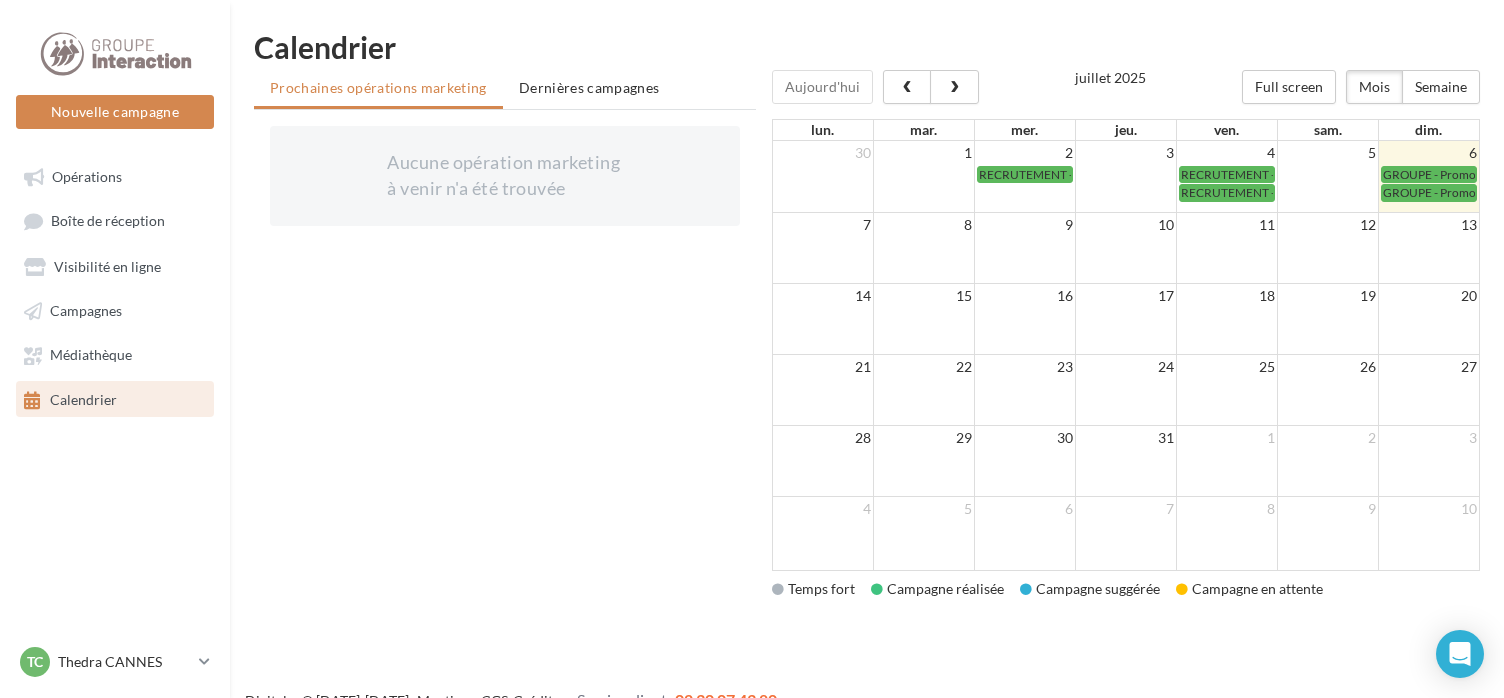 click at bounding box center (823, 319) 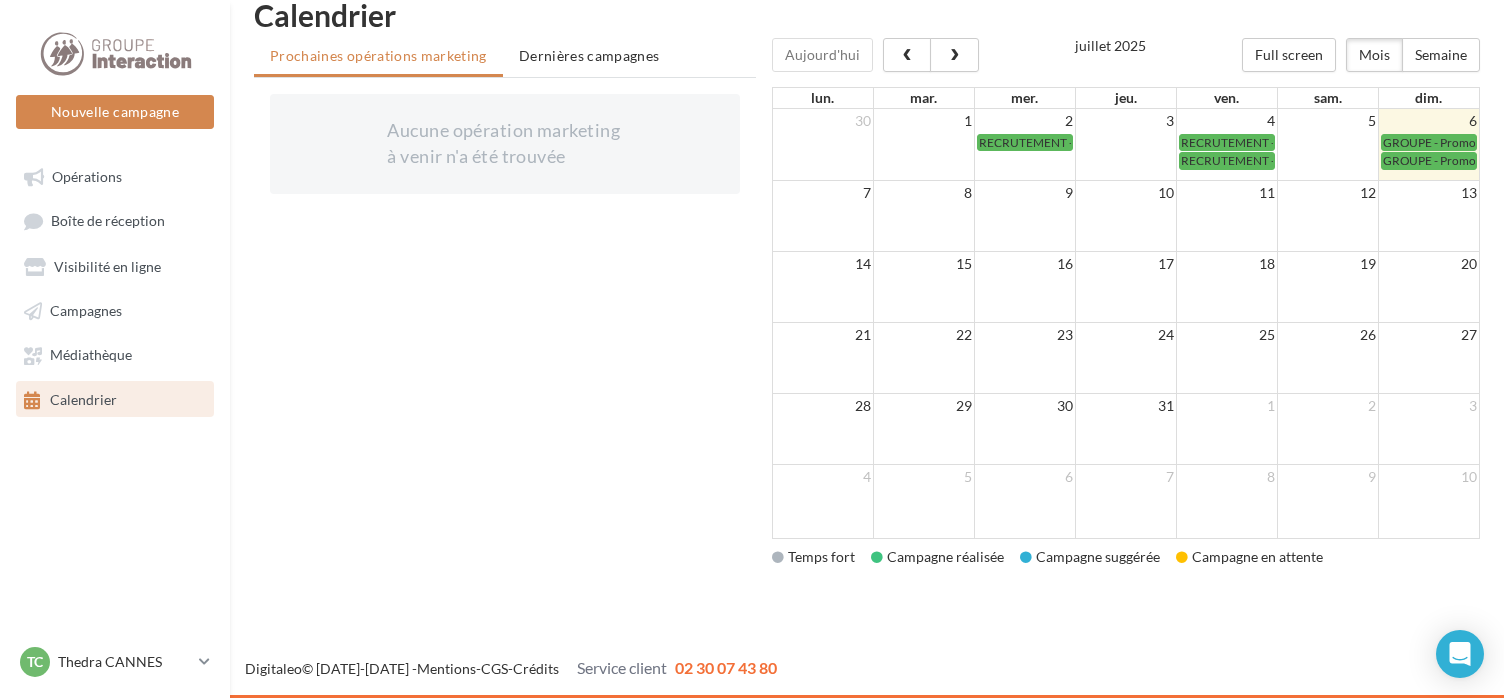 scroll, scrollTop: 0, scrollLeft: 0, axis: both 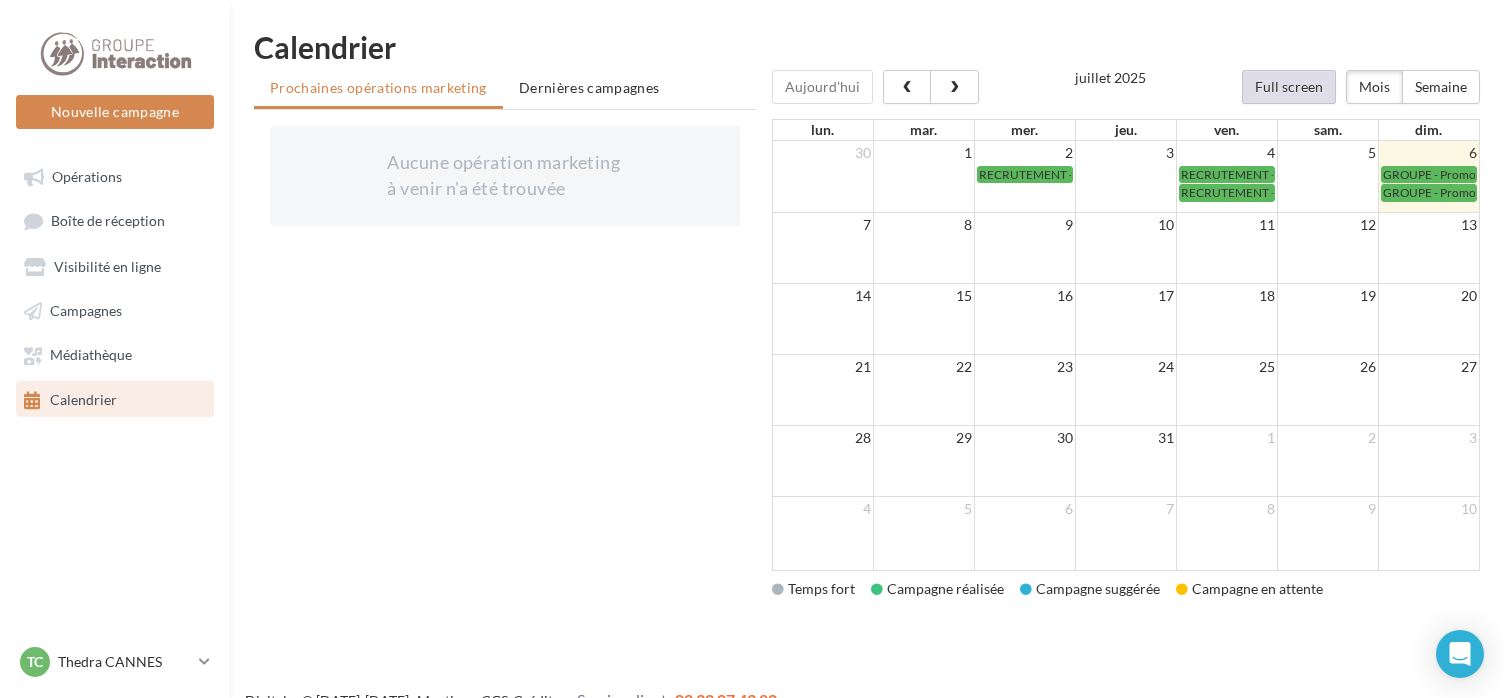 click on "Full screen" at bounding box center [1289, 87] 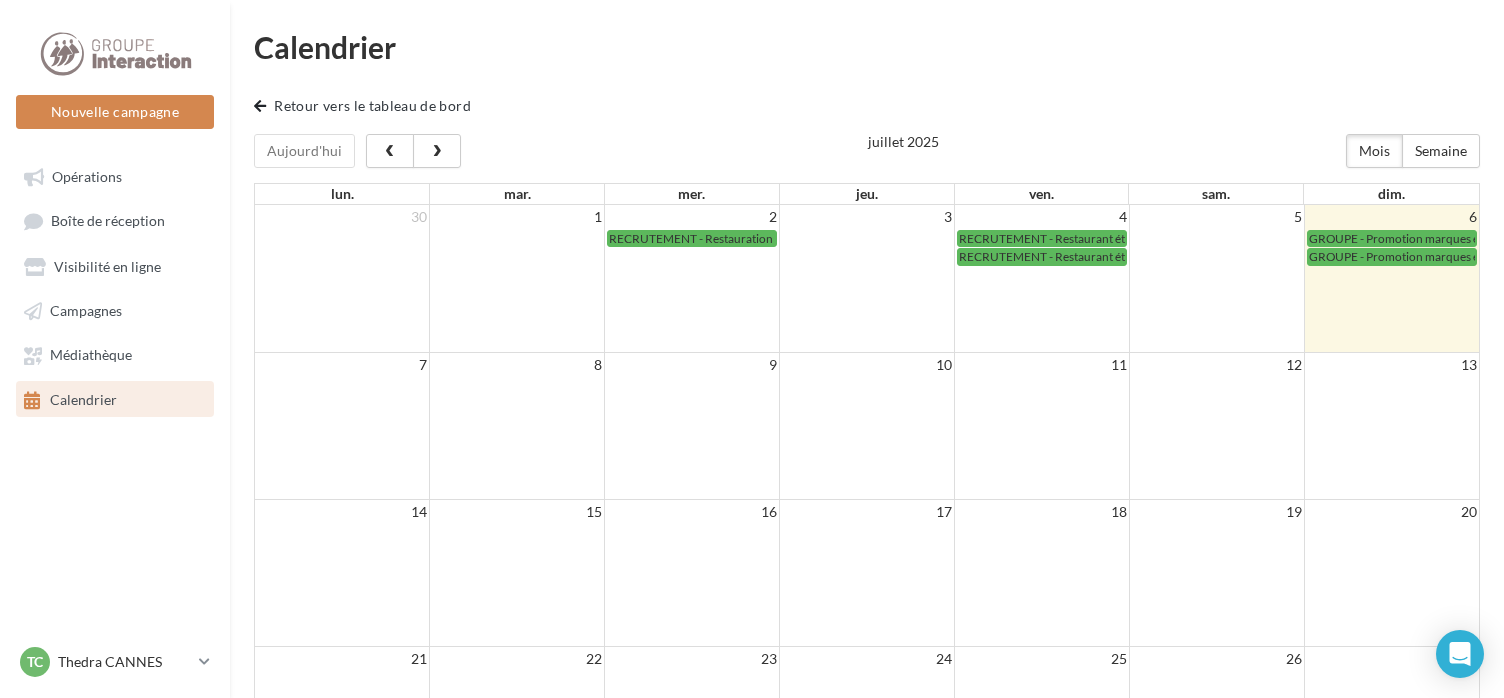 scroll, scrollTop: 40, scrollLeft: 0, axis: vertical 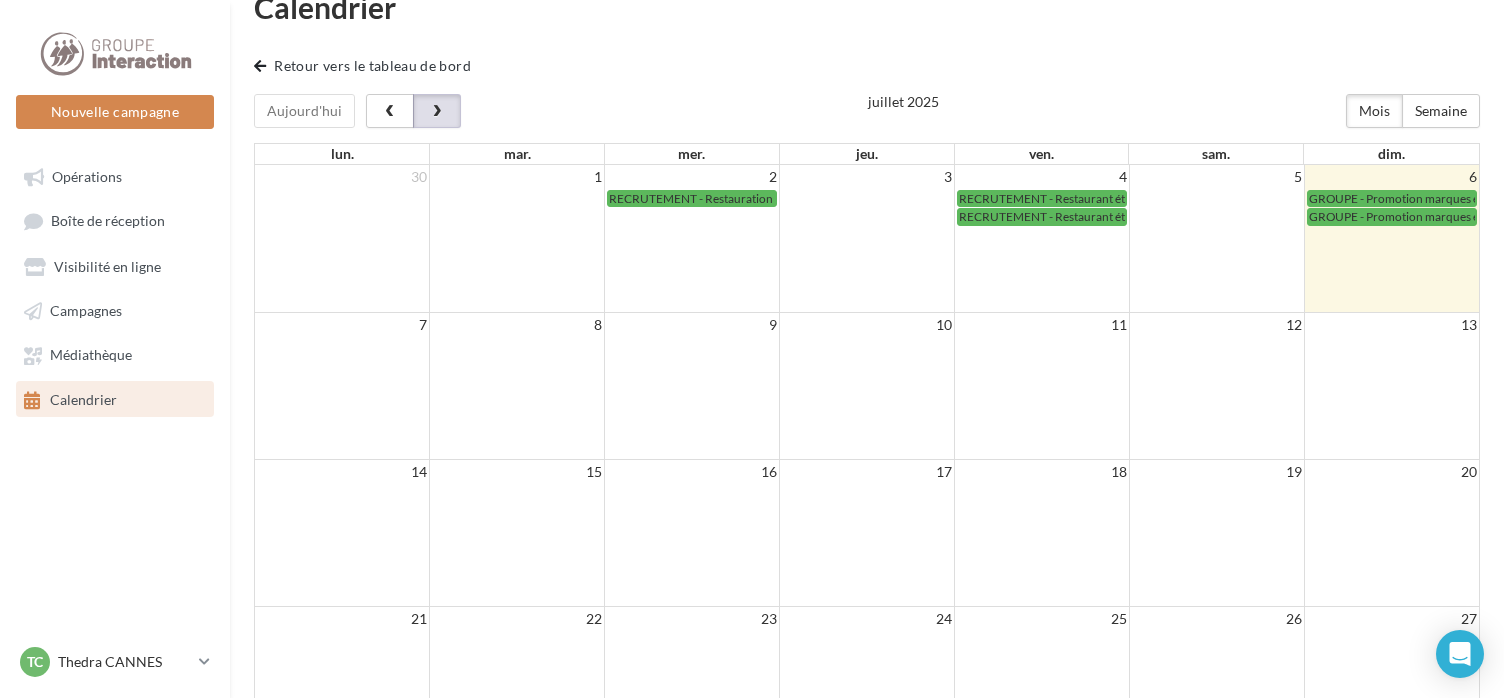 click at bounding box center [437, 111] 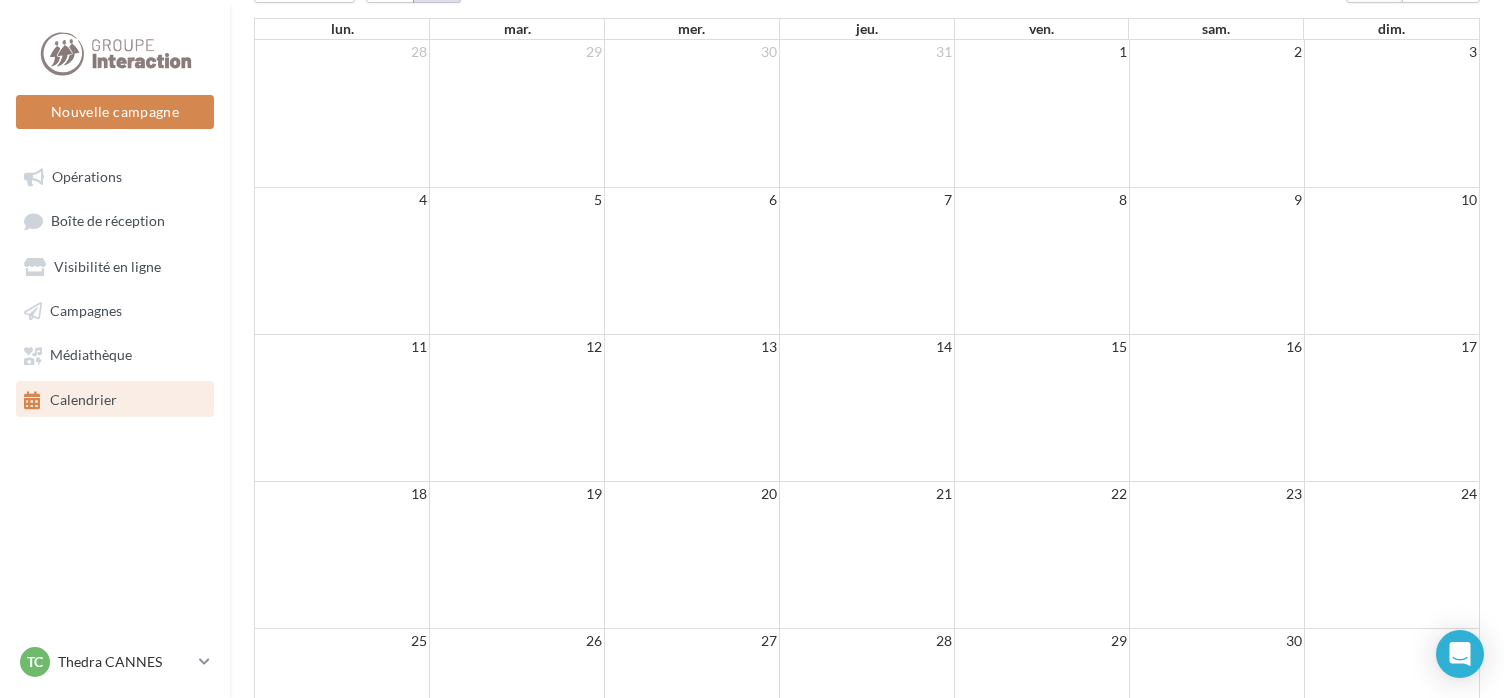 scroll, scrollTop: 0, scrollLeft: 0, axis: both 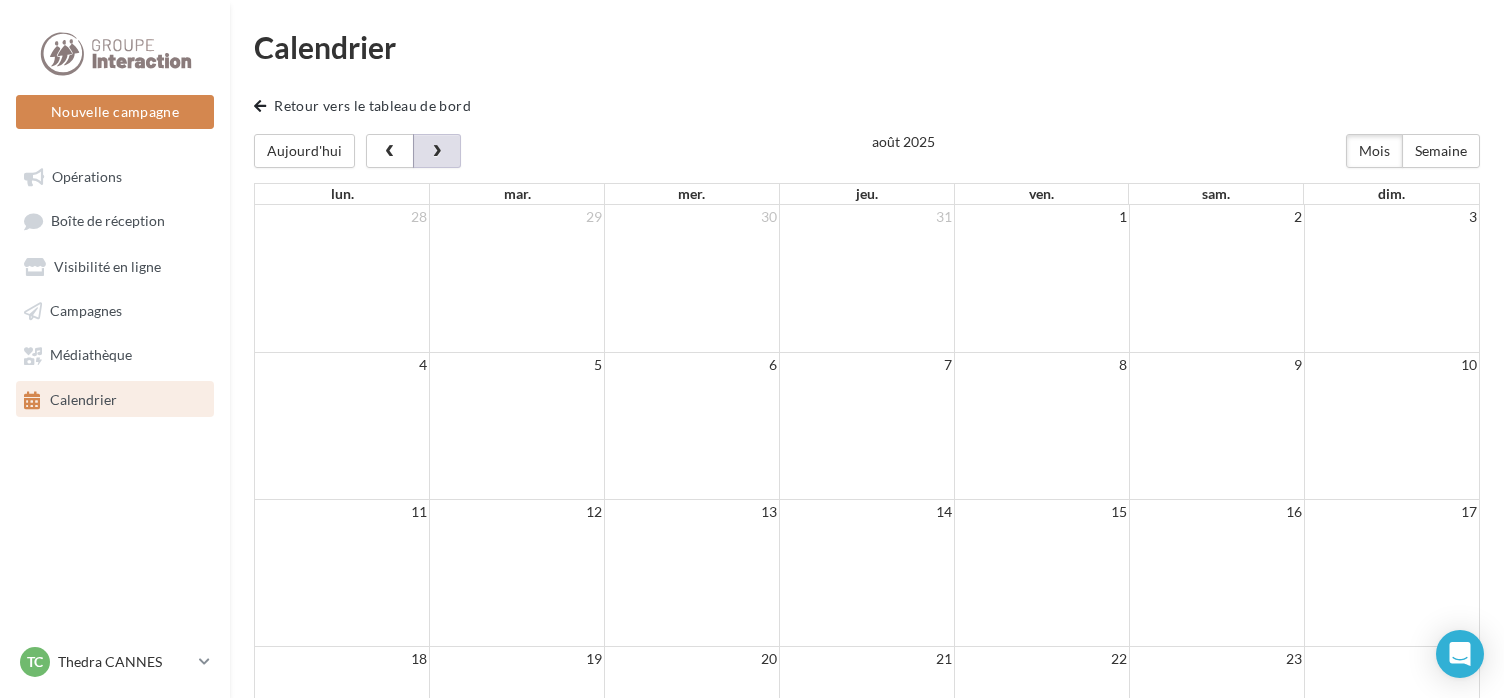 click at bounding box center (437, 152) 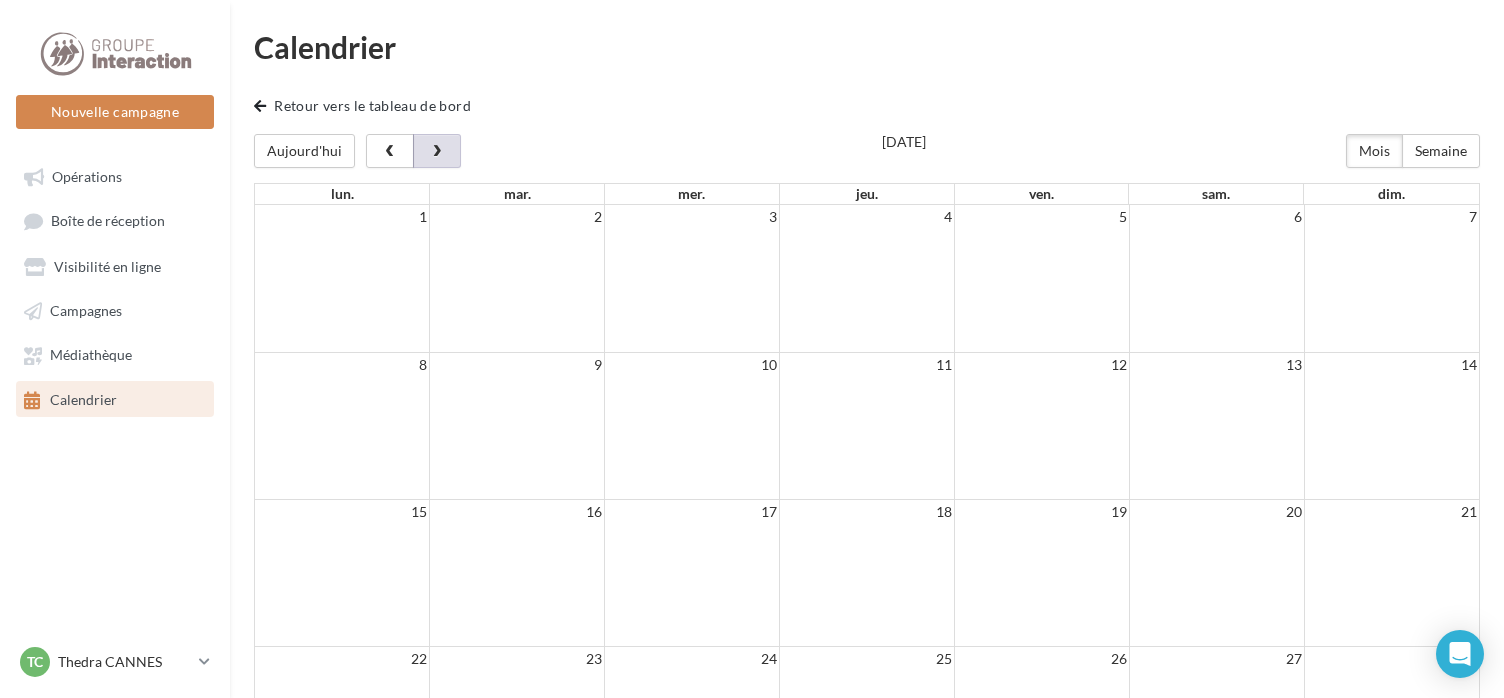 scroll, scrollTop: 56, scrollLeft: 0, axis: vertical 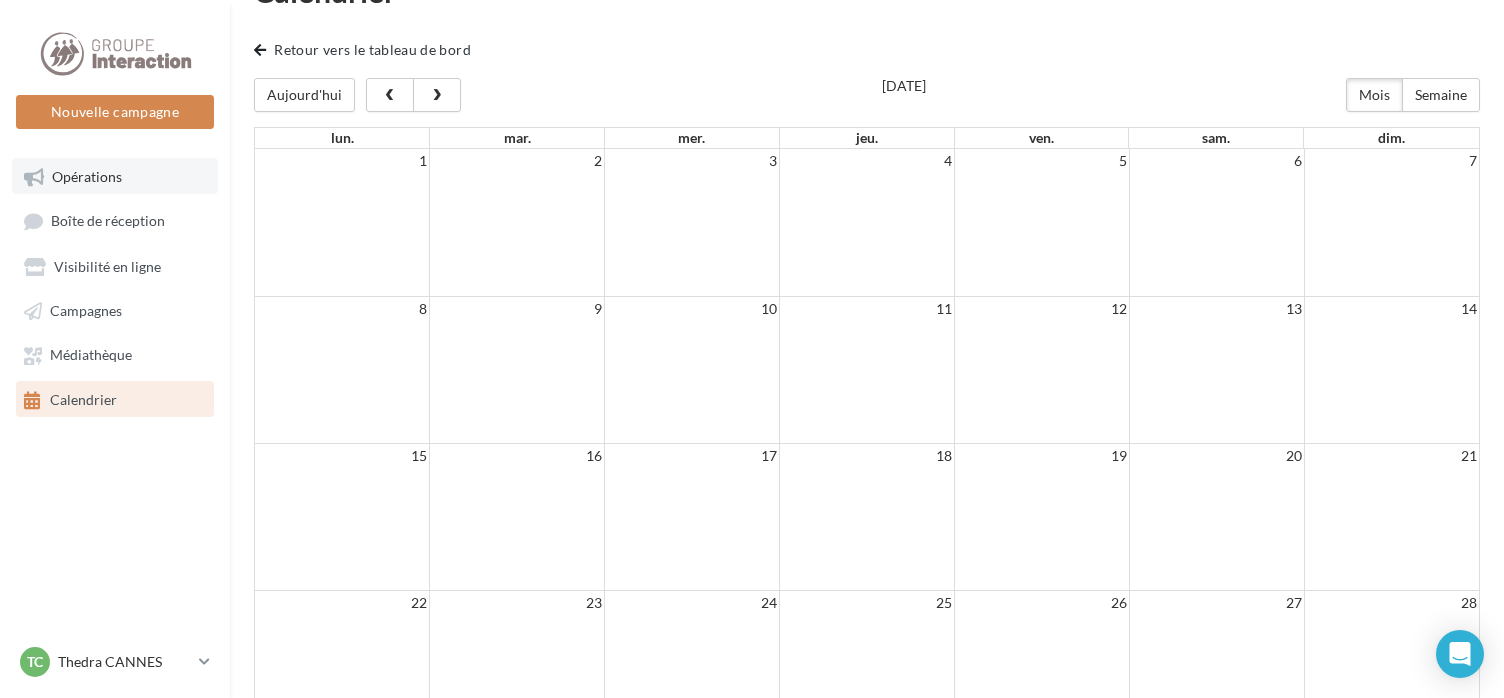 click on "Opérations" at bounding box center [115, 176] 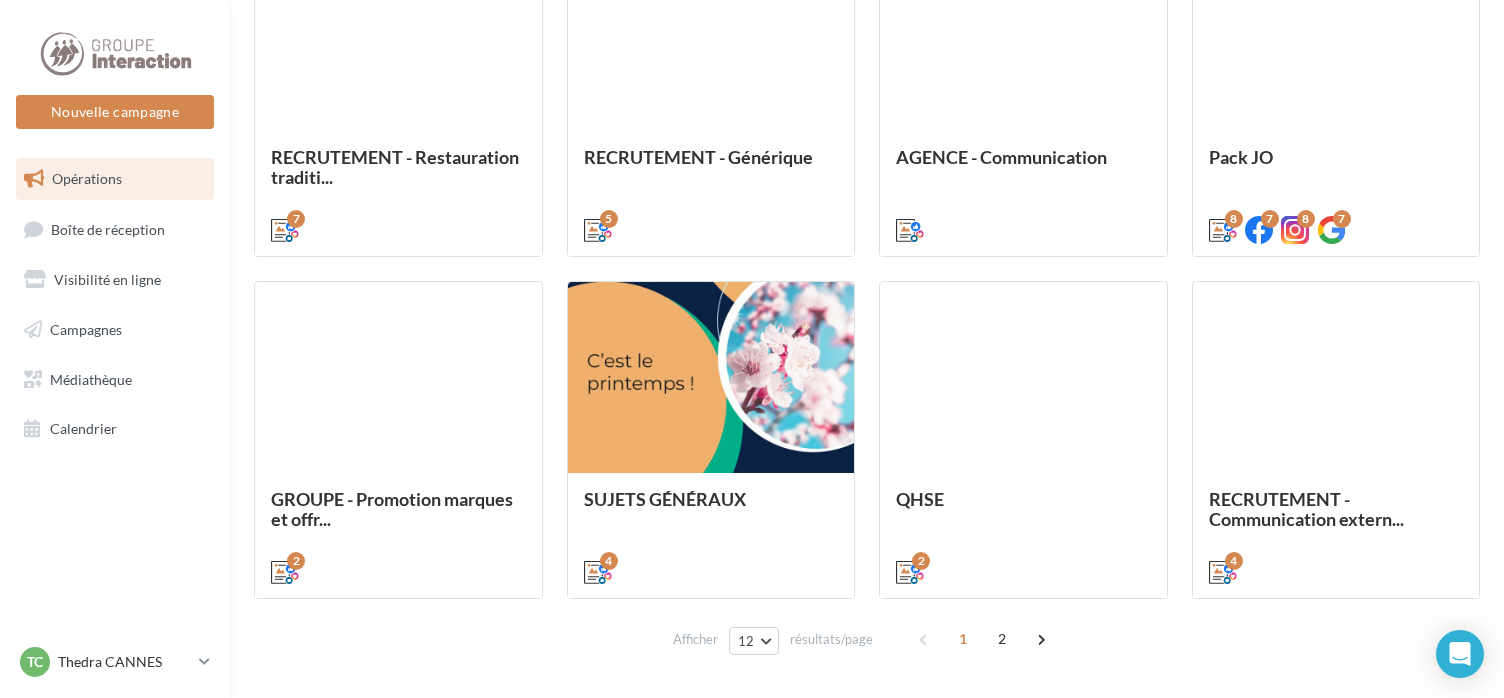 scroll, scrollTop: 658, scrollLeft: 0, axis: vertical 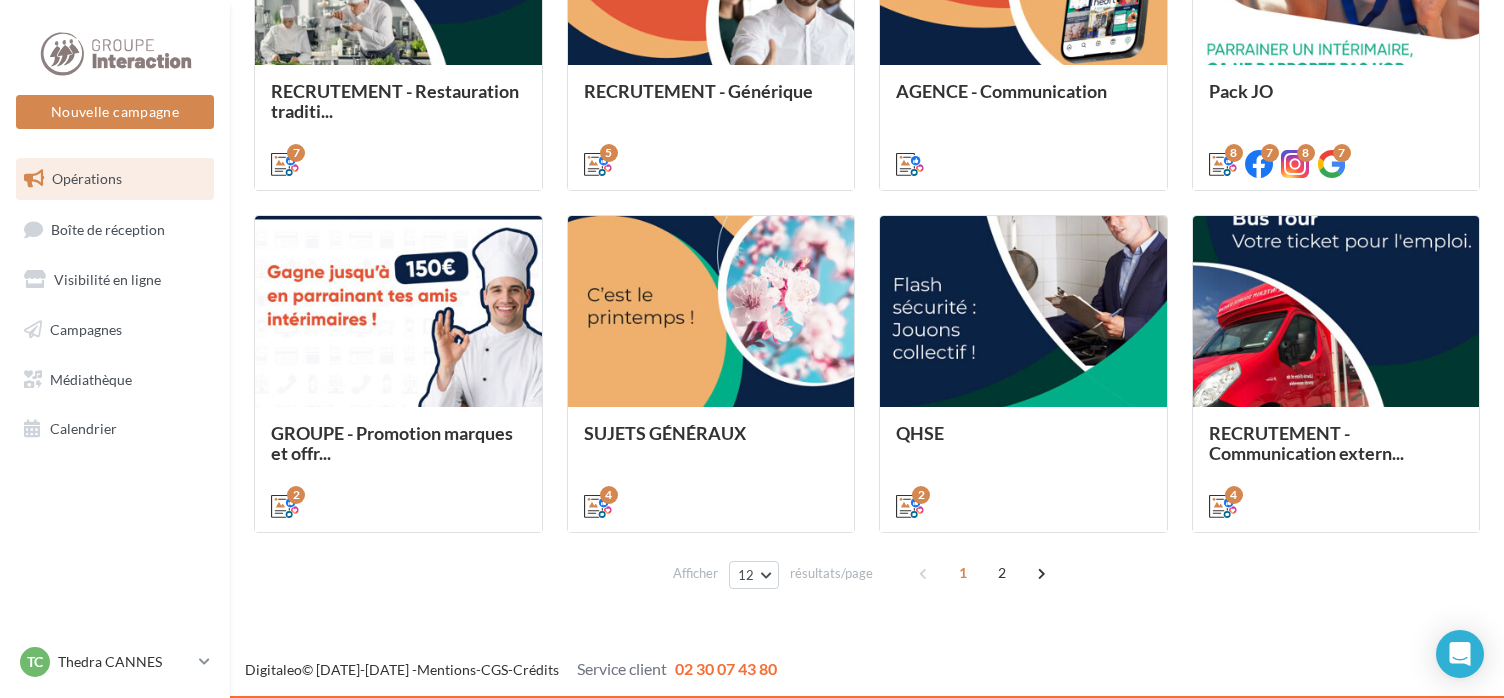 click on "1        2" at bounding box center [984, 573] 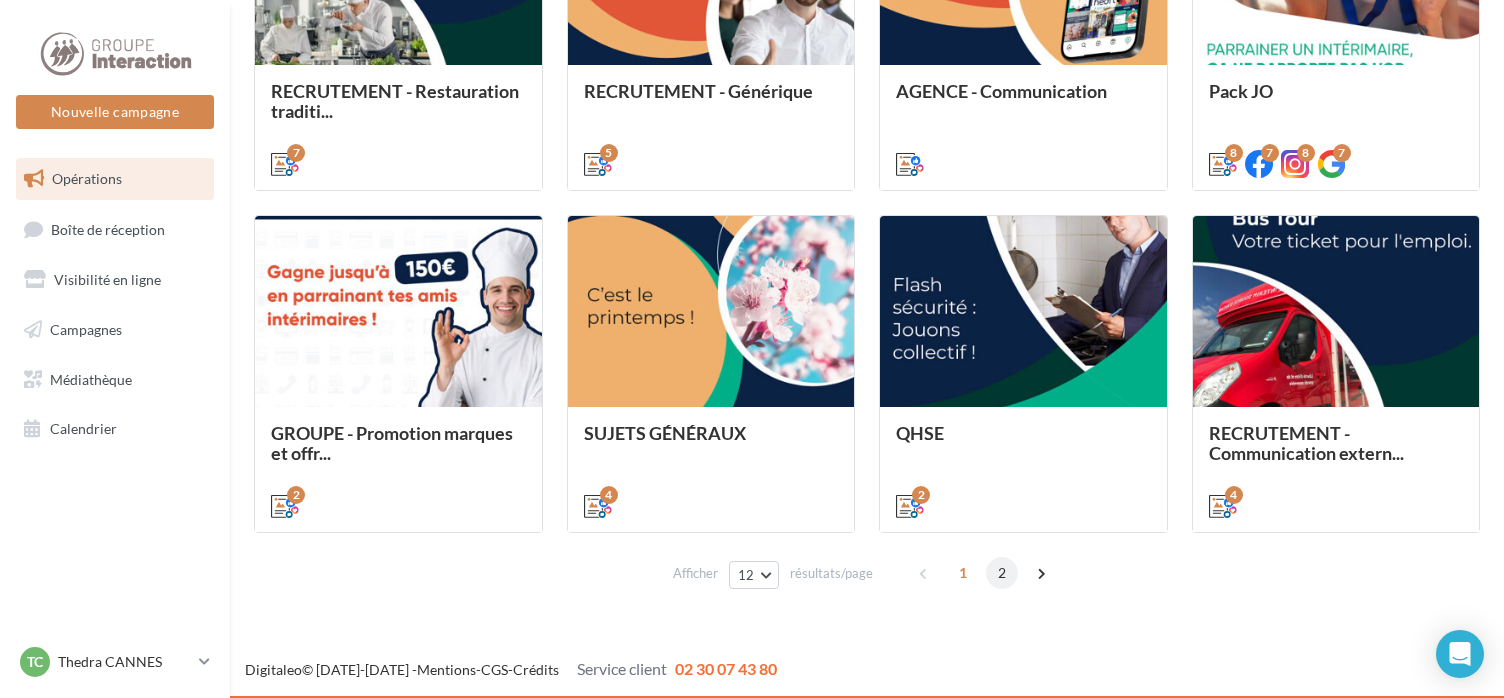 click on "2" at bounding box center [1002, 573] 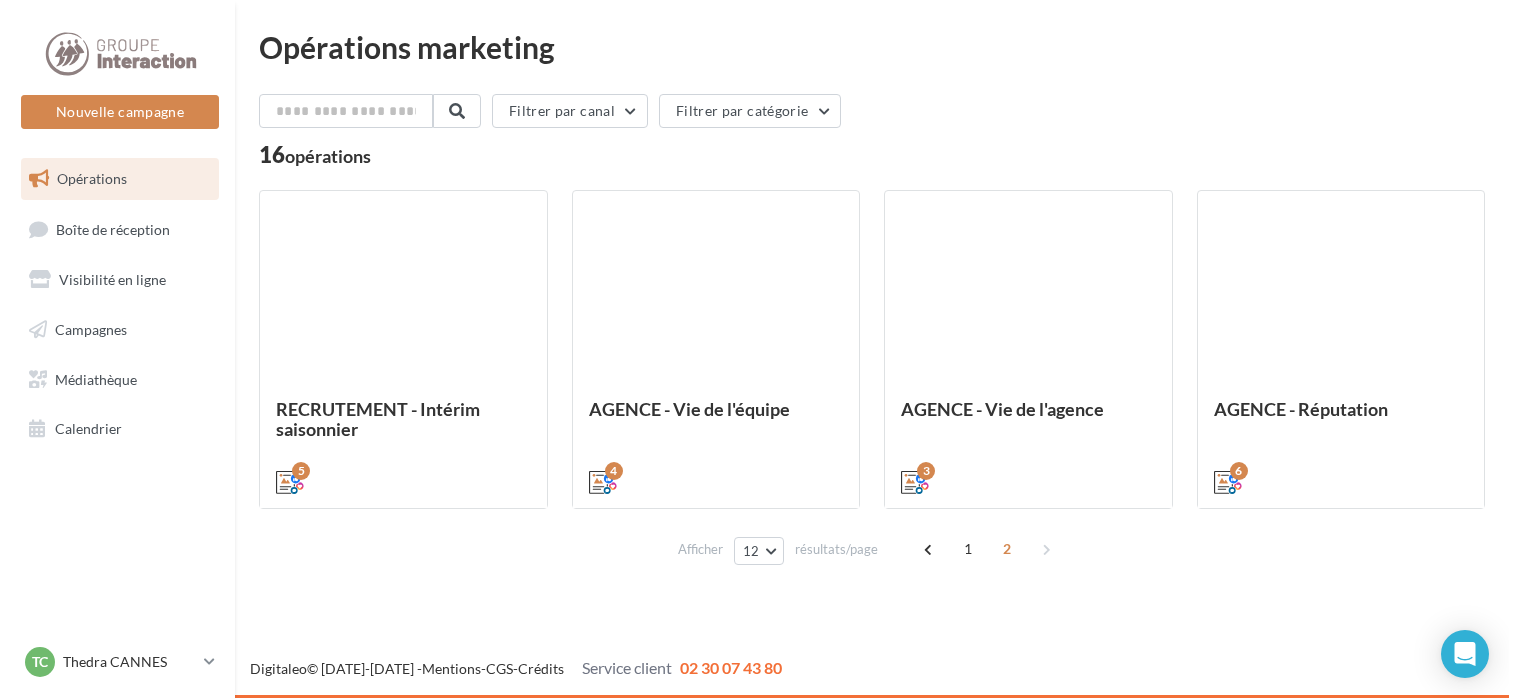 scroll, scrollTop: 0, scrollLeft: 0, axis: both 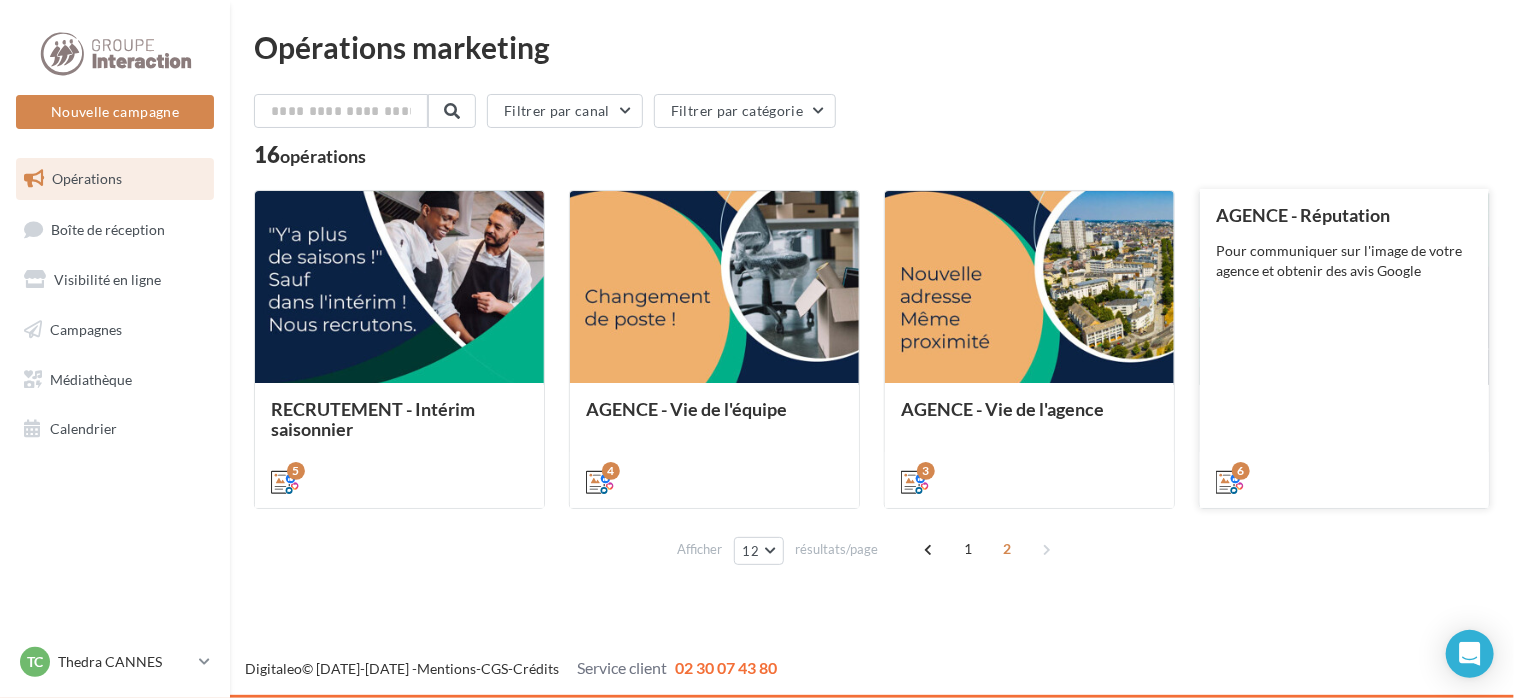 click on "AGENCE - Réputation        Pour communiquer sur l'image de votre agence et obtenir des avis Google" at bounding box center (1344, 347) 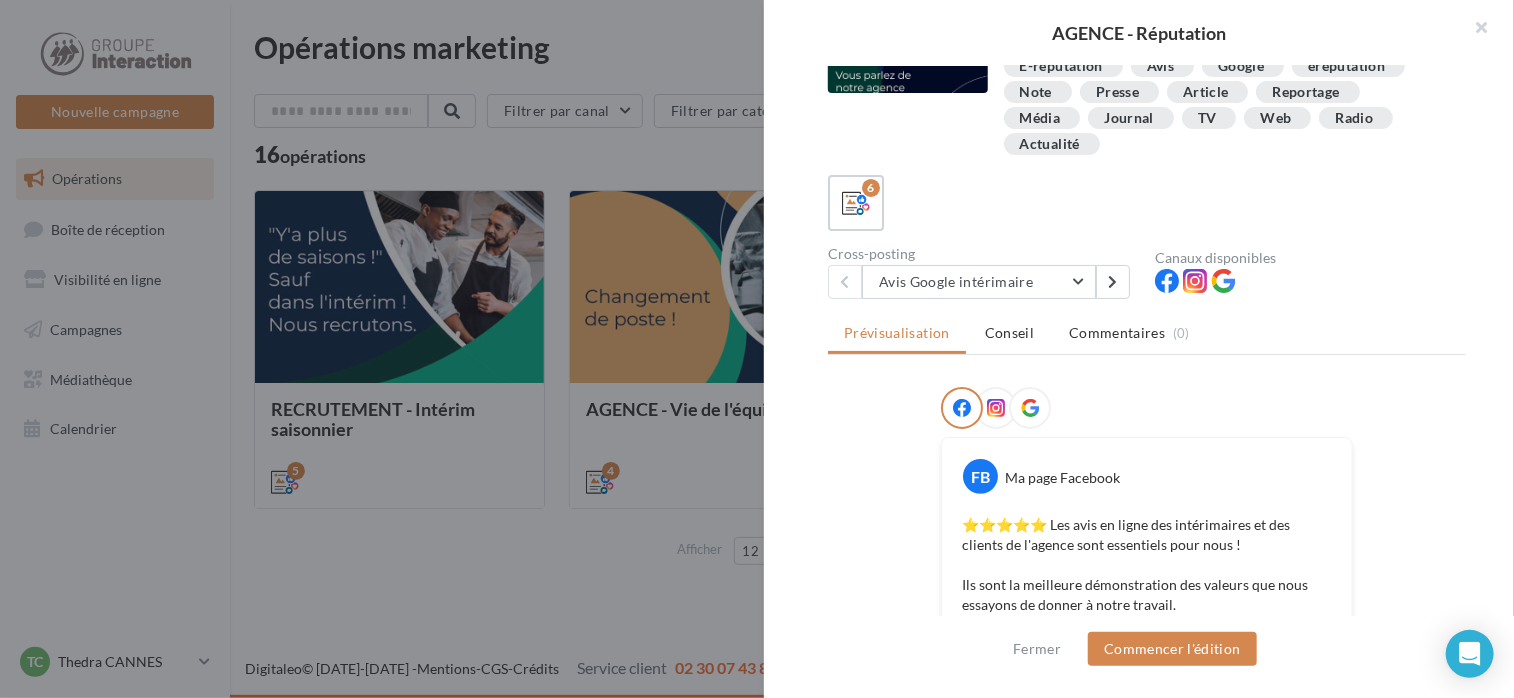 scroll, scrollTop: 0, scrollLeft: 0, axis: both 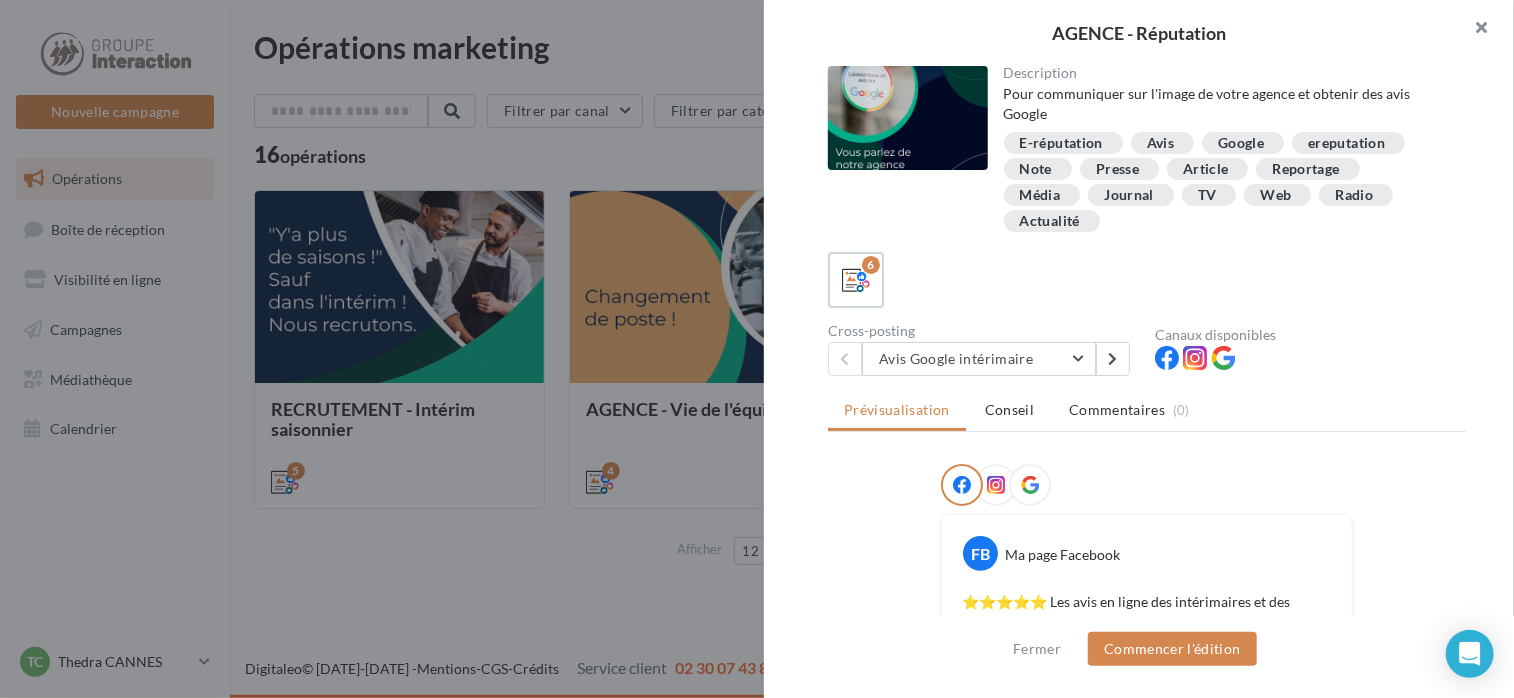 click at bounding box center (1474, 30) 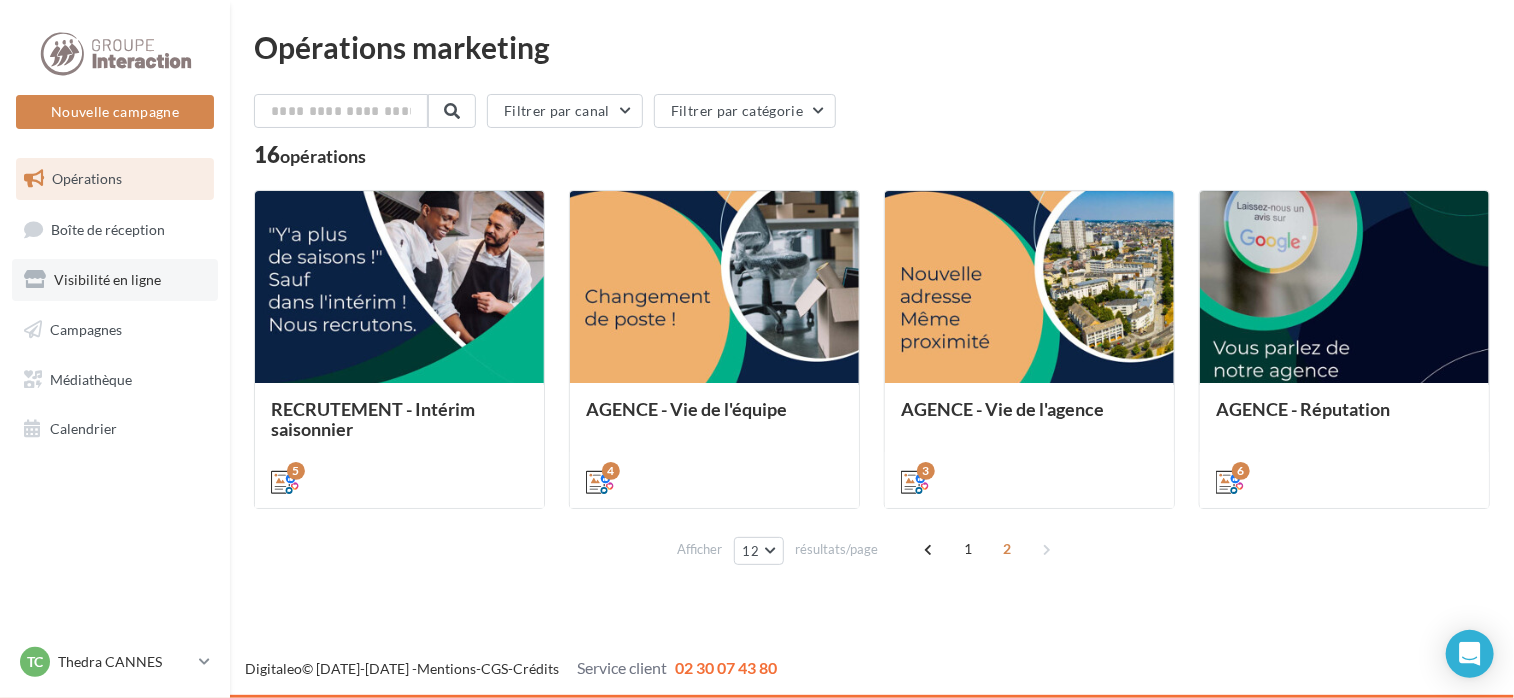 click on "Visibilité en ligne" at bounding box center [107, 279] 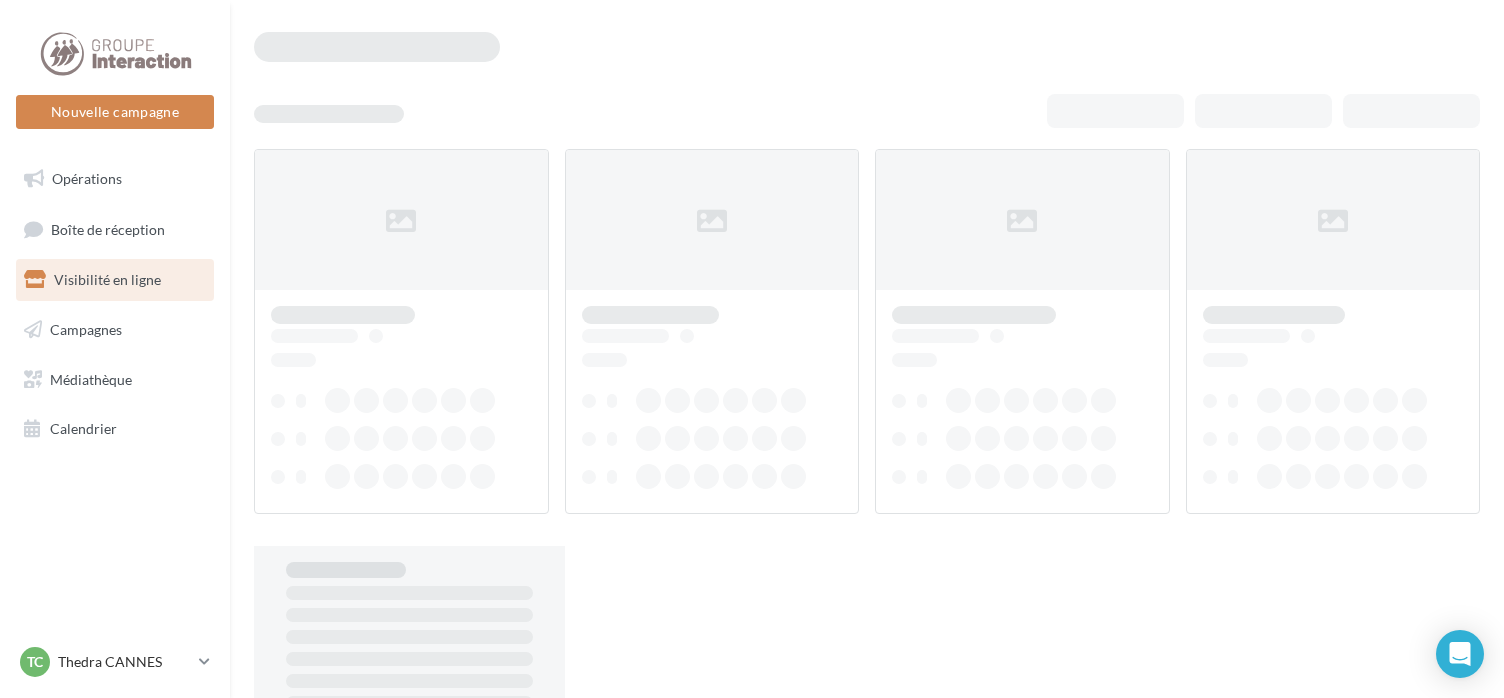 scroll, scrollTop: 0, scrollLeft: 0, axis: both 